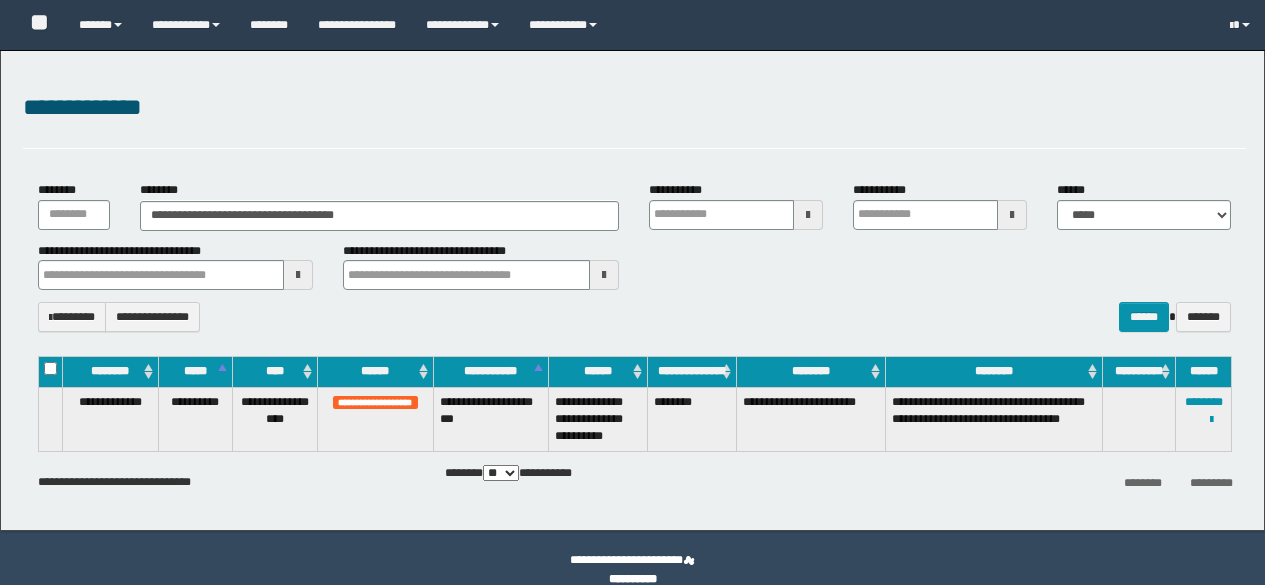 click on "**********" at bounding box center (380, 216) 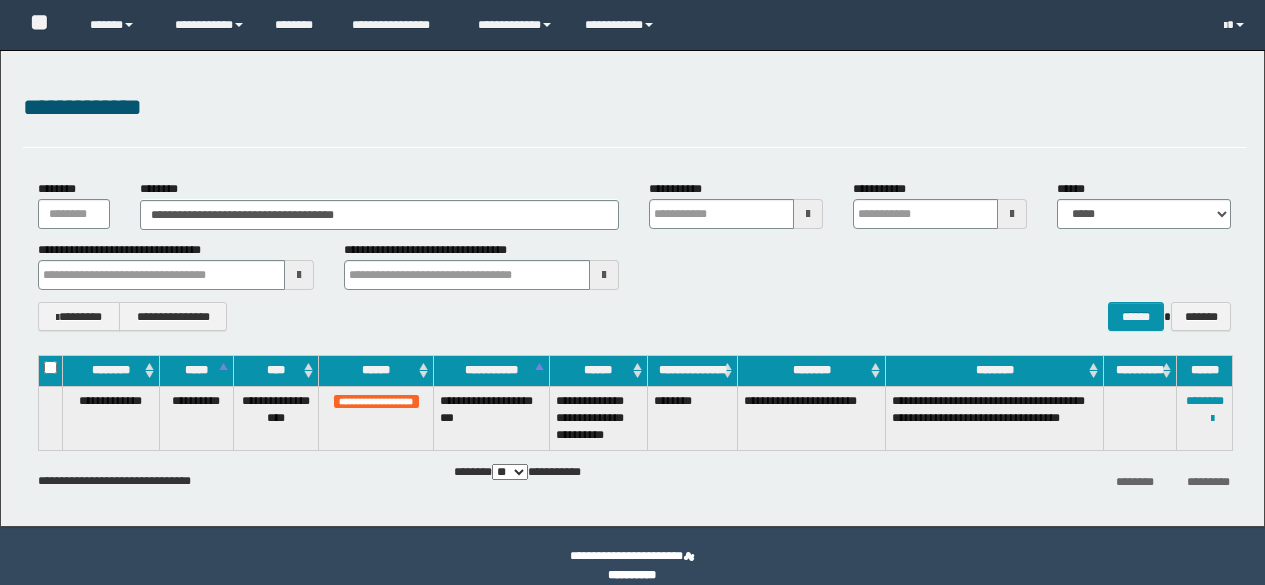 scroll, scrollTop: 20, scrollLeft: 0, axis: vertical 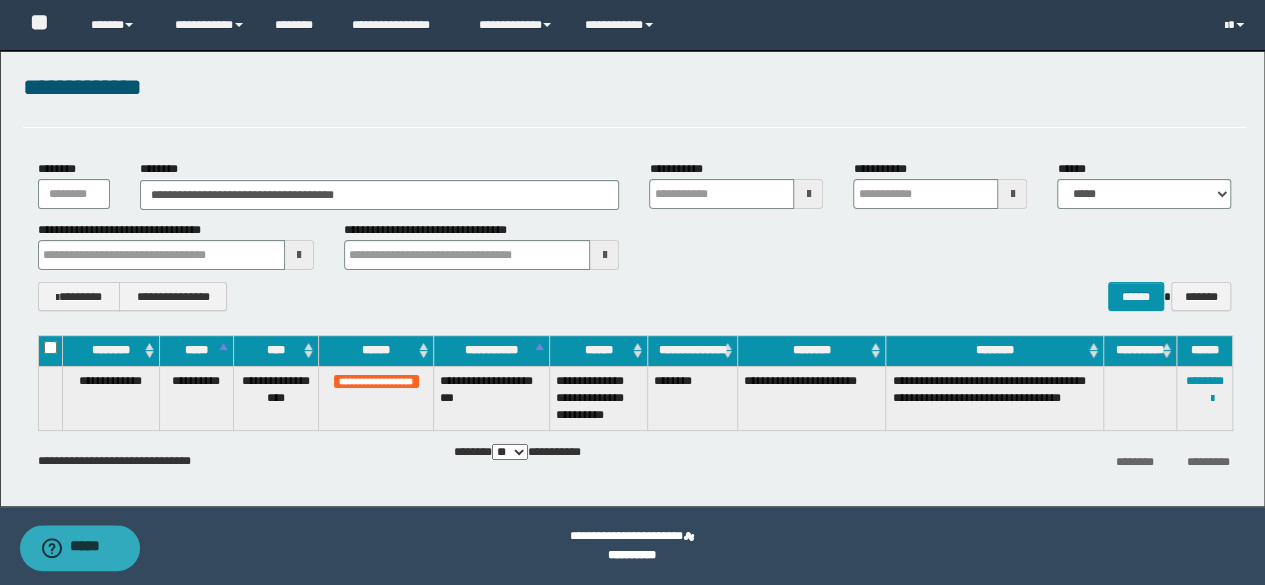 type on "**********" 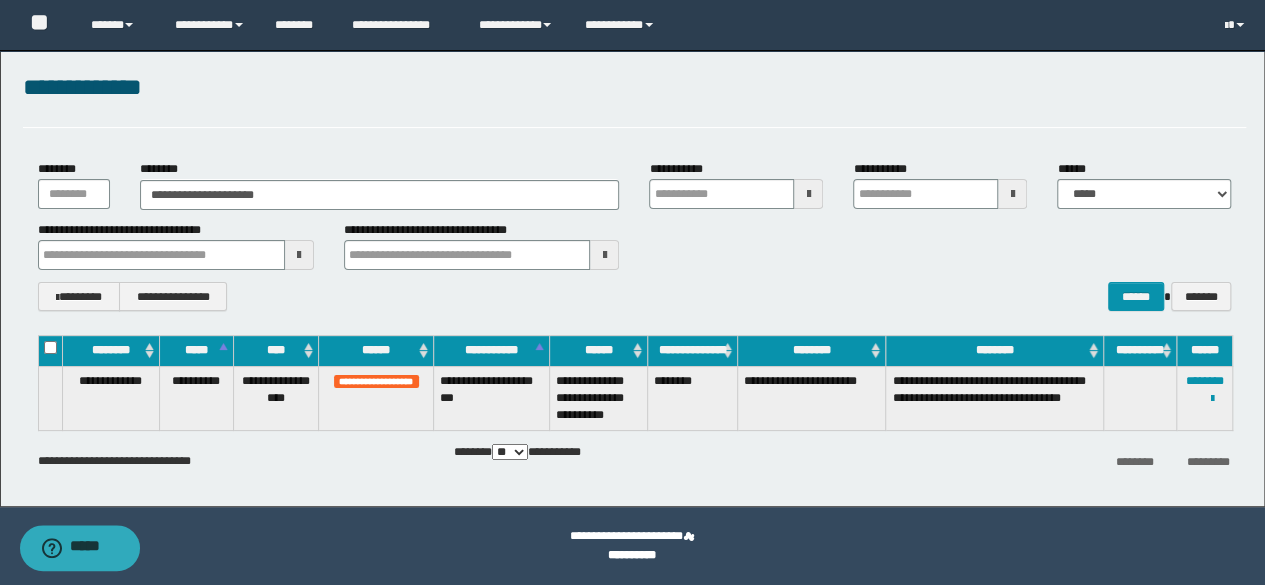 type on "**********" 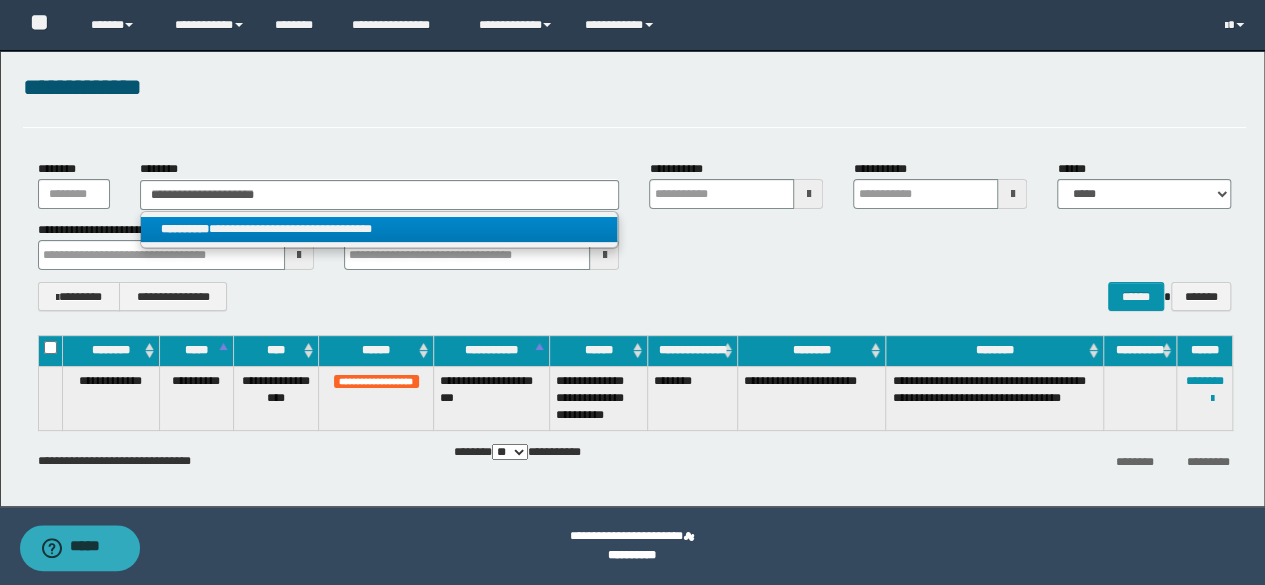 type on "**********" 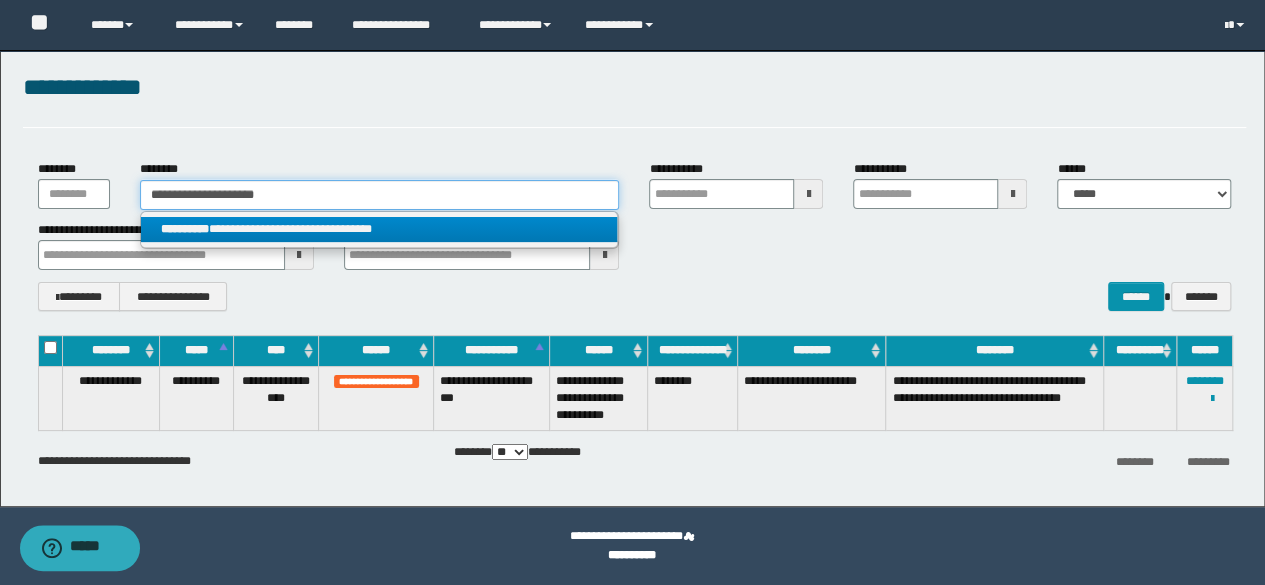 type 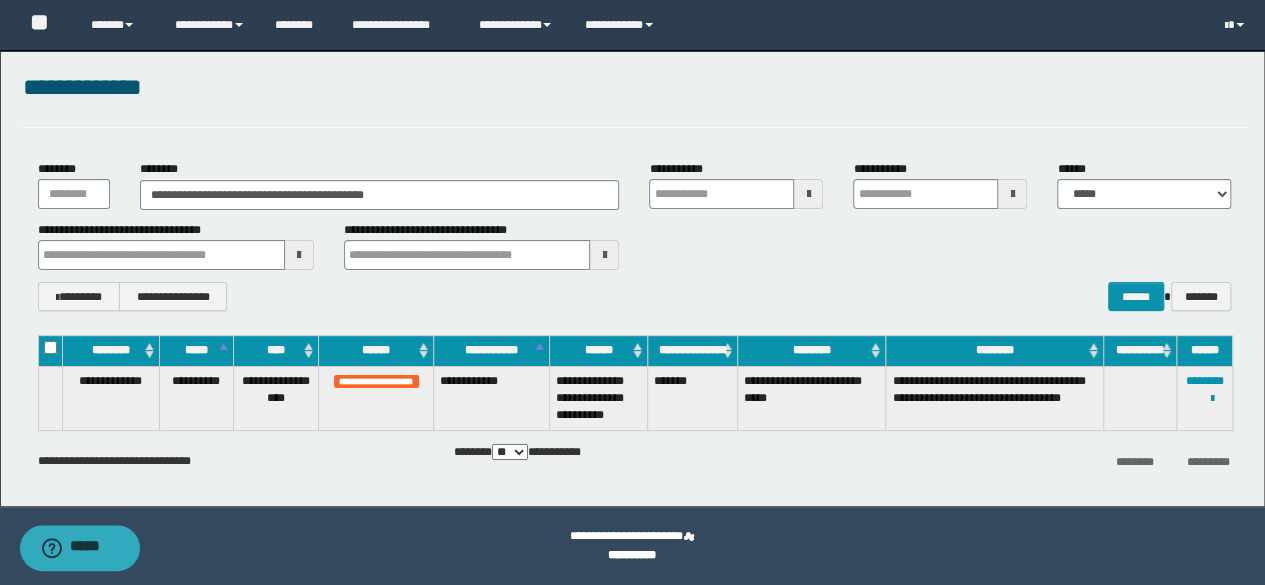 drag, startPoint x: 798, startPoint y: 293, endPoint x: 877, endPoint y: 304, distance: 79.762146 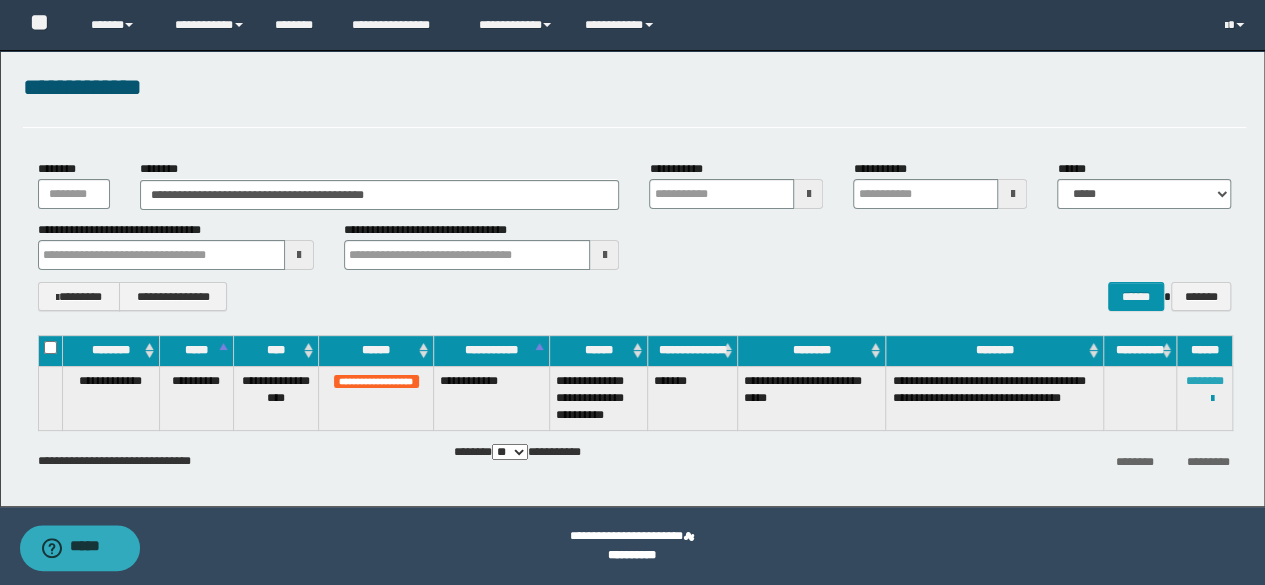 click on "********" at bounding box center [1205, 381] 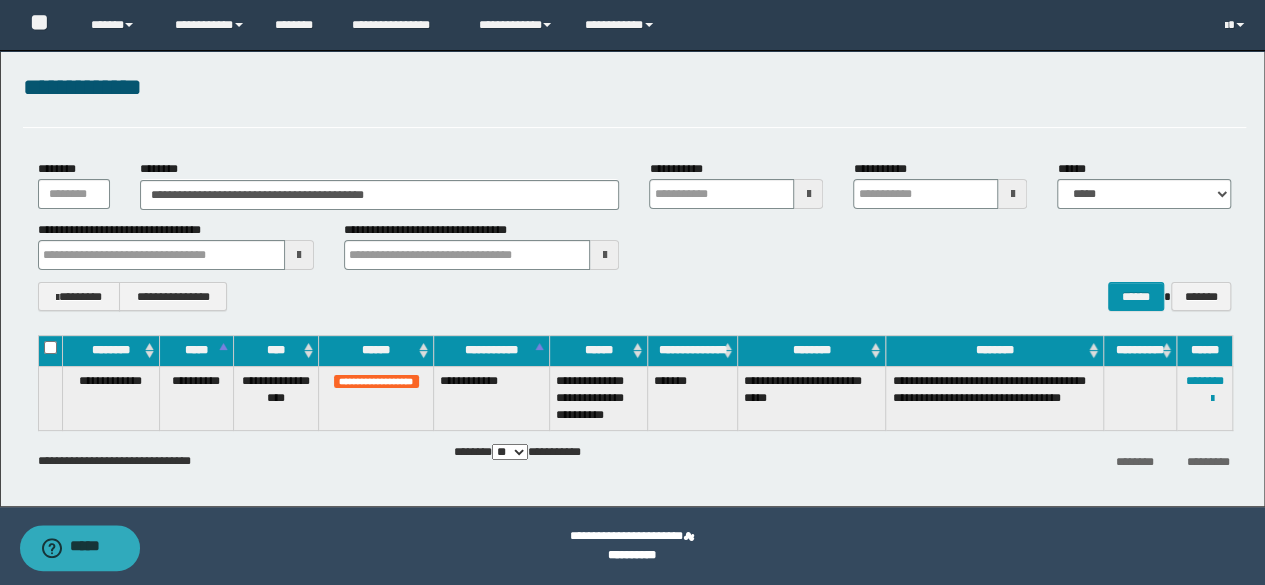drag, startPoint x: 882, startPoint y: 301, endPoint x: 935, endPoint y: 332, distance: 61.400326 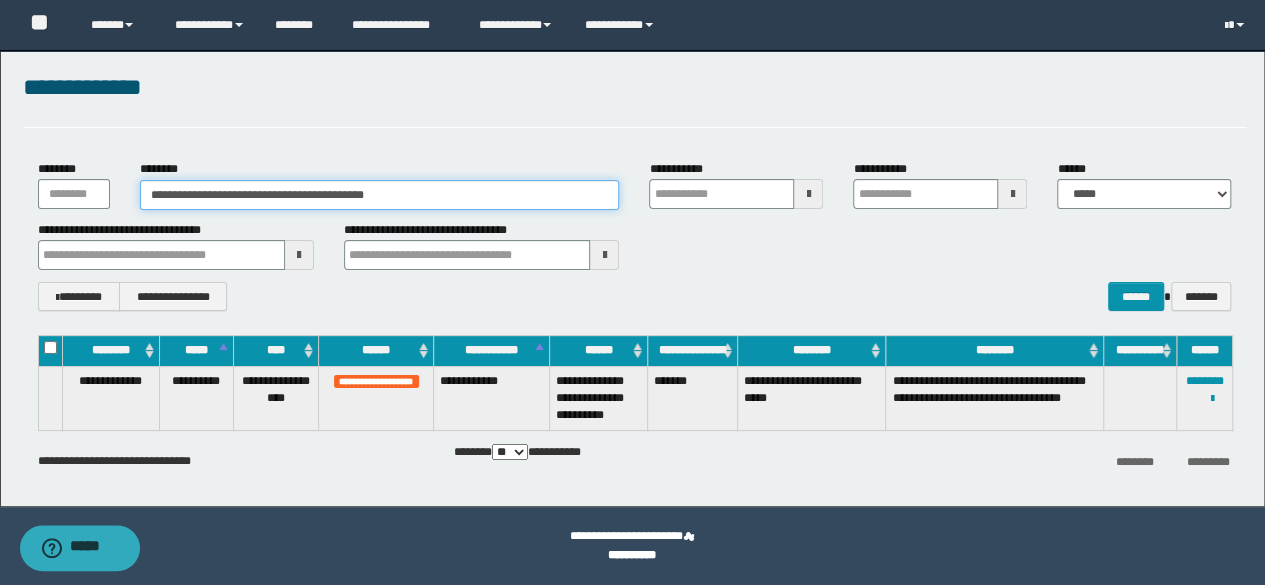 click on "**********" at bounding box center [380, 195] 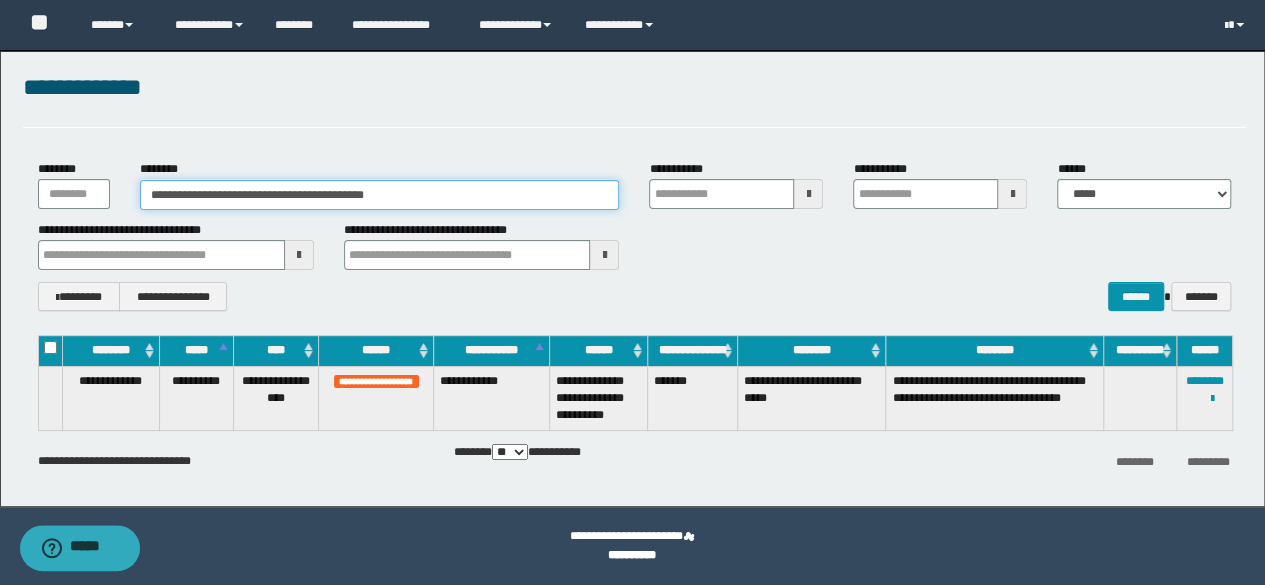 paste 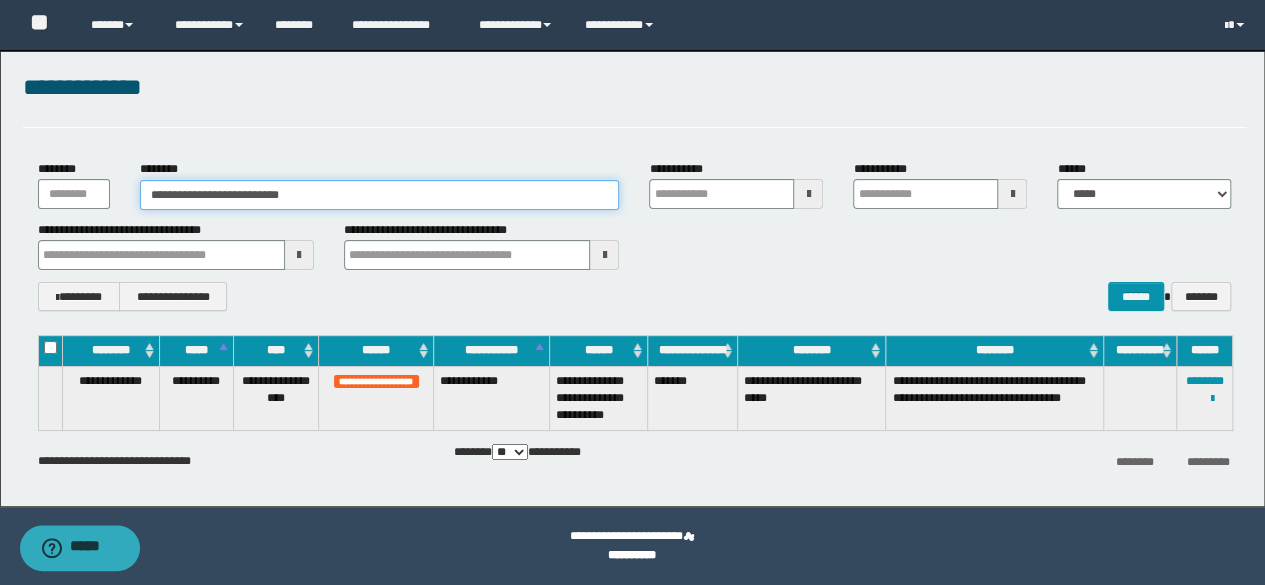 type on "**********" 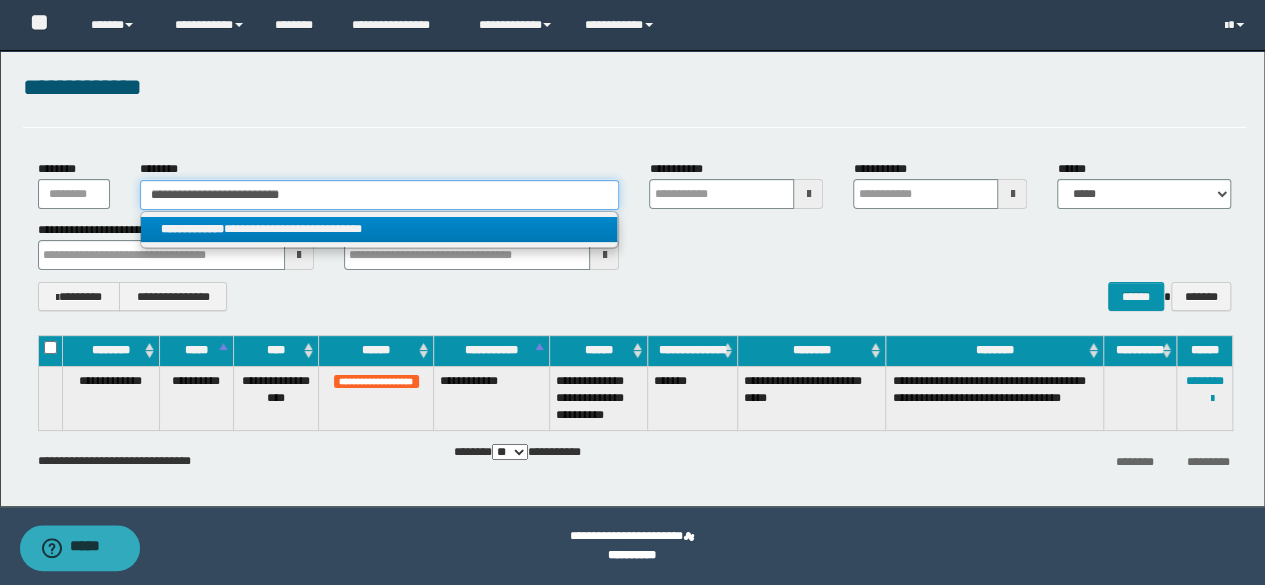 type on "**********" 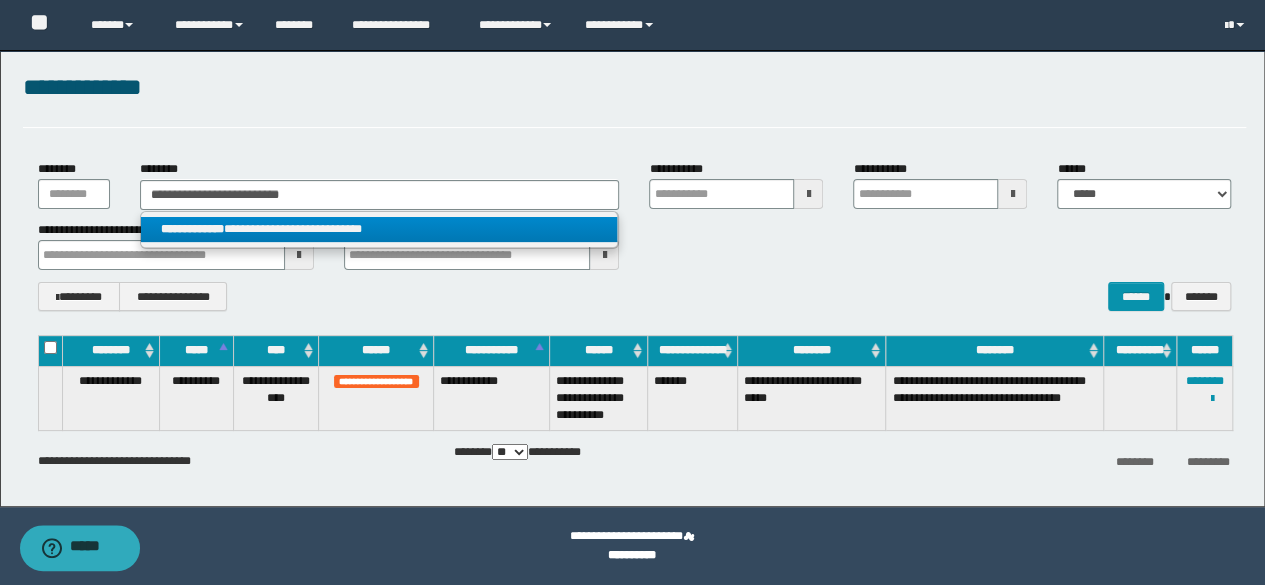 click on "**********" at bounding box center [379, 229] 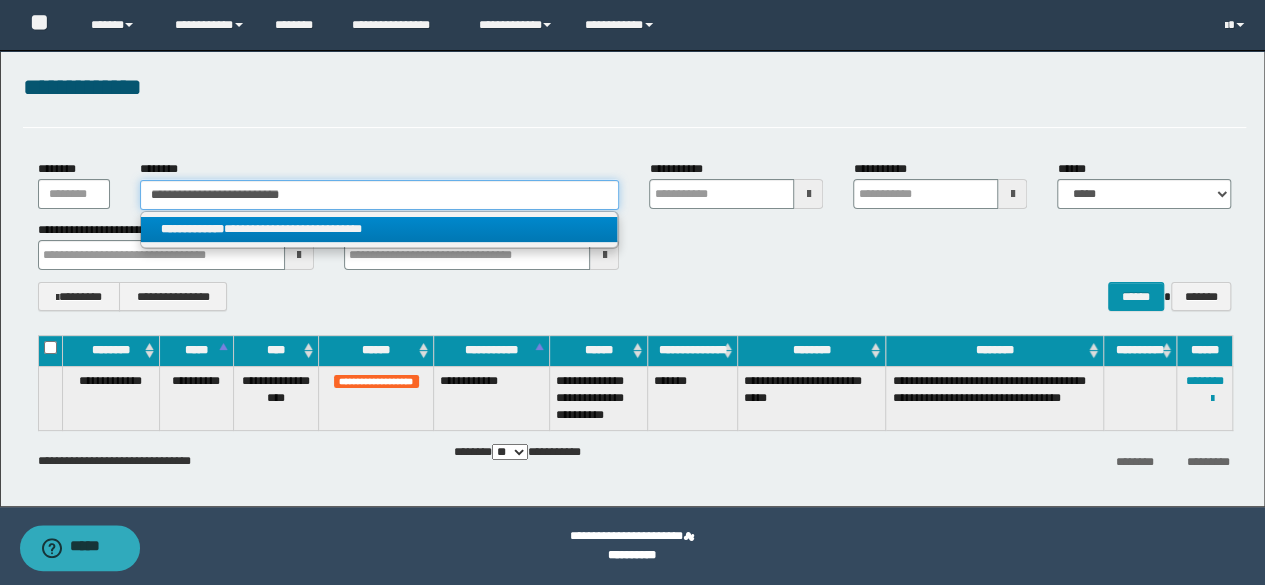 type 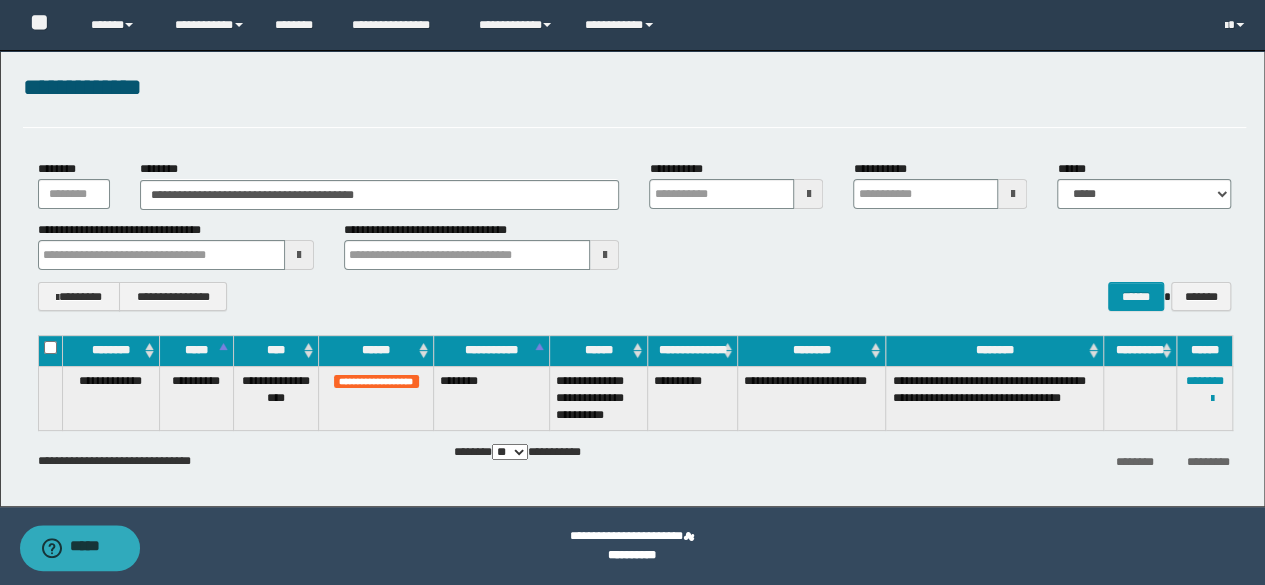 drag, startPoint x: 786, startPoint y: 307, endPoint x: 828, endPoint y: 315, distance: 42.755116 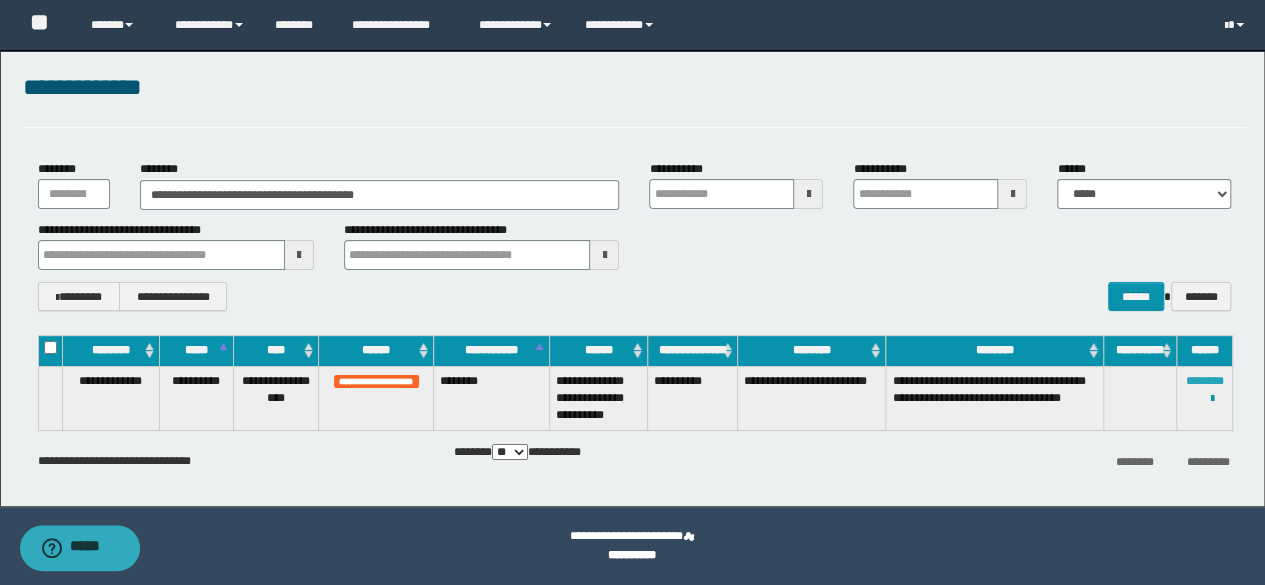 click on "********" at bounding box center (1205, 381) 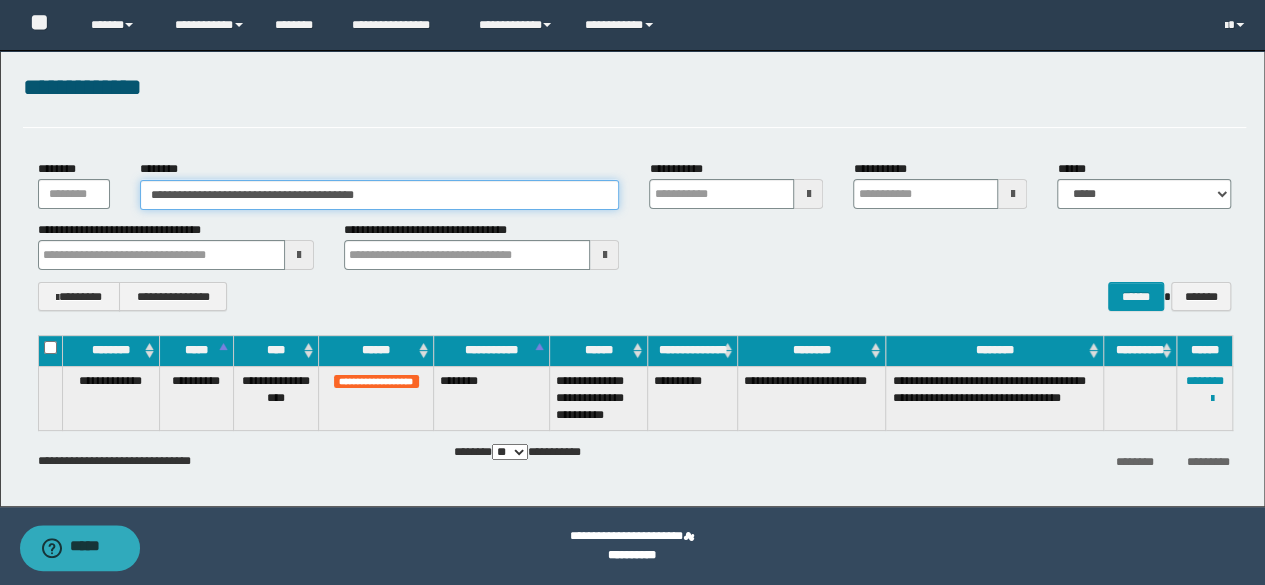 click on "**********" at bounding box center (380, 195) 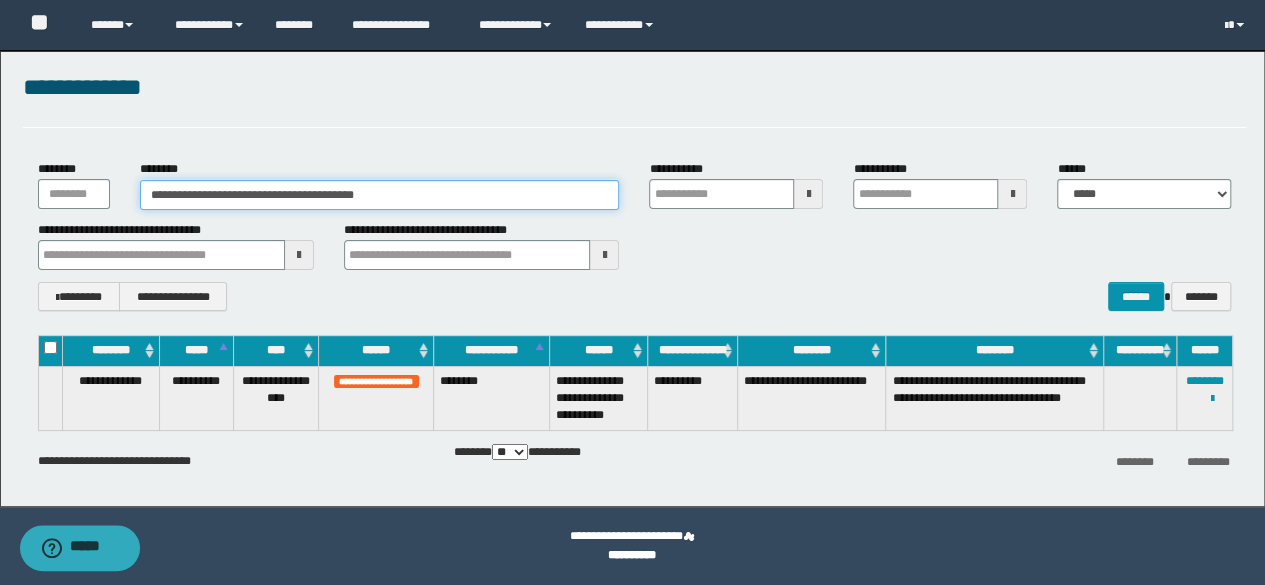 click on "**********" at bounding box center (380, 195) 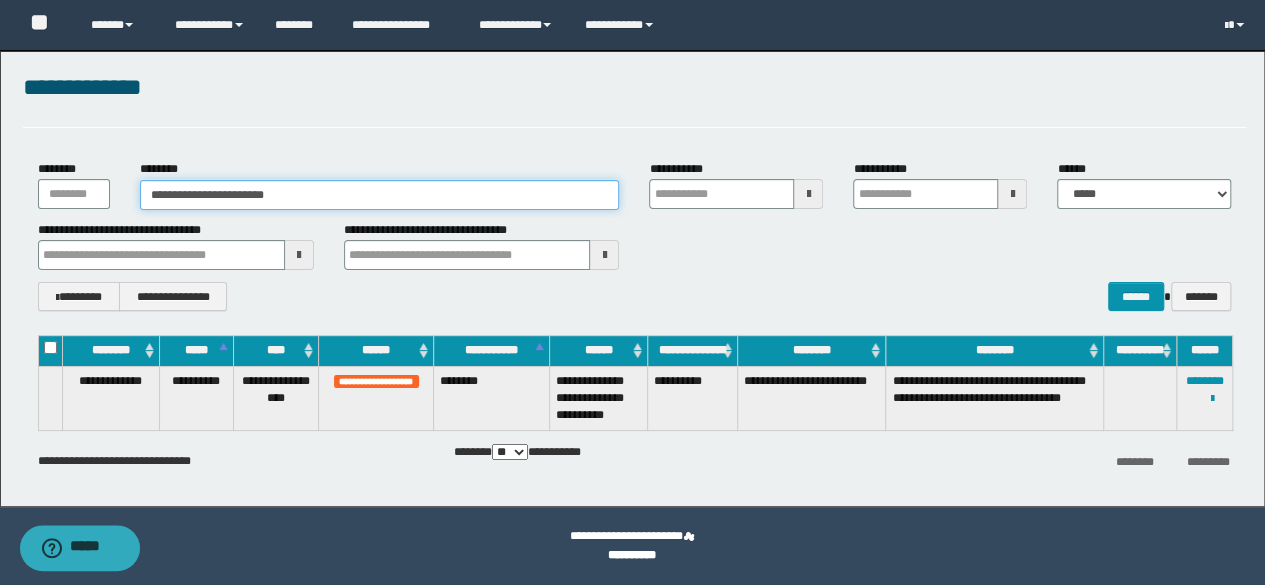 type on "**********" 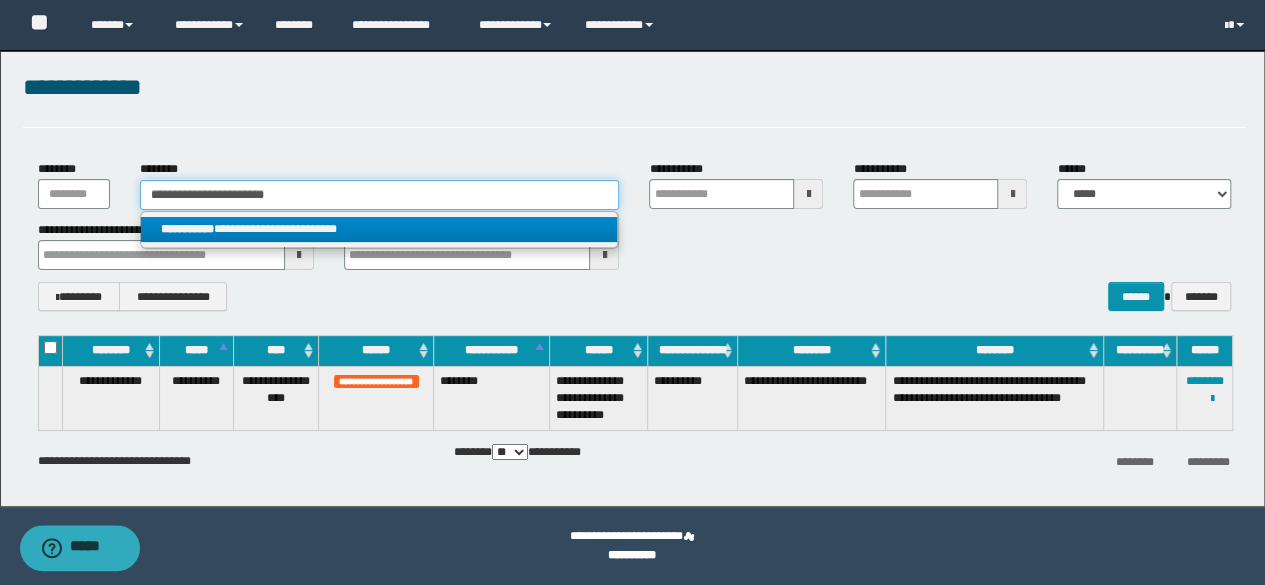 type on "**********" 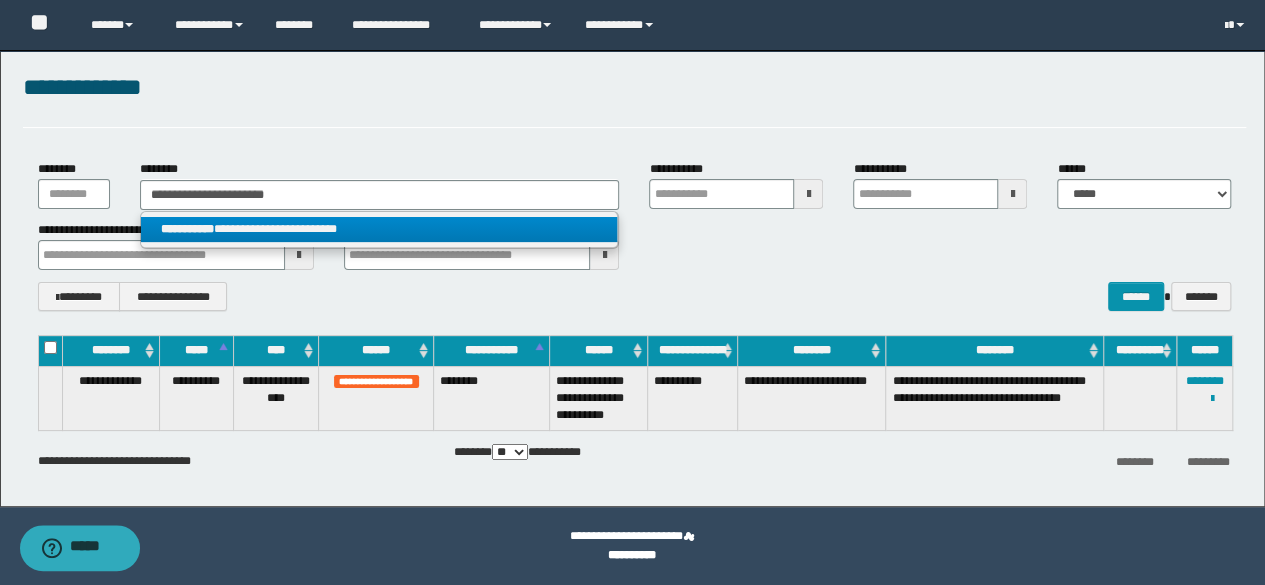 click on "**********" at bounding box center [379, 229] 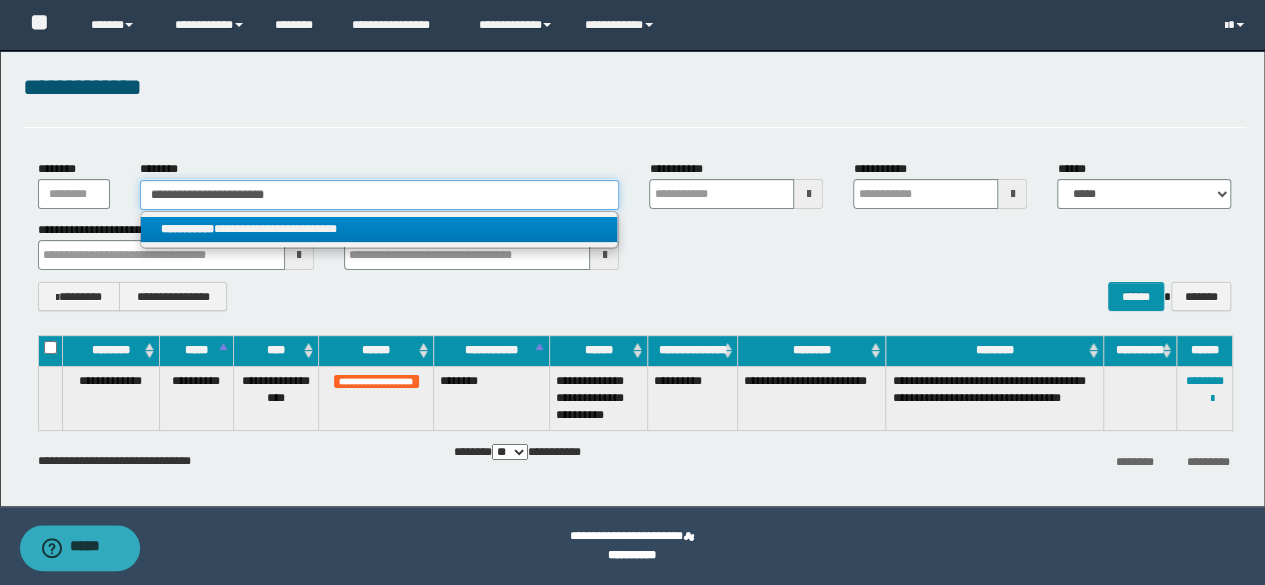 type 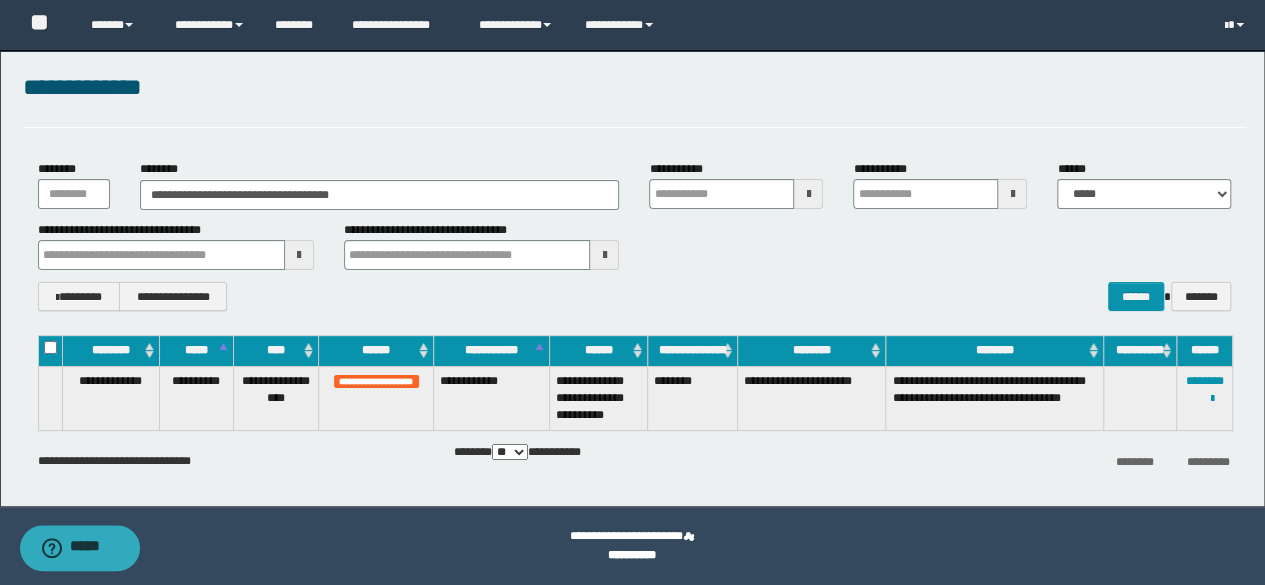 click on "**********" at bounding box center [635, 296] 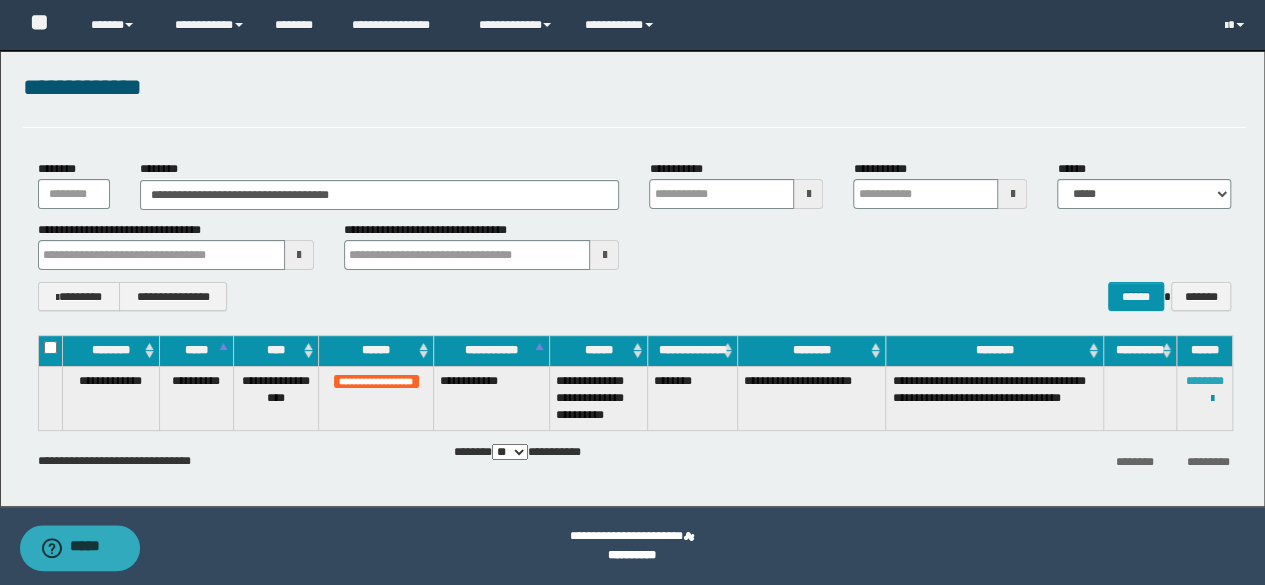 click on "********" at bounding box center (1205, 381) 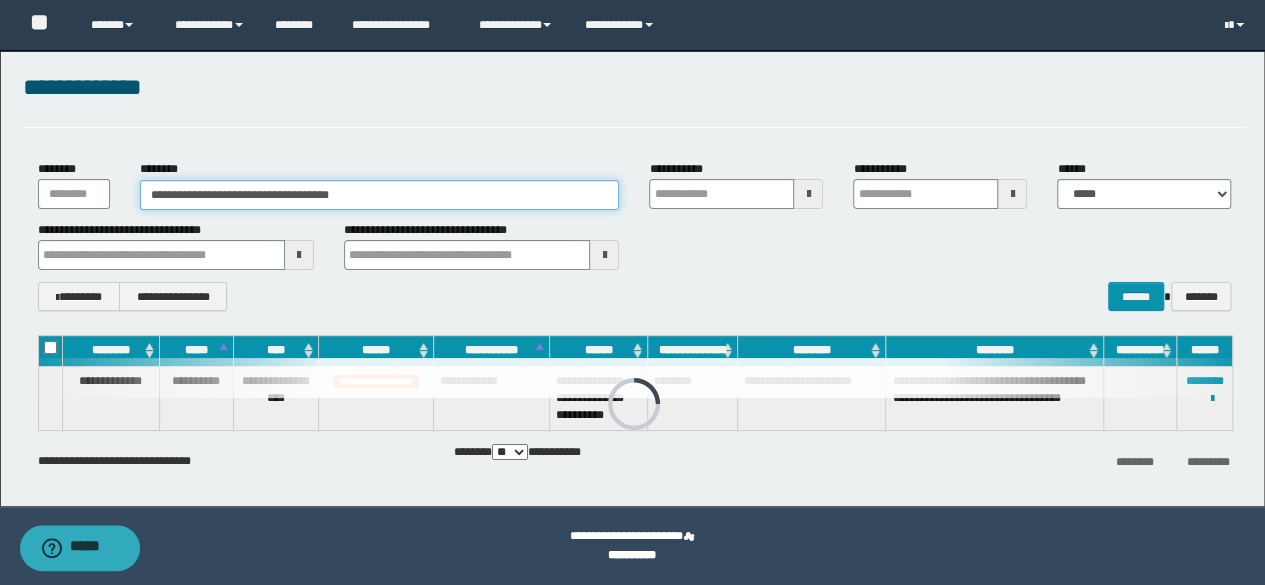 click on "**********" at bounding box center [380, 195] 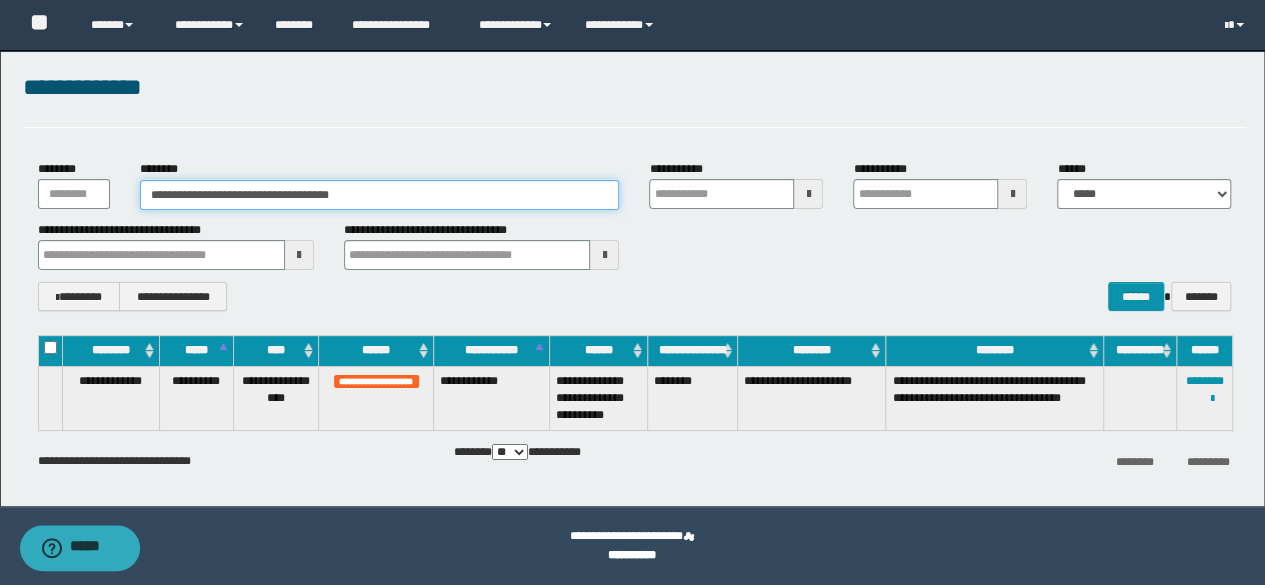 click on "**********" at bounding box center (380, 195) 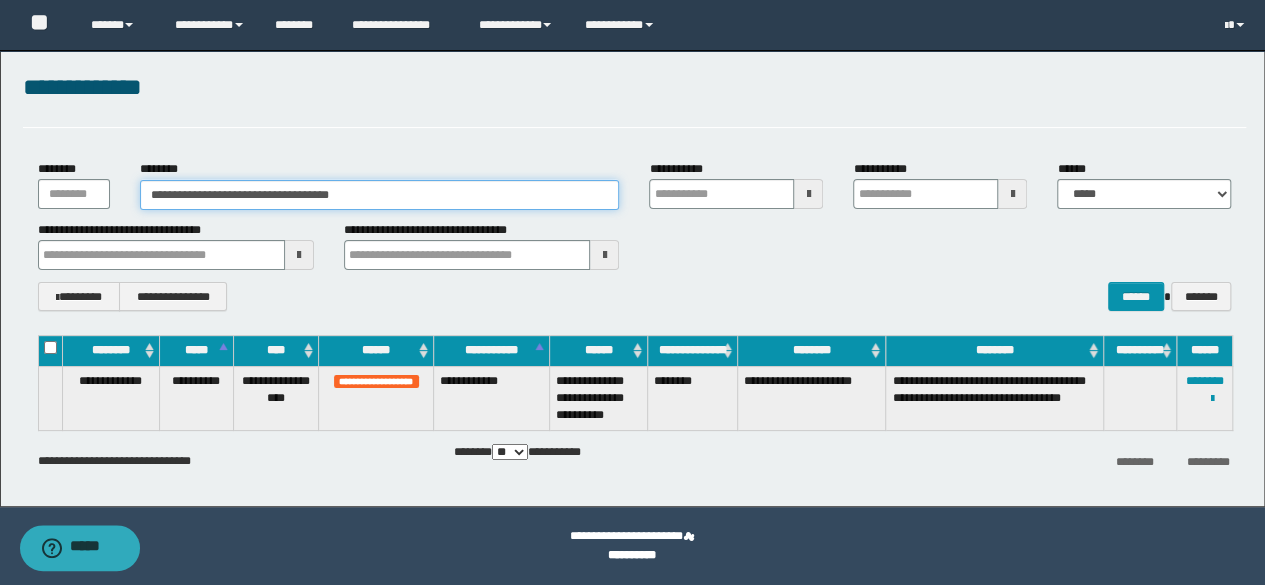 paste 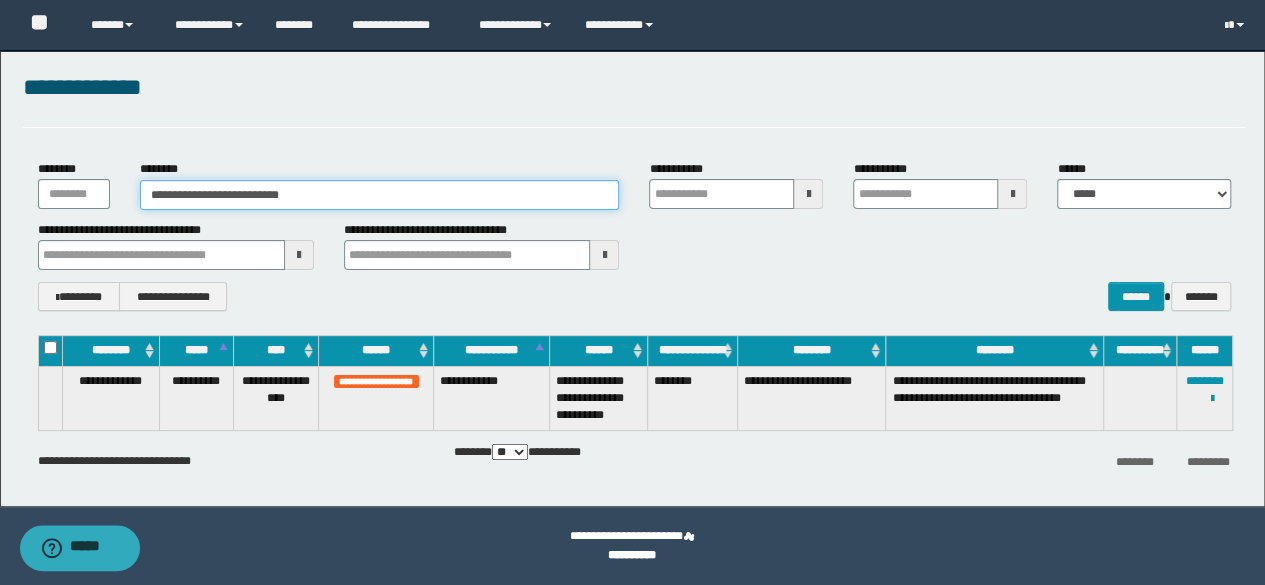 type on "**********" 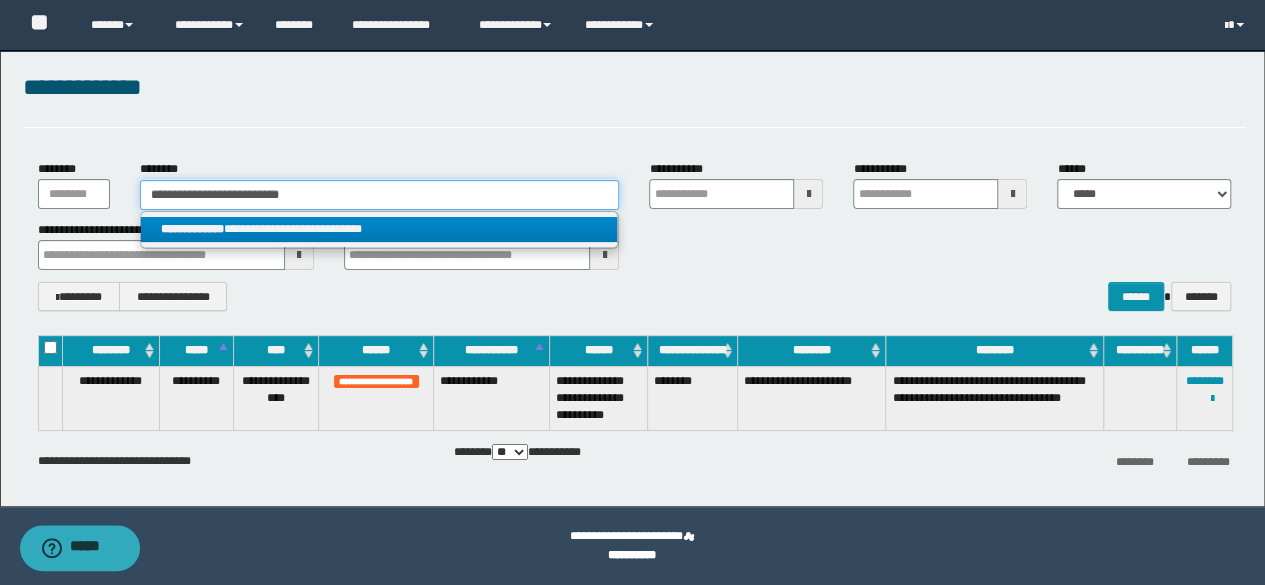 type on "**********" 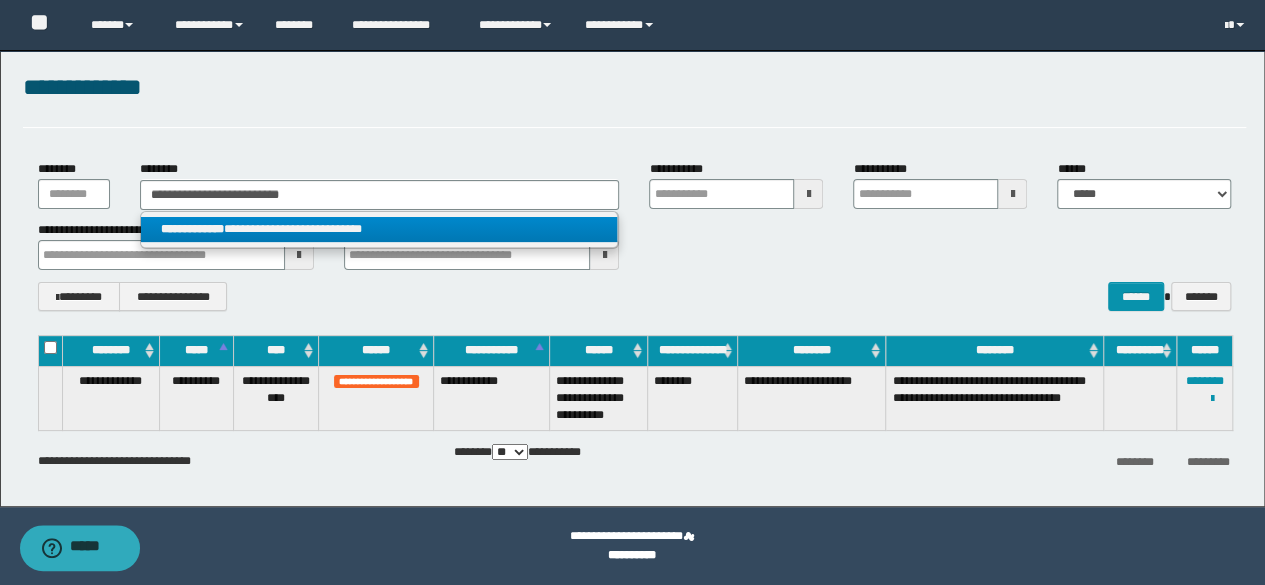 click on "**********" at bounding box center [379, 229] 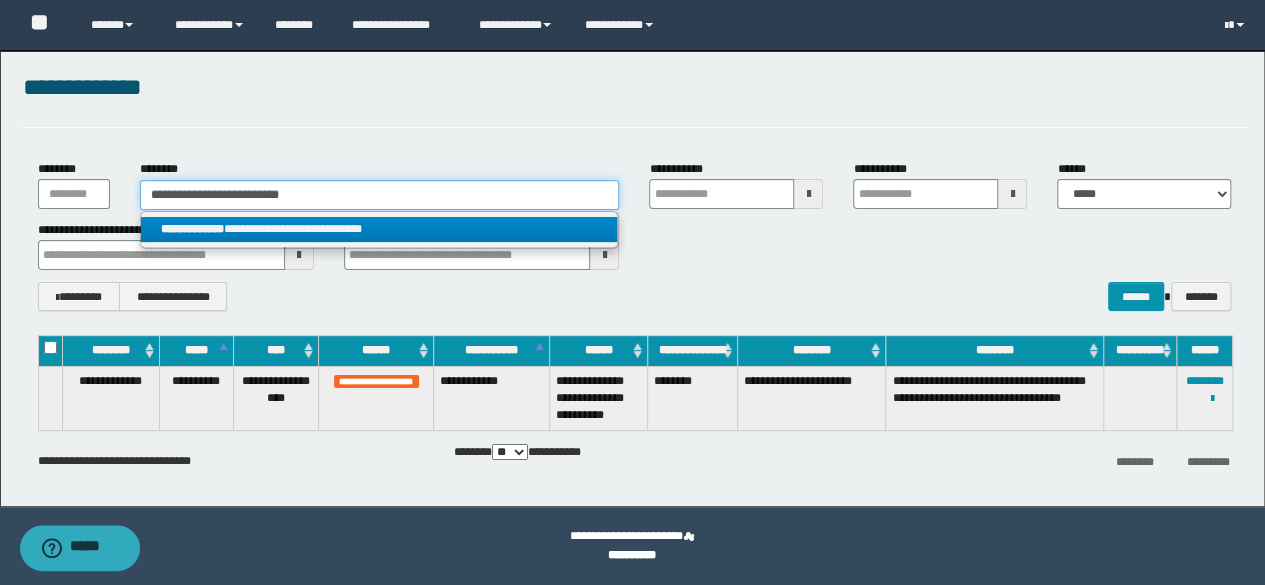type 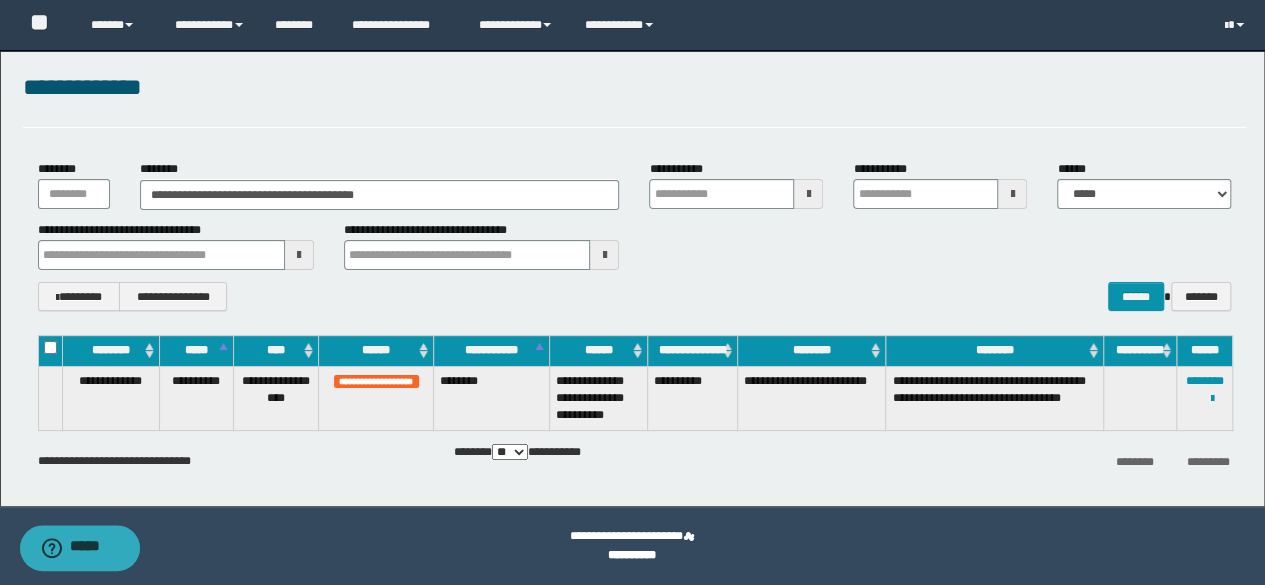 click on "**********" at bounding box center (635, 296) 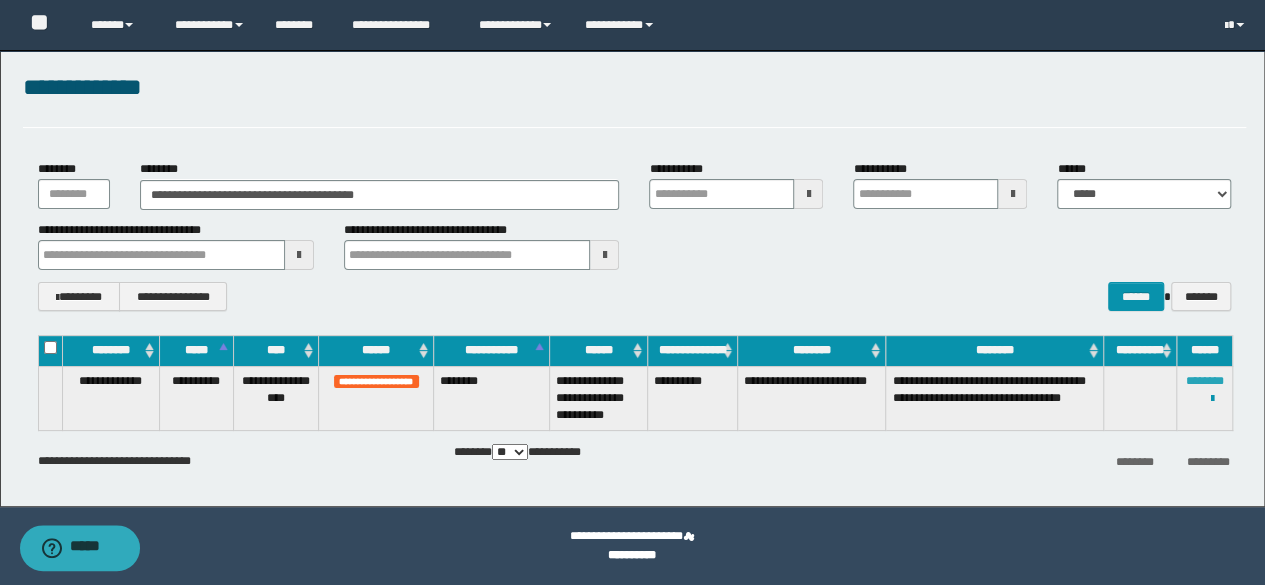 click on "********" at bounding box center (1205, 381) 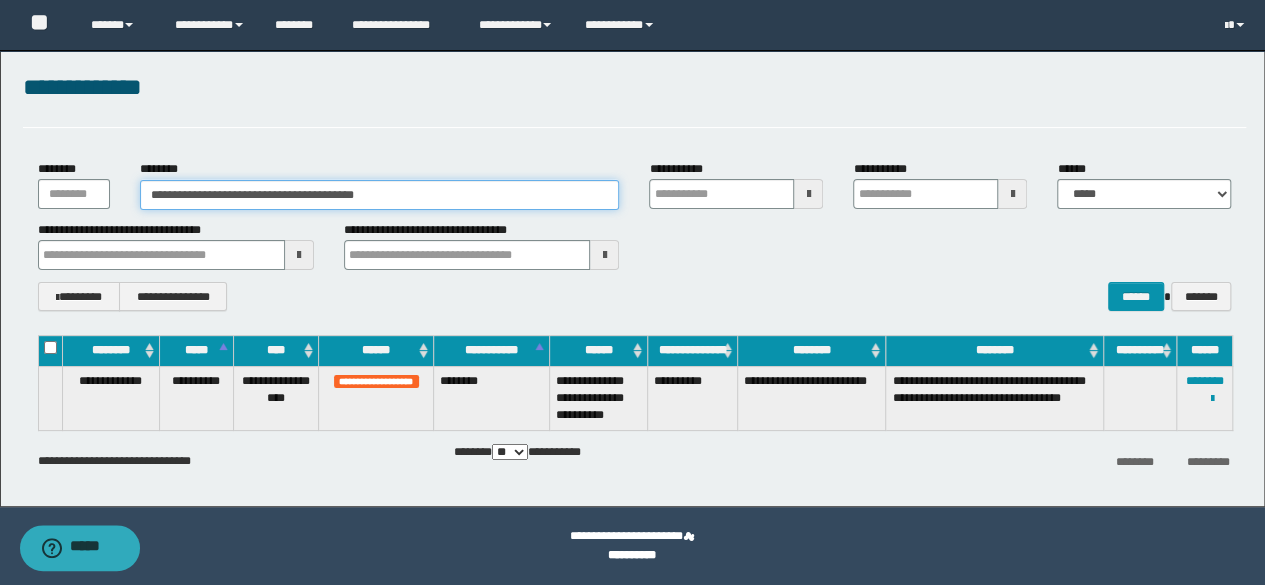click on "**********" at bounding box center (380, 195) 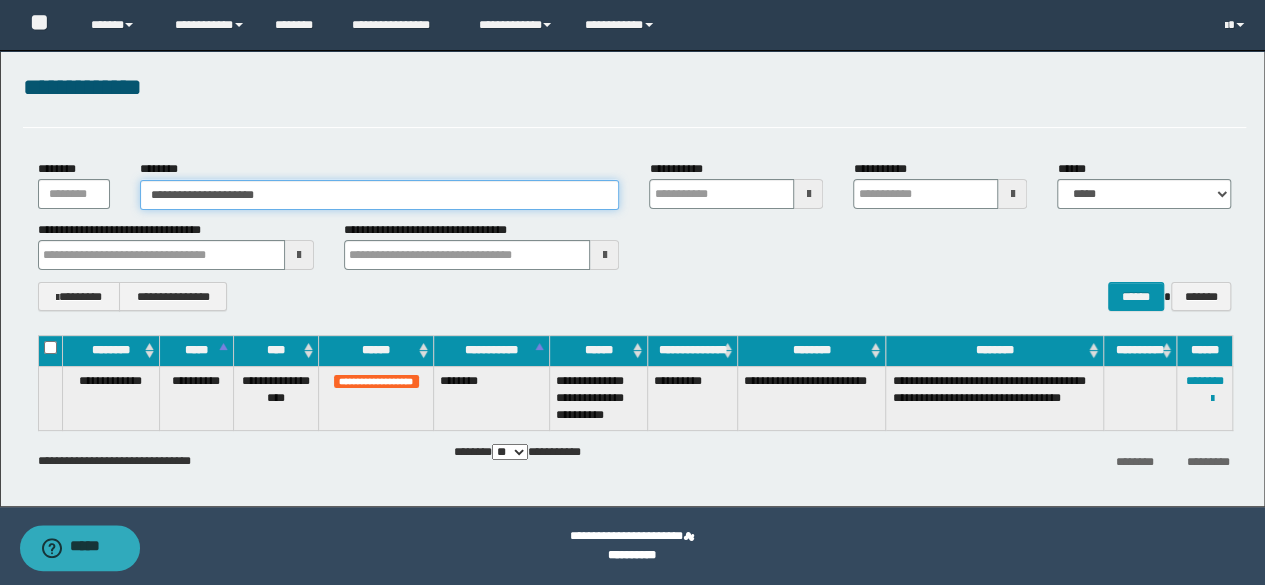 type on "**********" 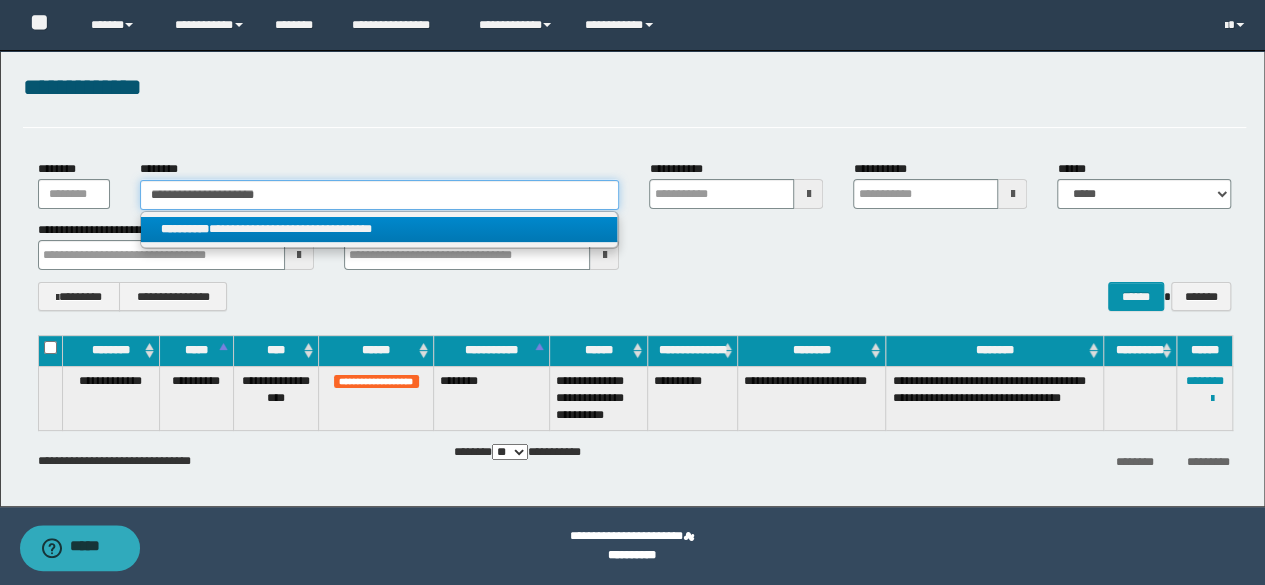 type on "**********" 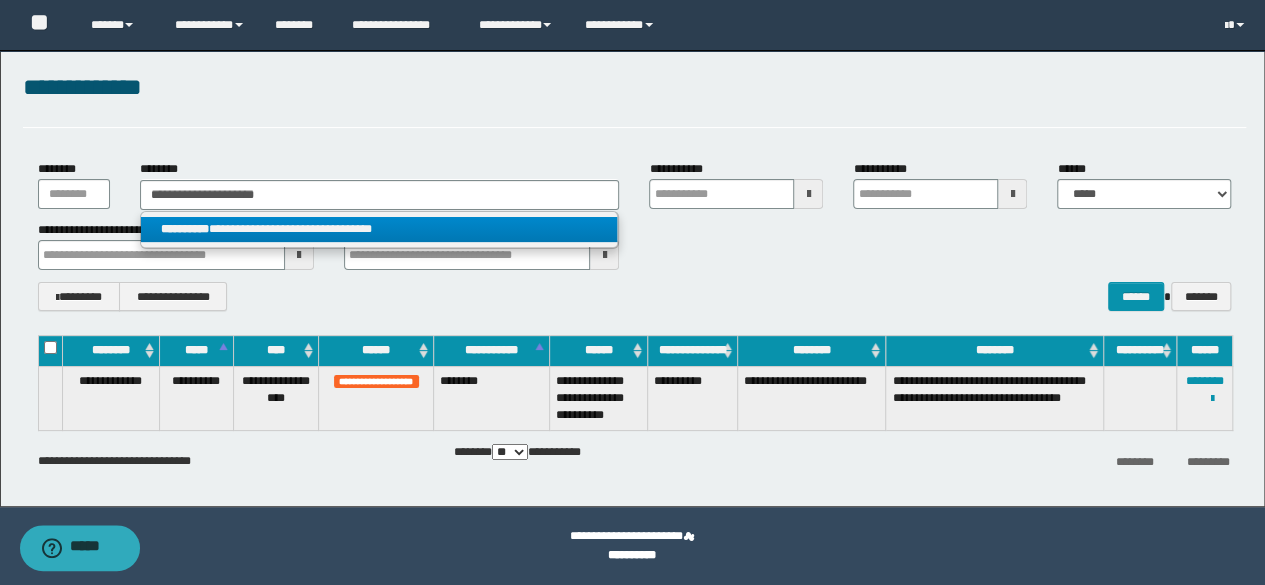 click on "**********" at bounding box center (379, 229) 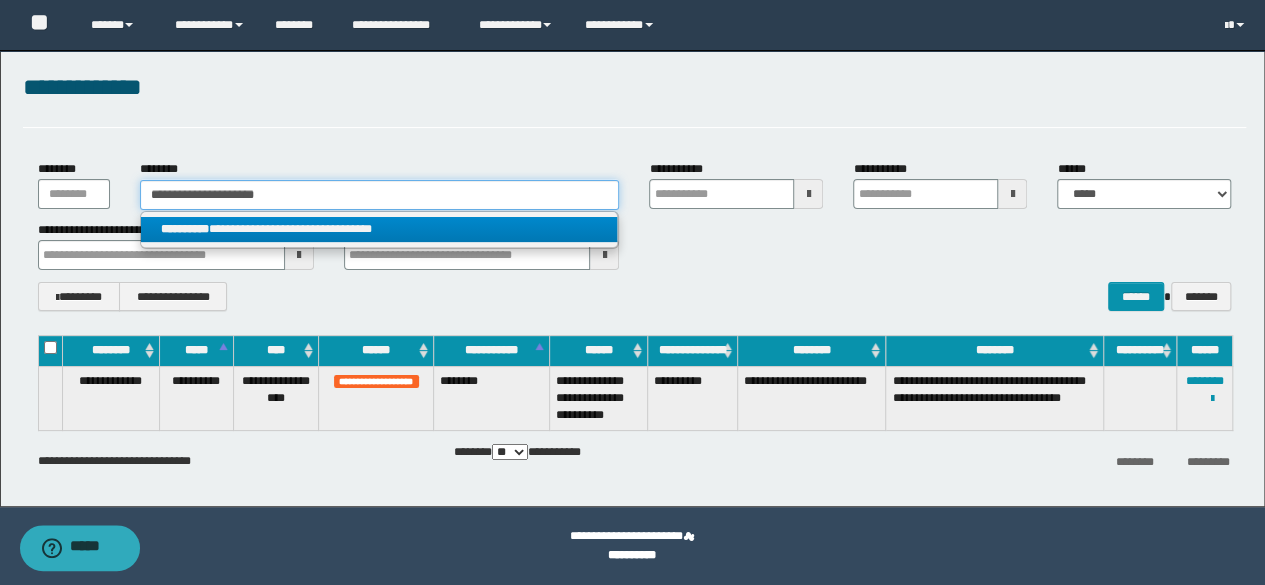 type 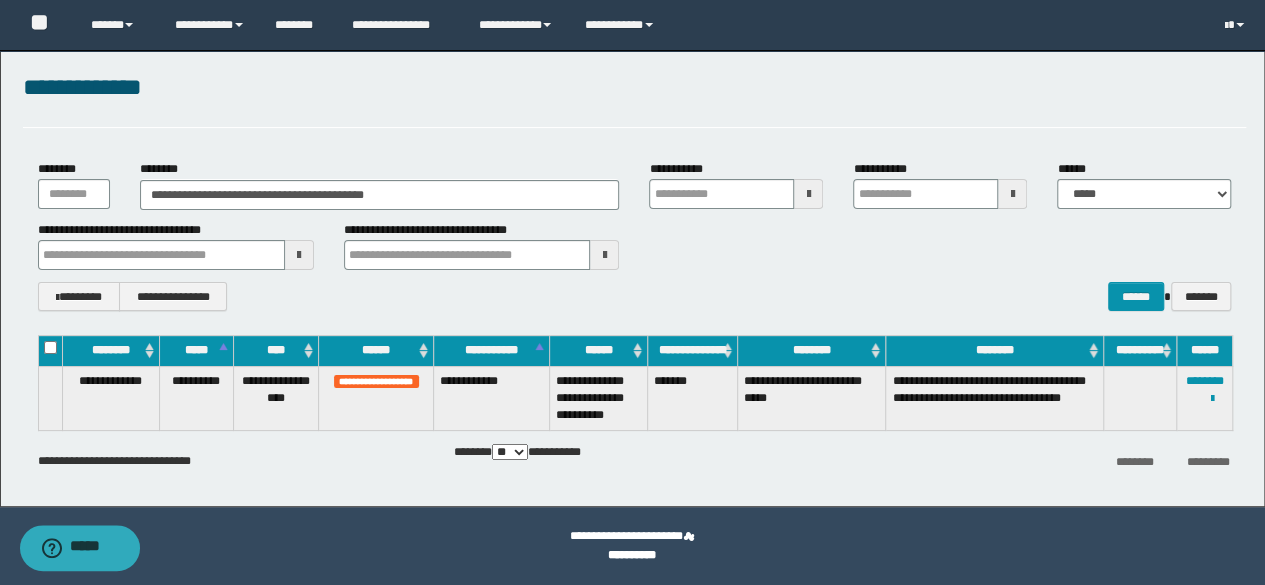 click on "**********" at bounding box center [635, 235] 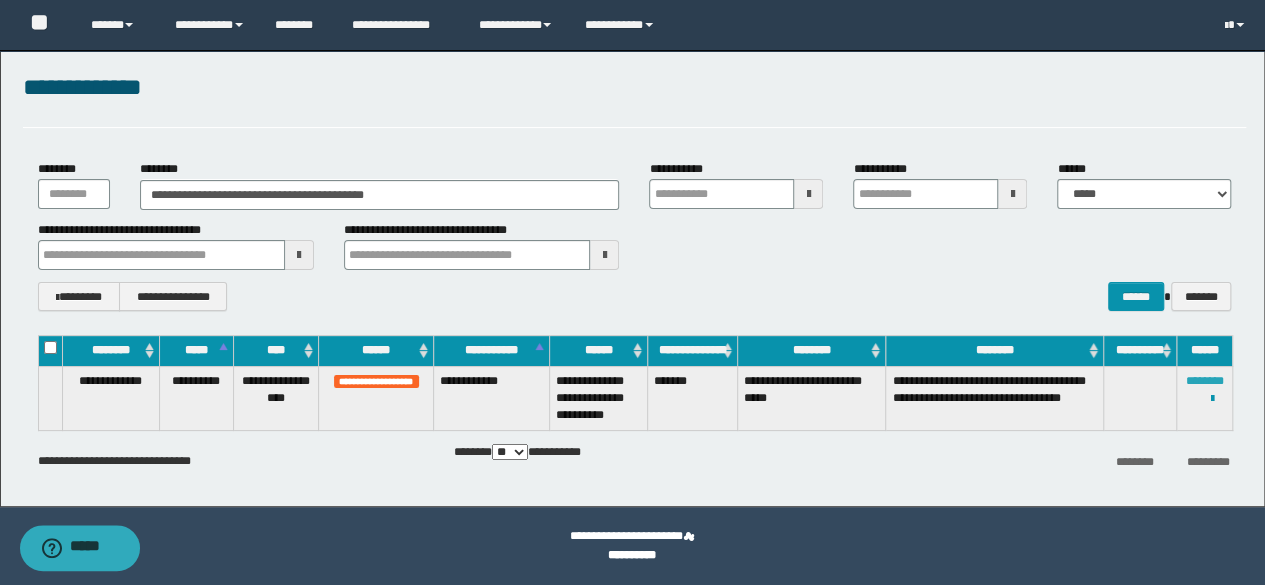 click on "********" at bounding box center [1205, 381] 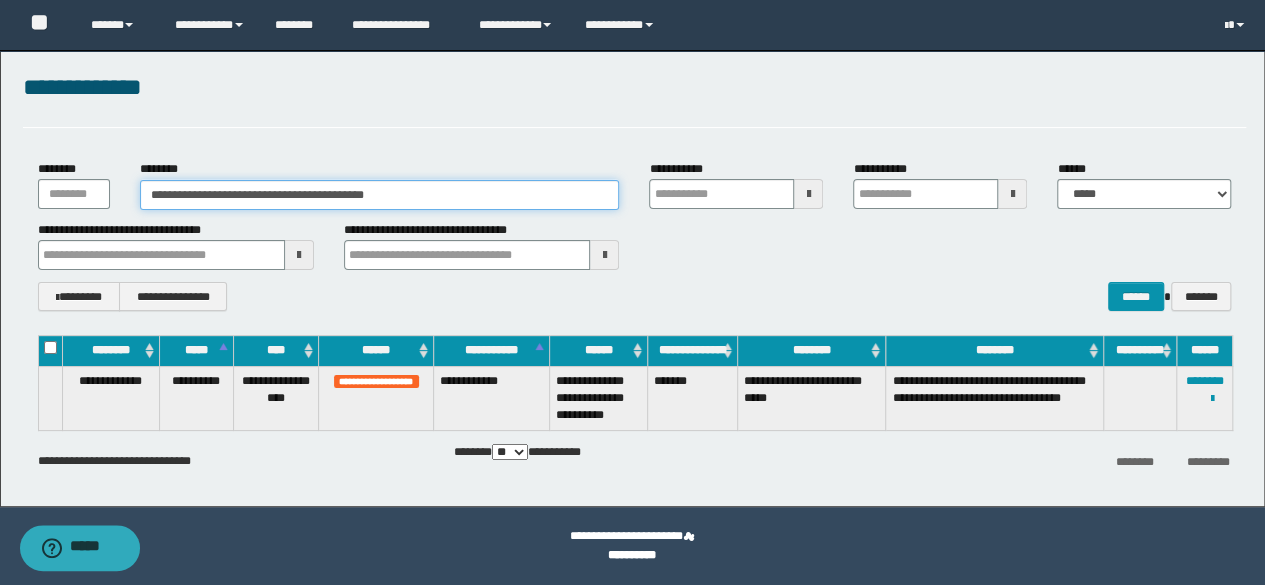 click on "**********" at bounding box center (380, 195) 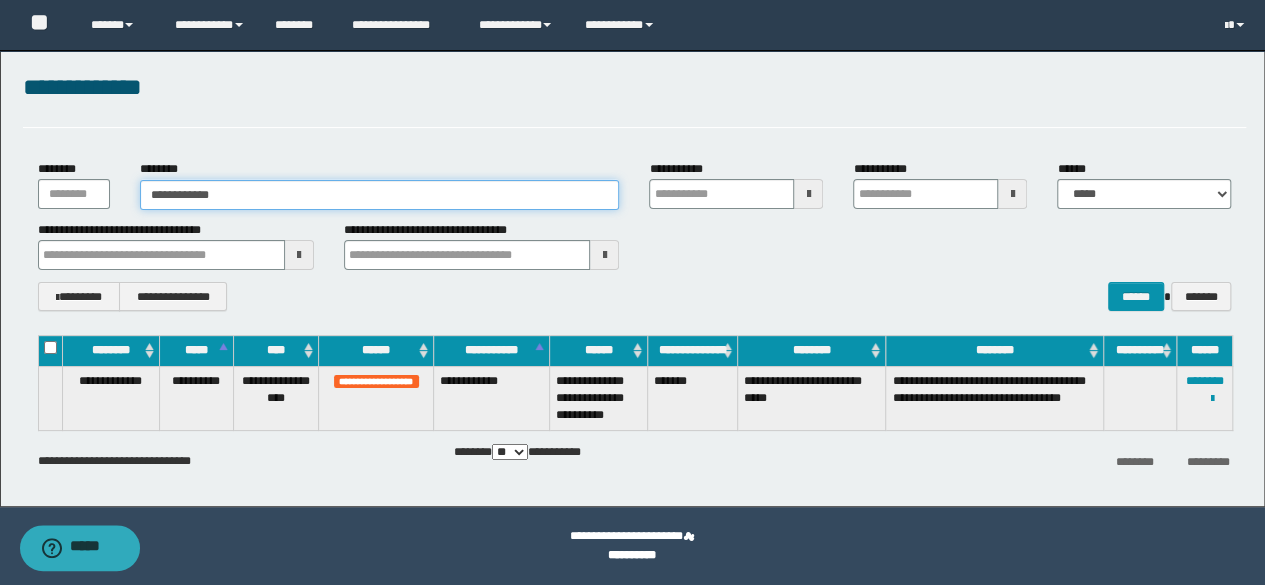 click on "**********" at bounding box center [380, 195] 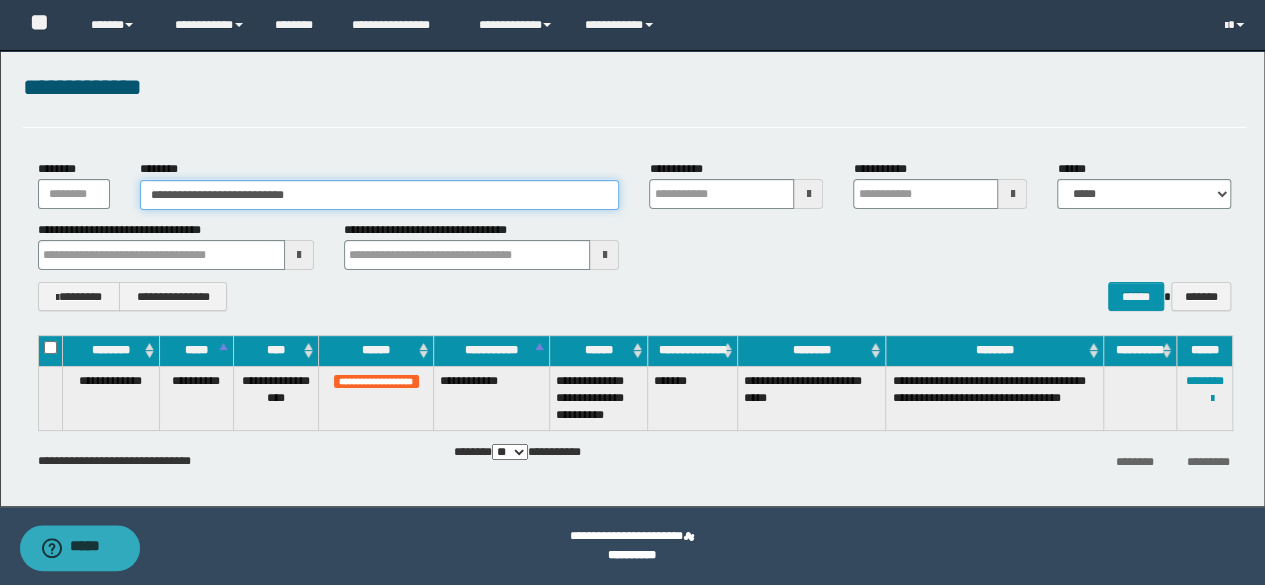 type on "**********" 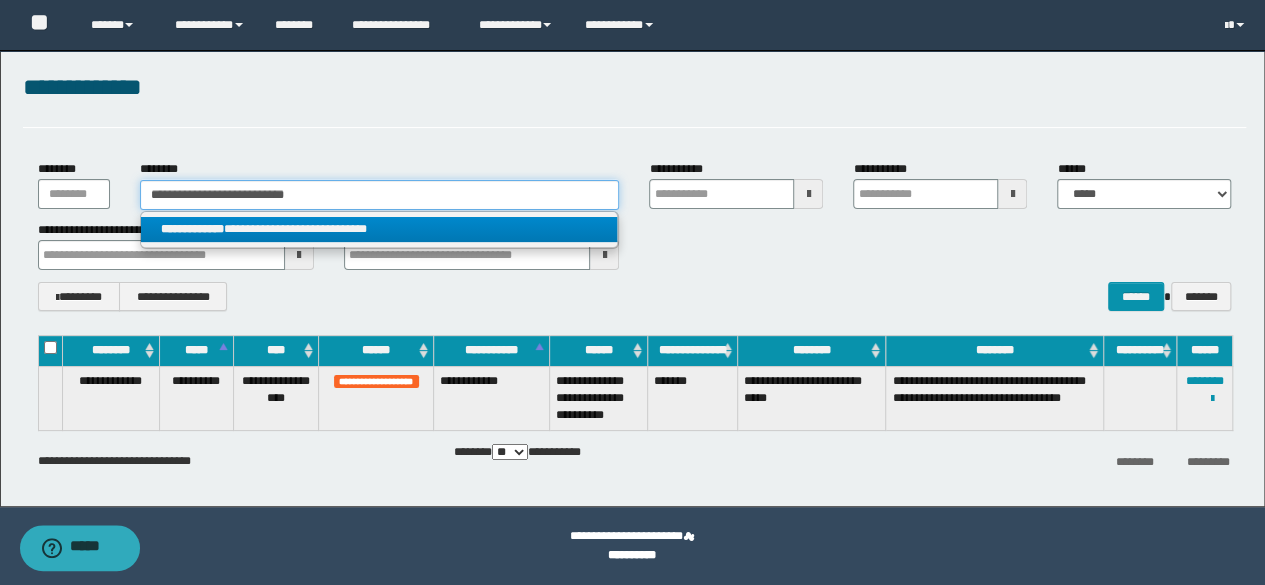 type on "**********" 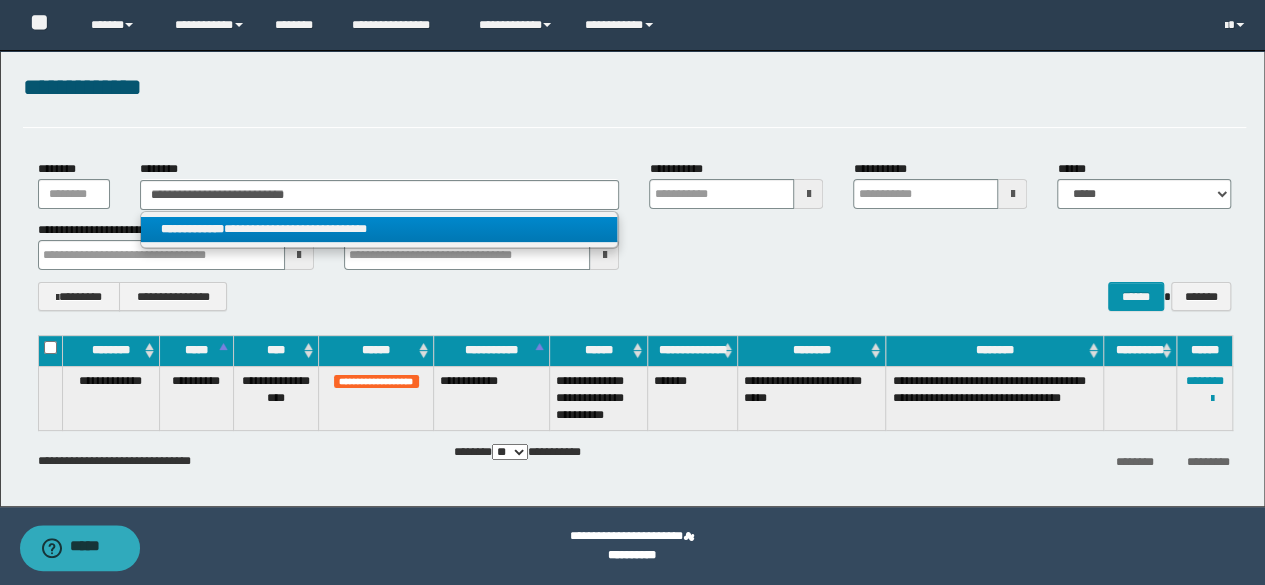 click on "**********" at bounding box center [379, 229] 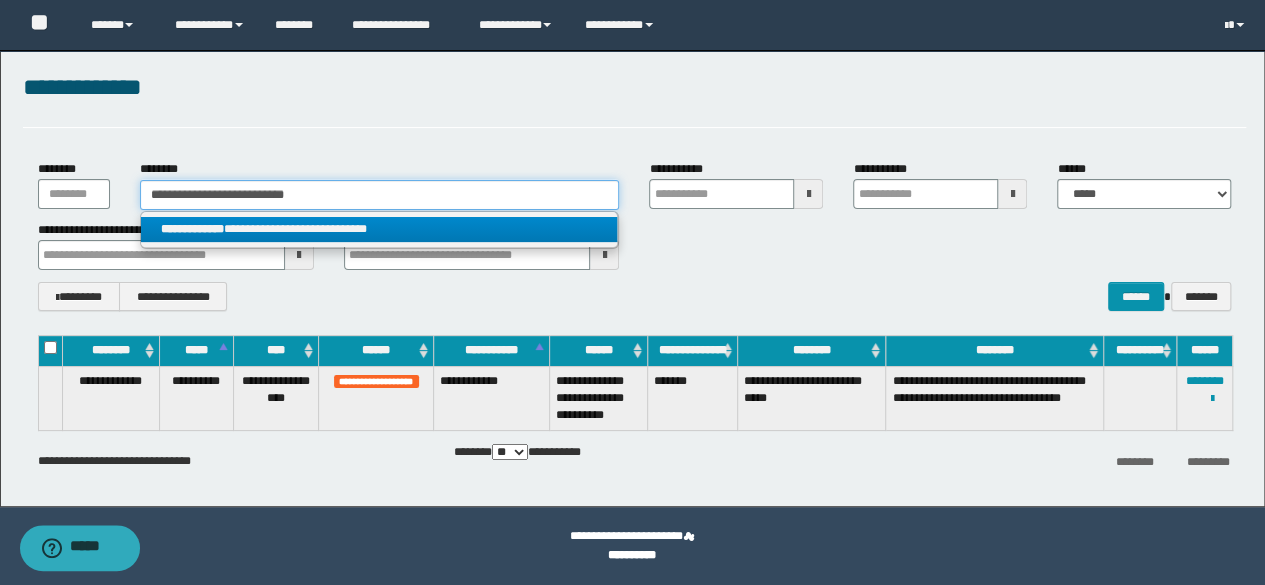 type 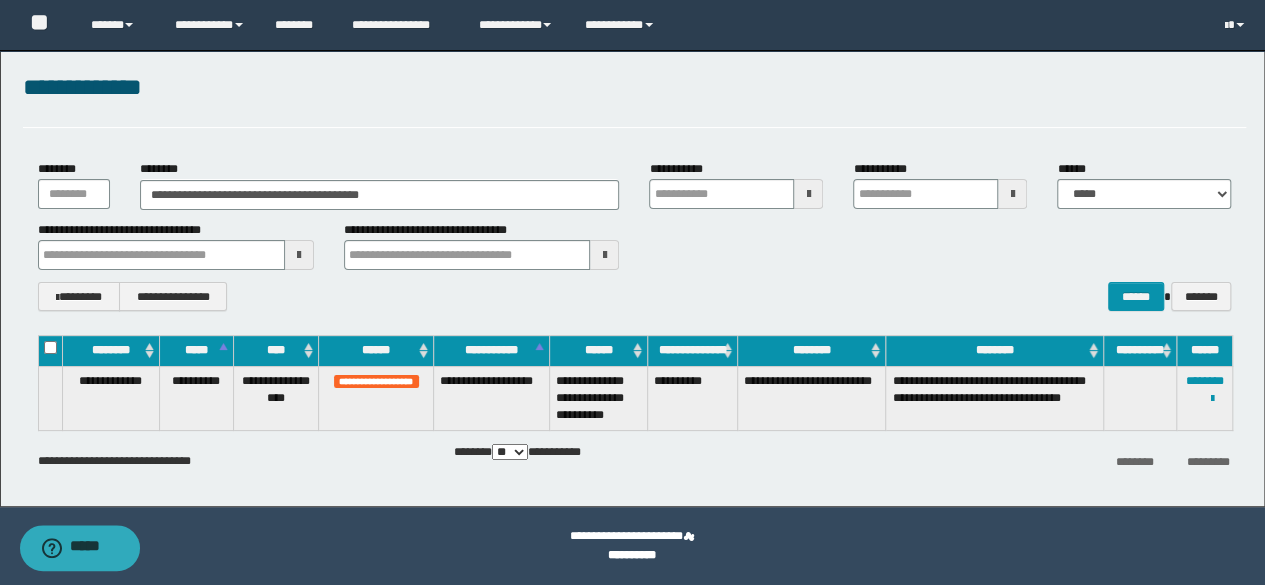 click on "**********" at bounding box center [635, 235] 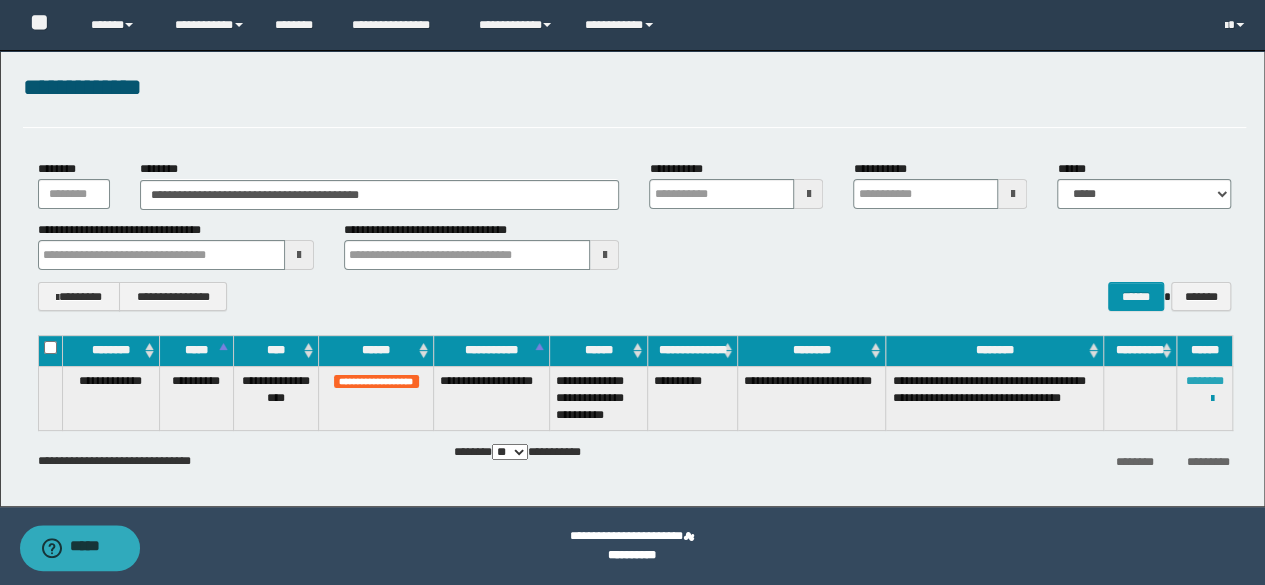 click on "********" at bounding box center (1205, 381) 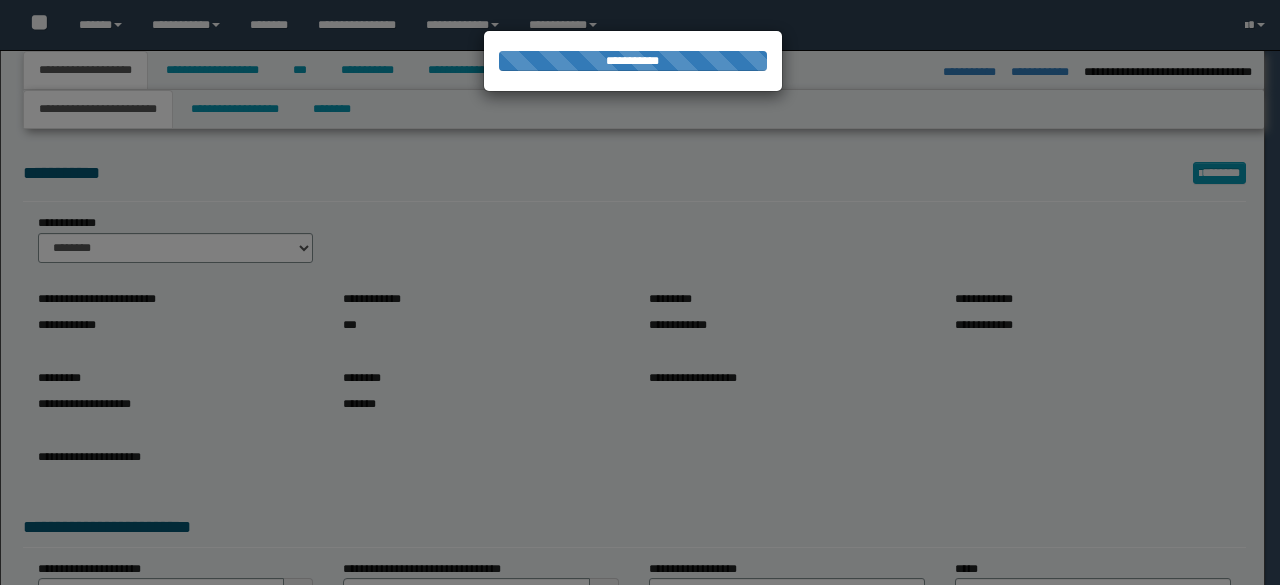 select on "*" 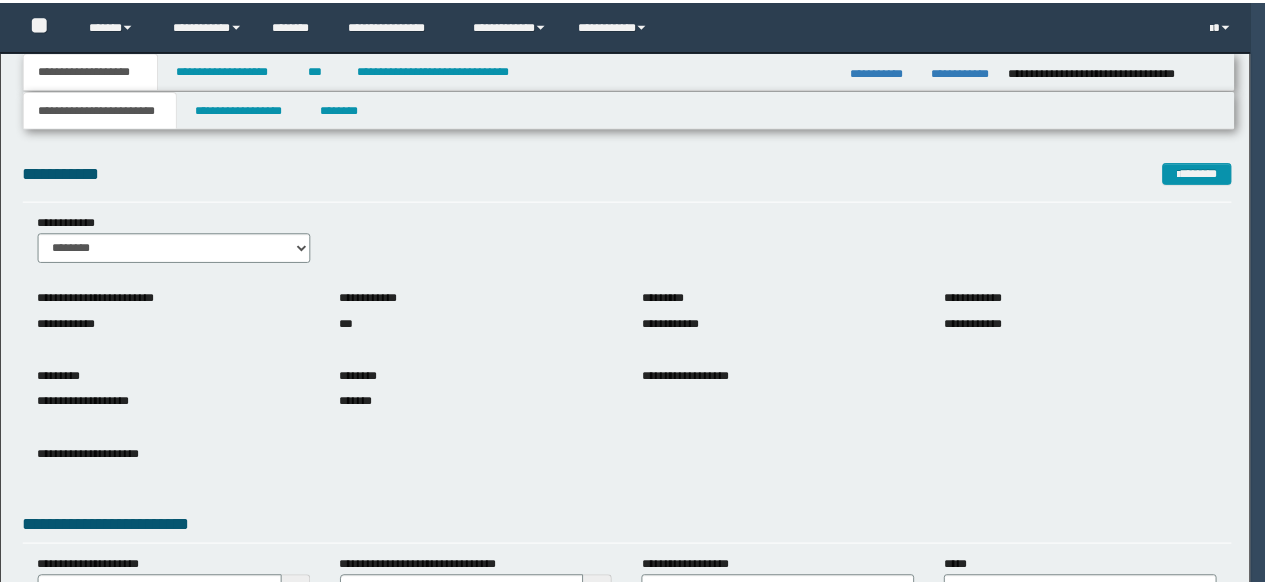 scroll, scrollTop: 0, scrollLeft: 0, axis: both 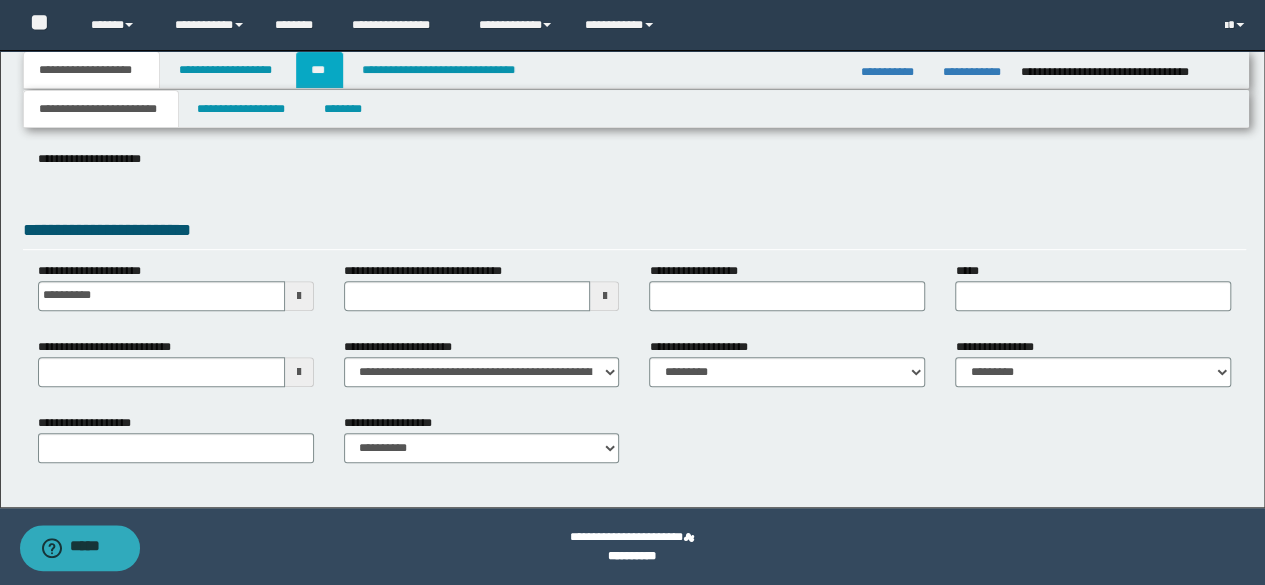 click on "***" at bounding box center [319, 70] 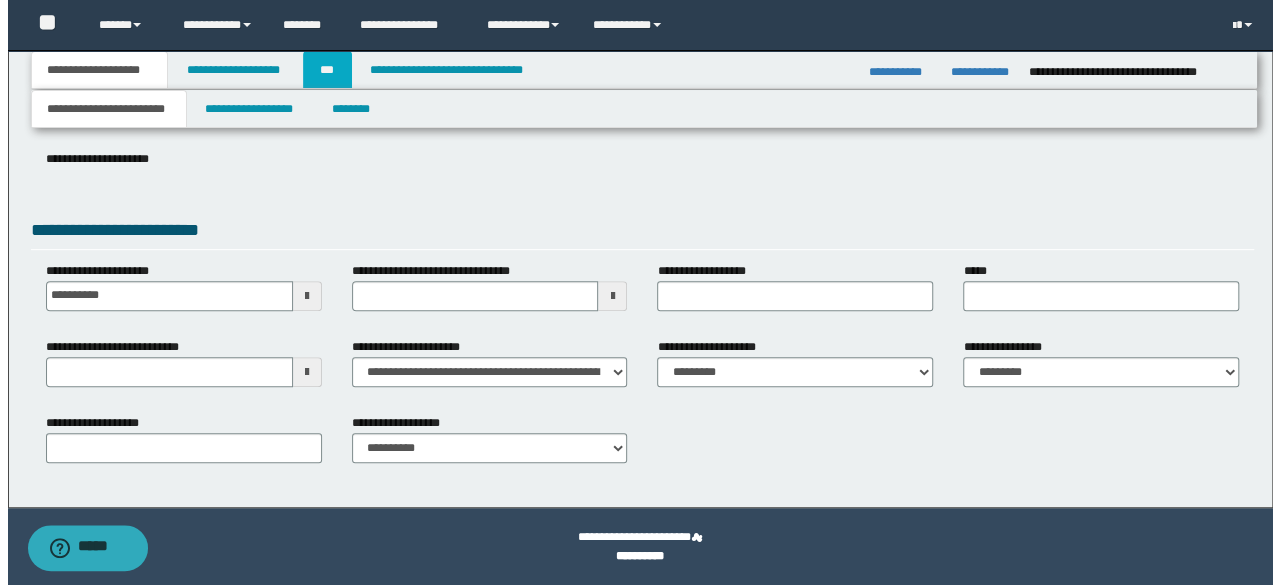 scroll, scrollTop: 0, scrollLeft: 0, axis: both 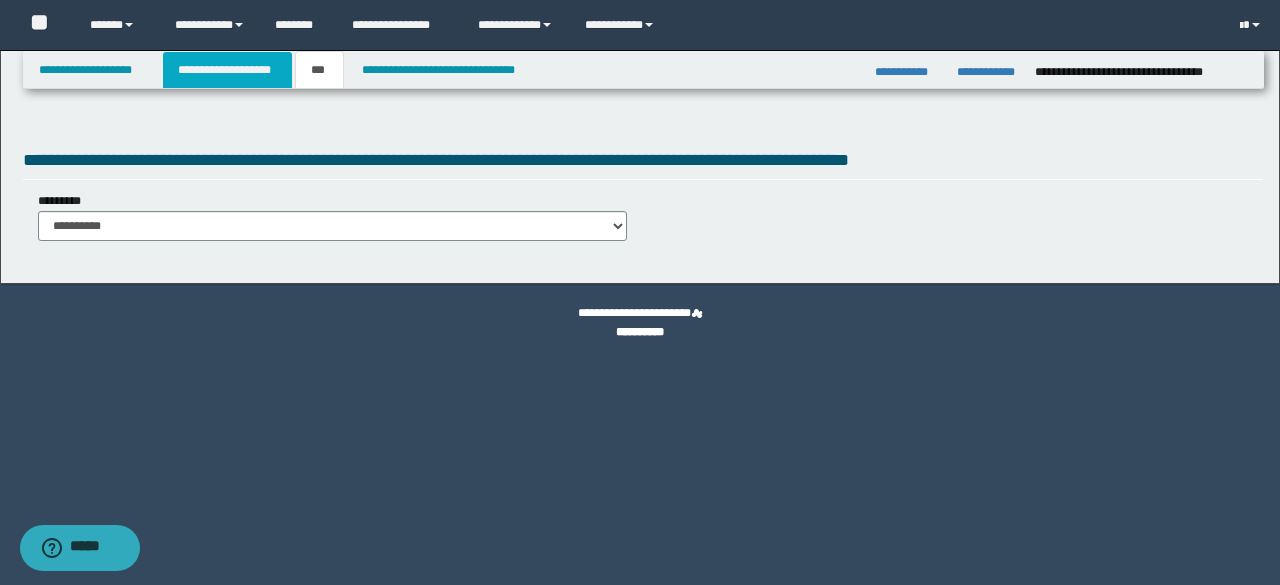 click on "**********" at bounding box center (227, 70) 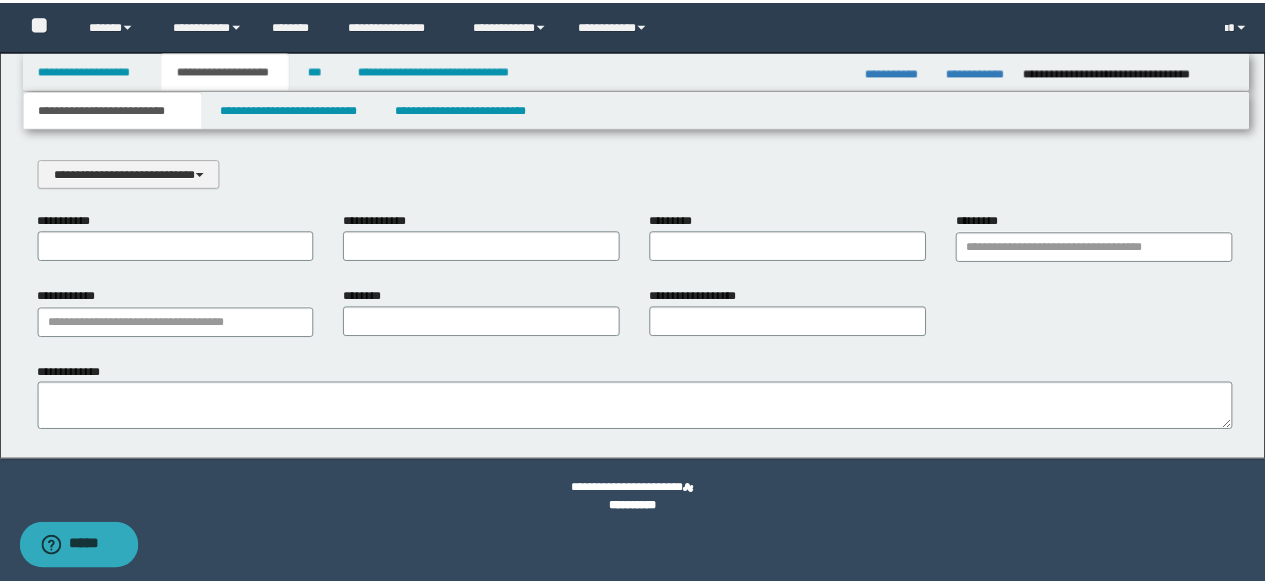 scroll, scrollTop: 0, scrollLeft: 0, axis: both 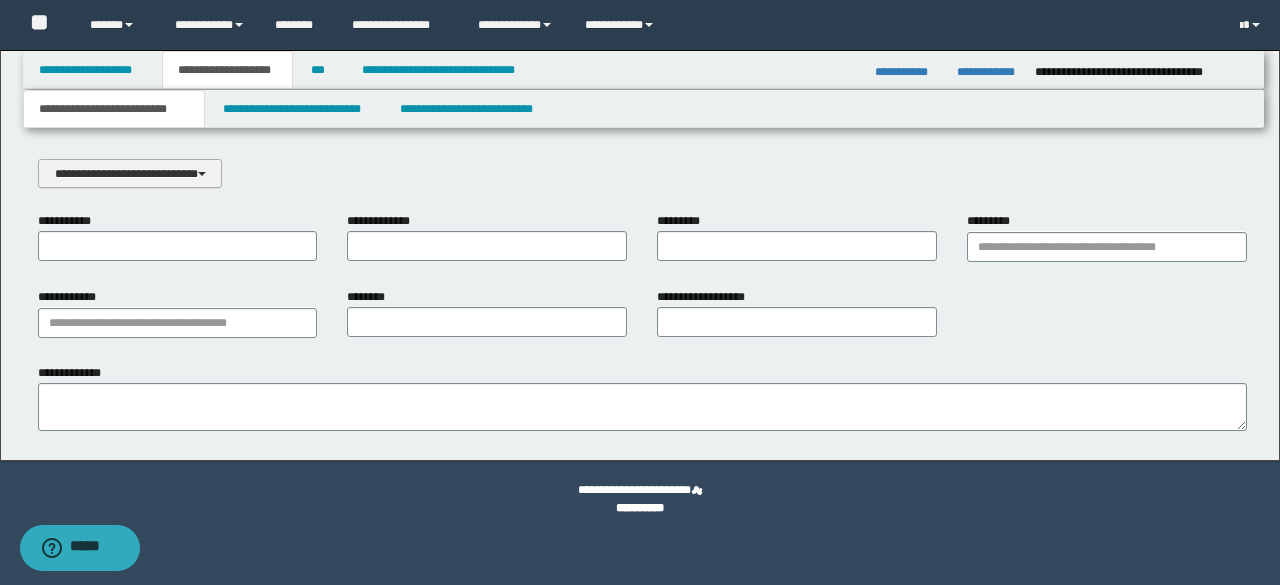 click on "**********" at bounding box center (130, 173) 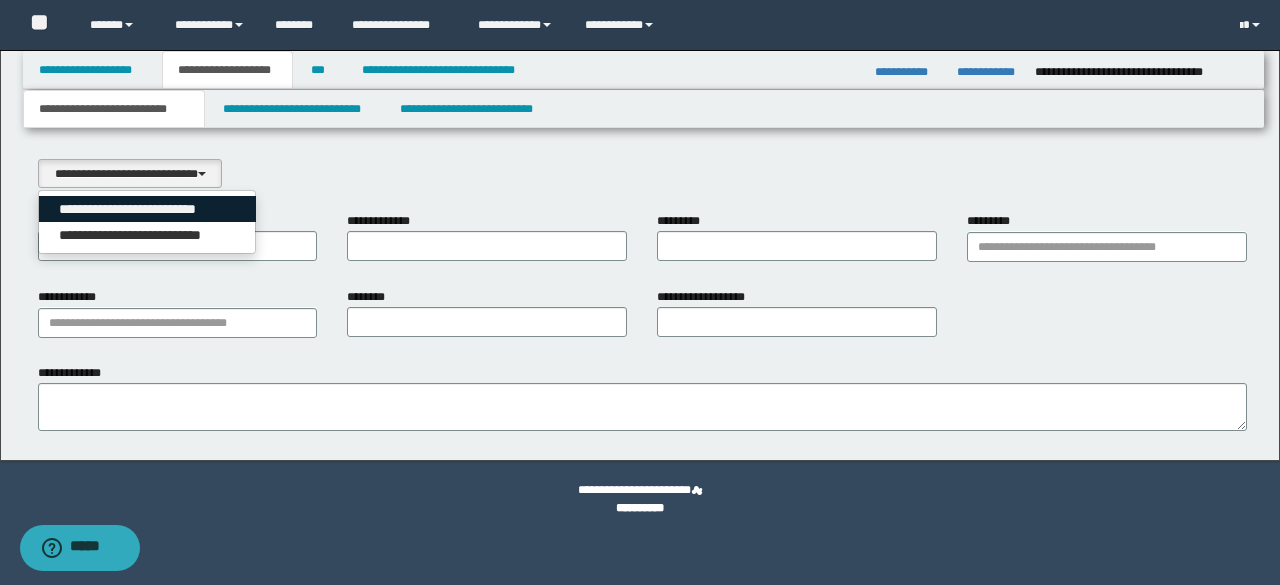click on "**********" at bounding box center [148, 209] 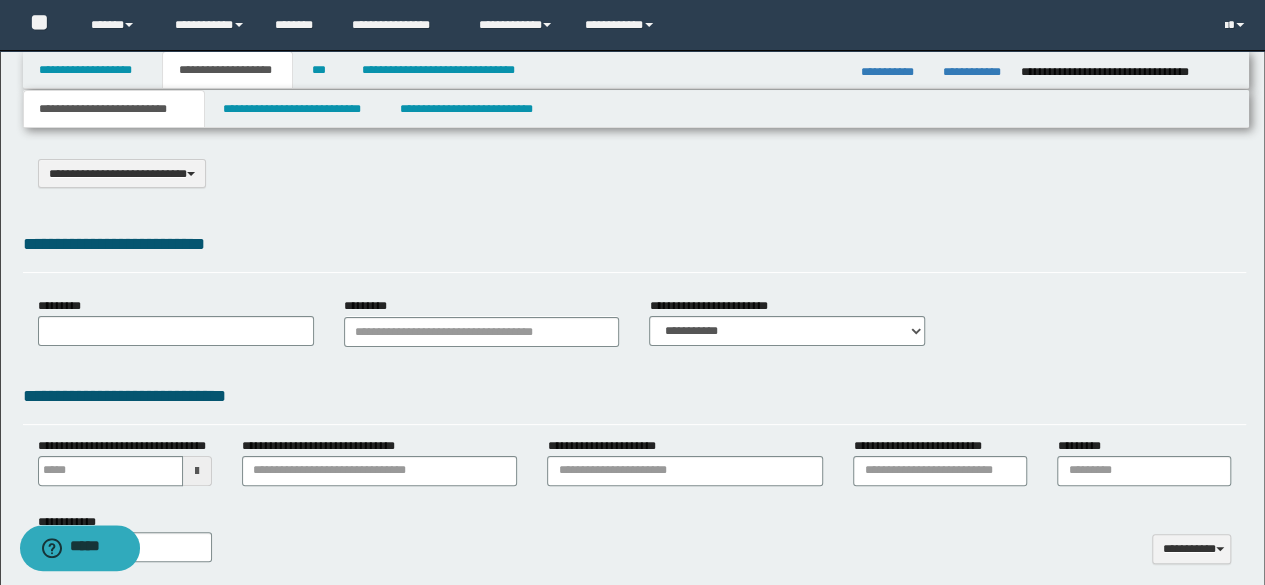 select on "*" 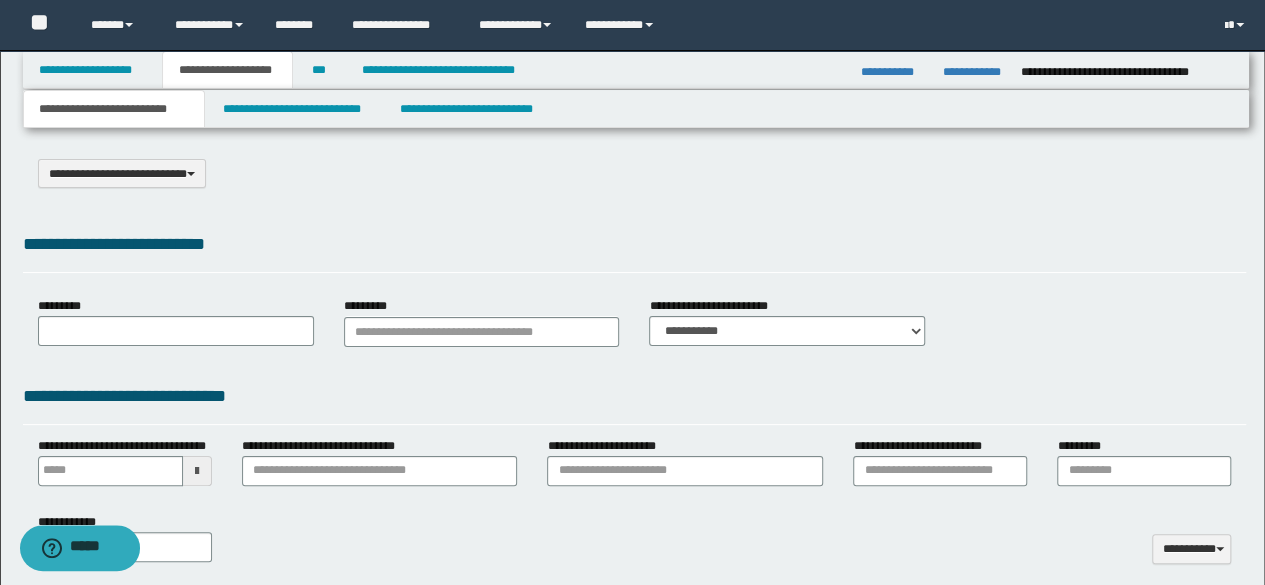 type 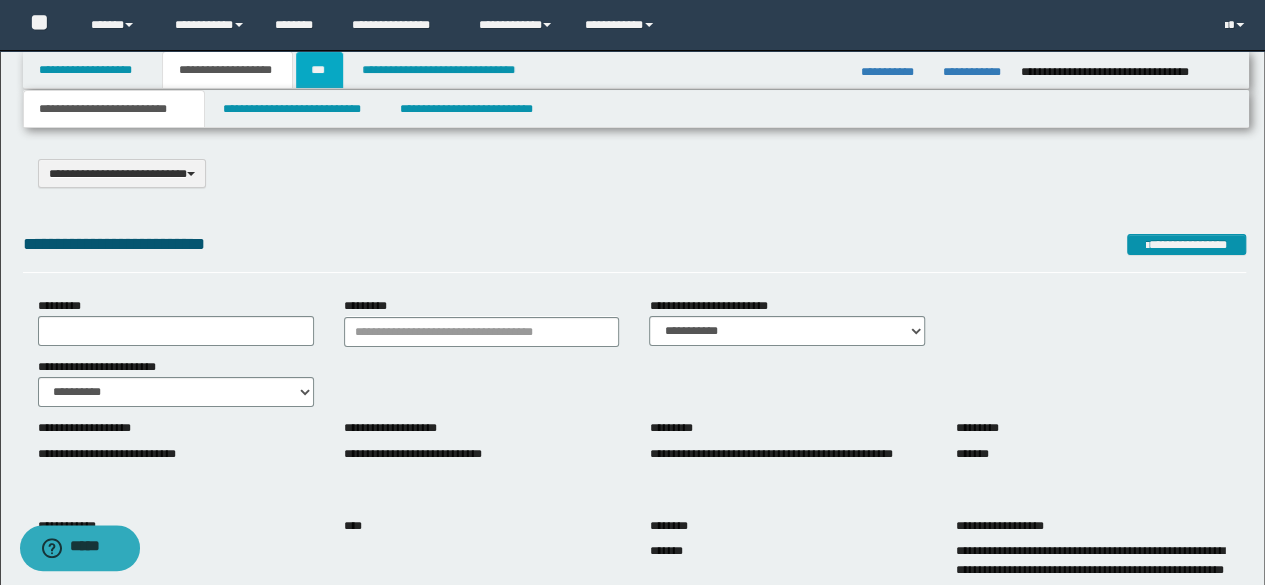 click on "***" at bounding box center (319, 70) 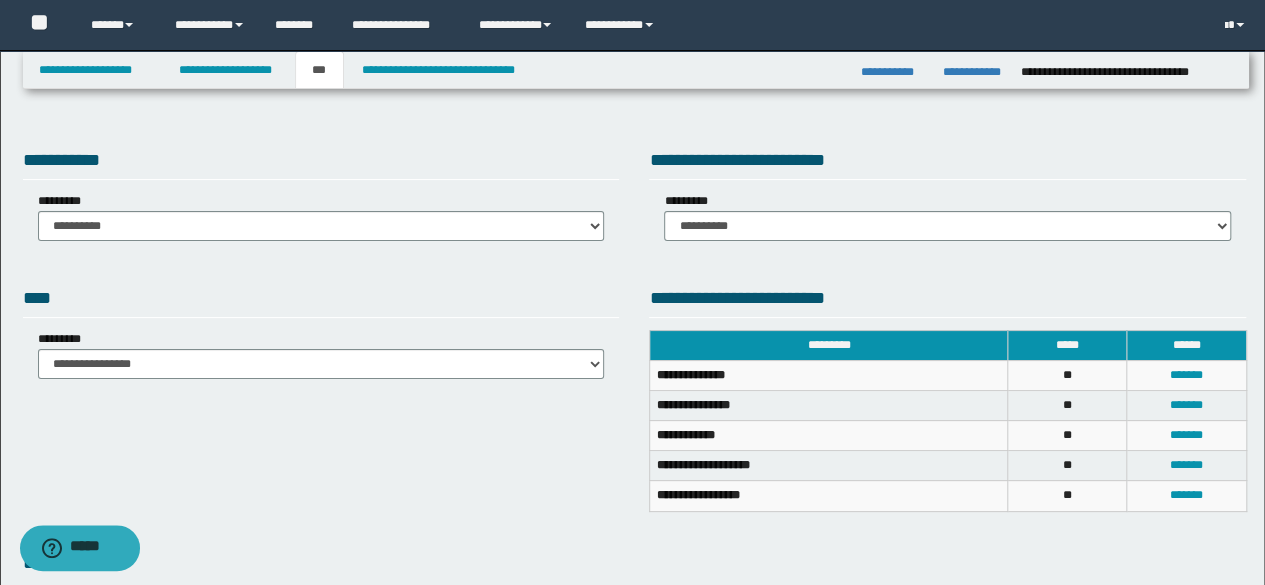 click on "**********" at bounding box center [321, 197] 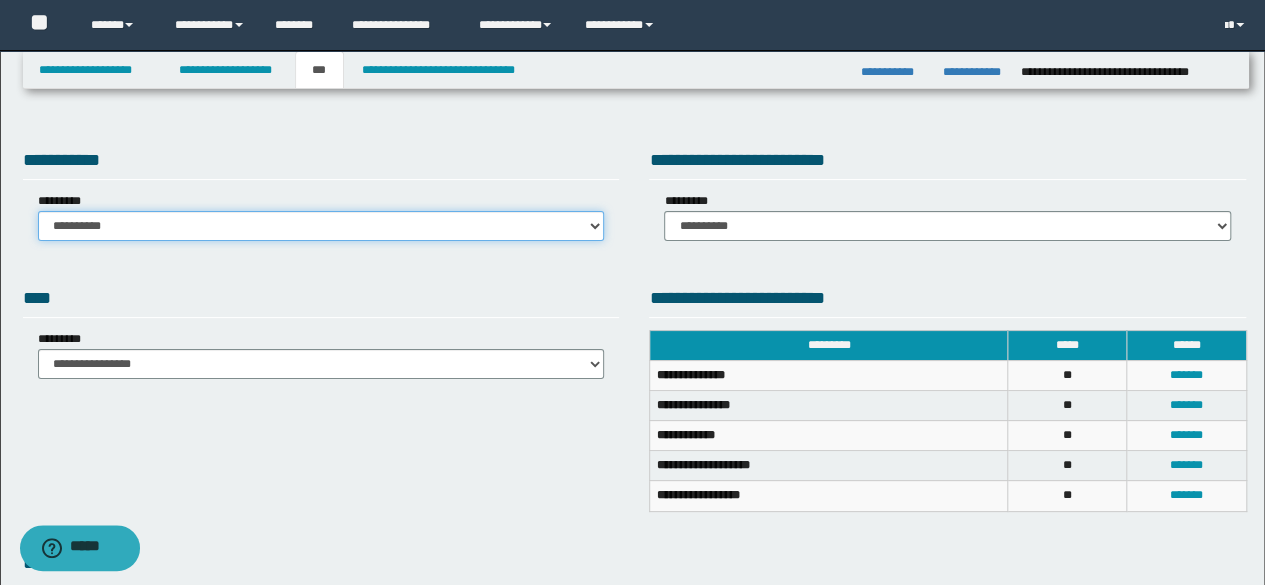 click on "**********" at bounding box center [321, 226] 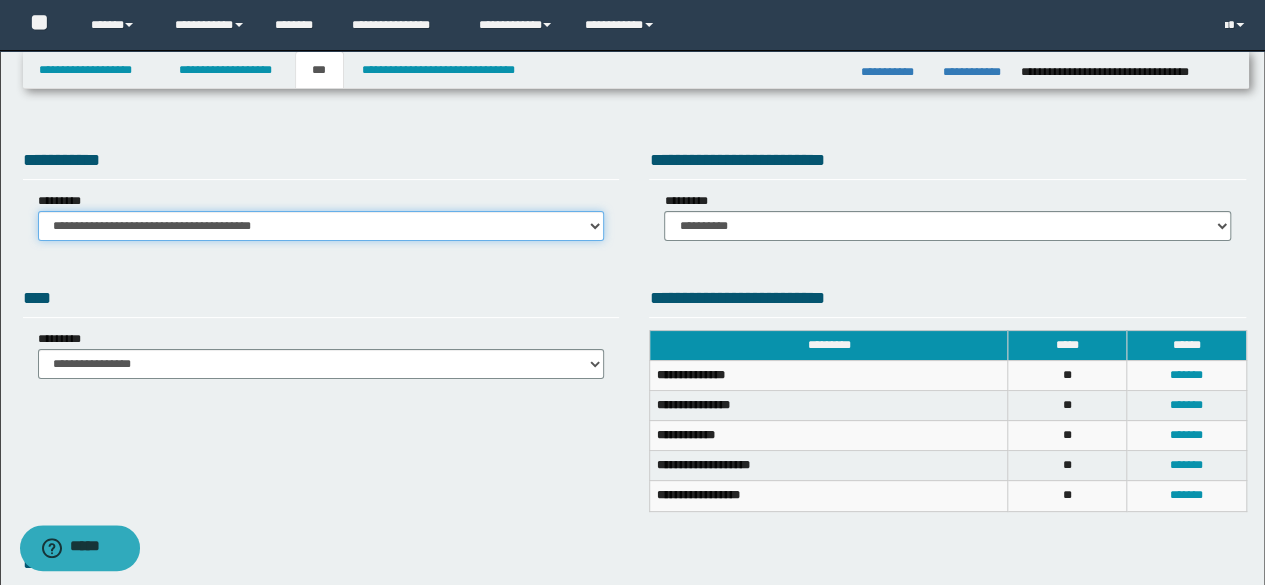 click on "**********" at bounding box center [321, 226] 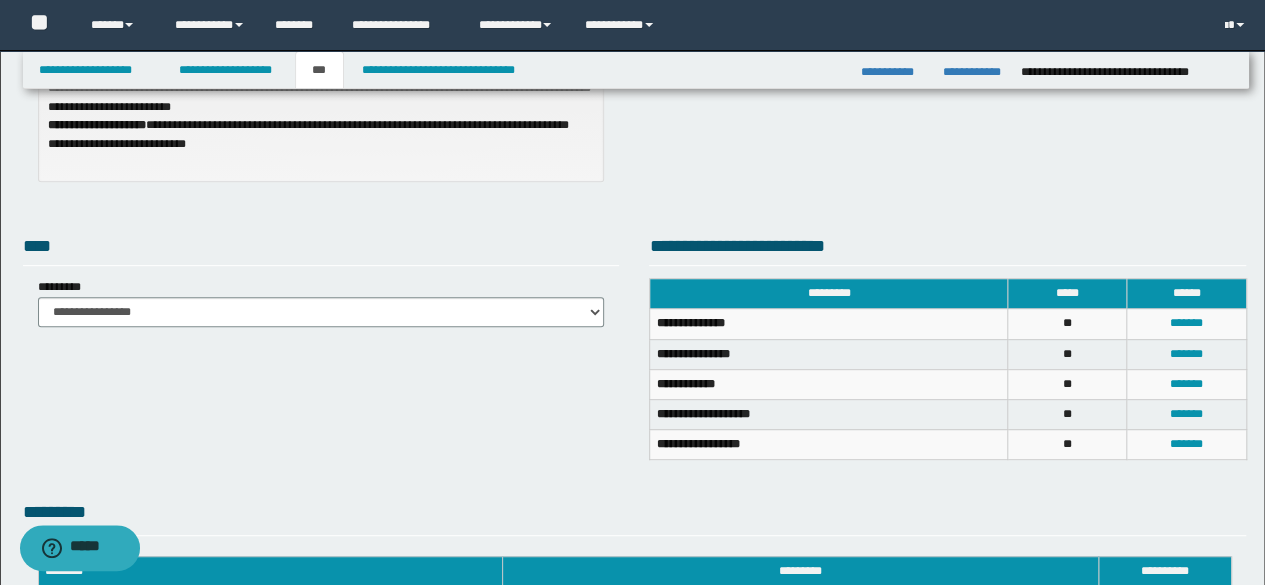 scroll, scrollTop: 100, scrollLeft: 0, axis: vertical 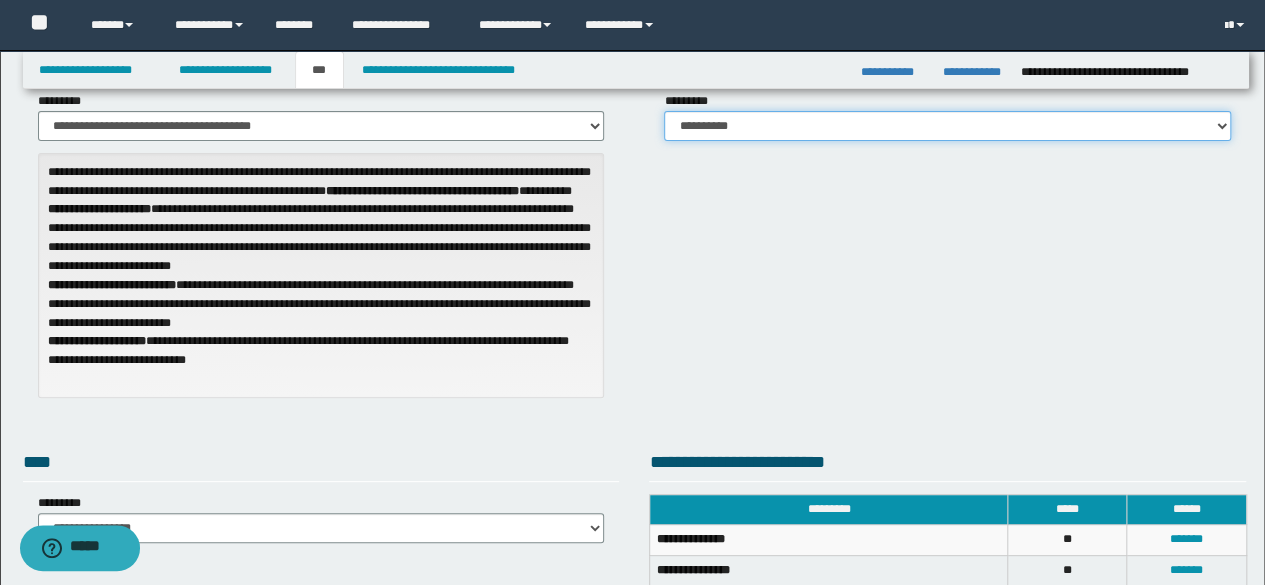click on "**********" at bounding box center (947, 126) 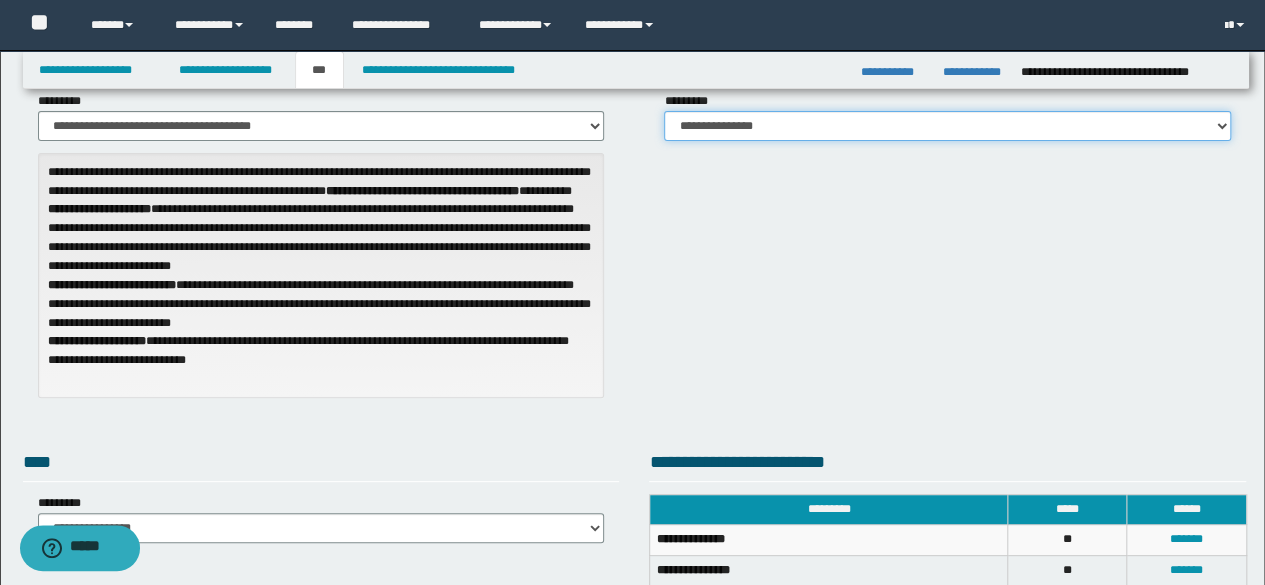 click on "**********" at bounding box center [947, 126] 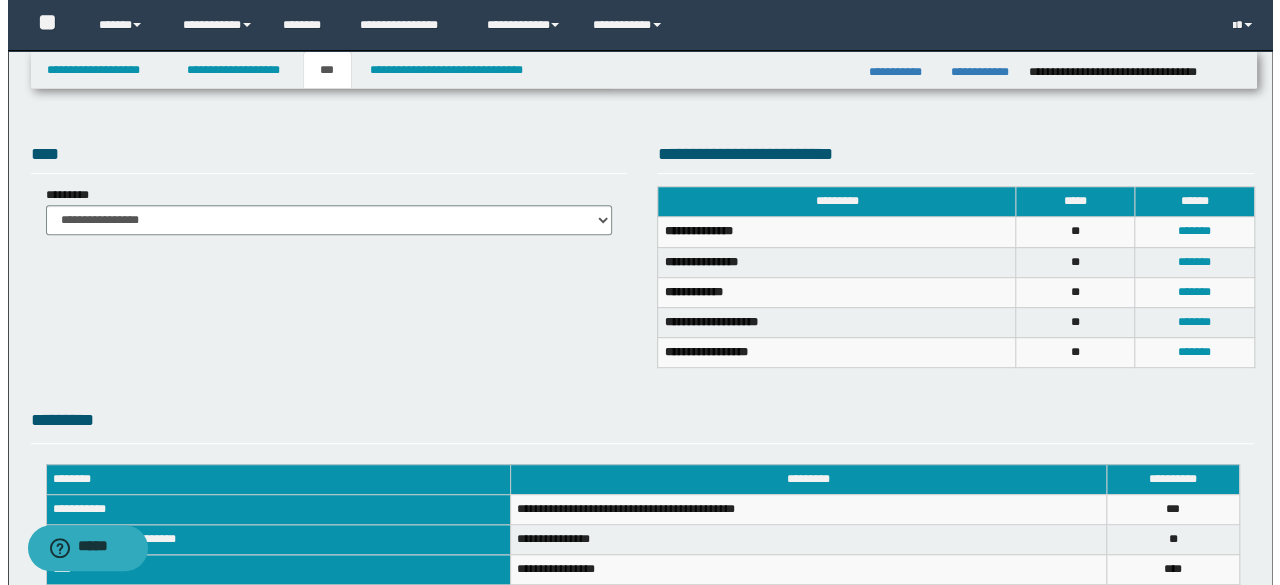 scroll, scrollTop: 300, scrollLeft: 0, axis: vertical 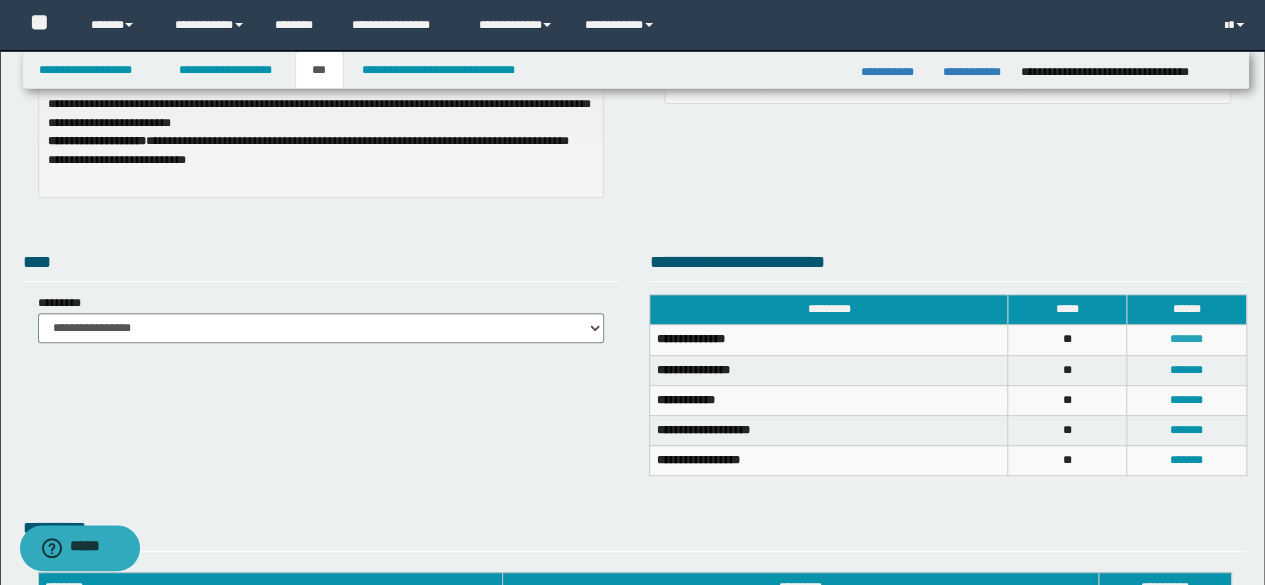 click on "*******" at bounding box center [1186, 339] 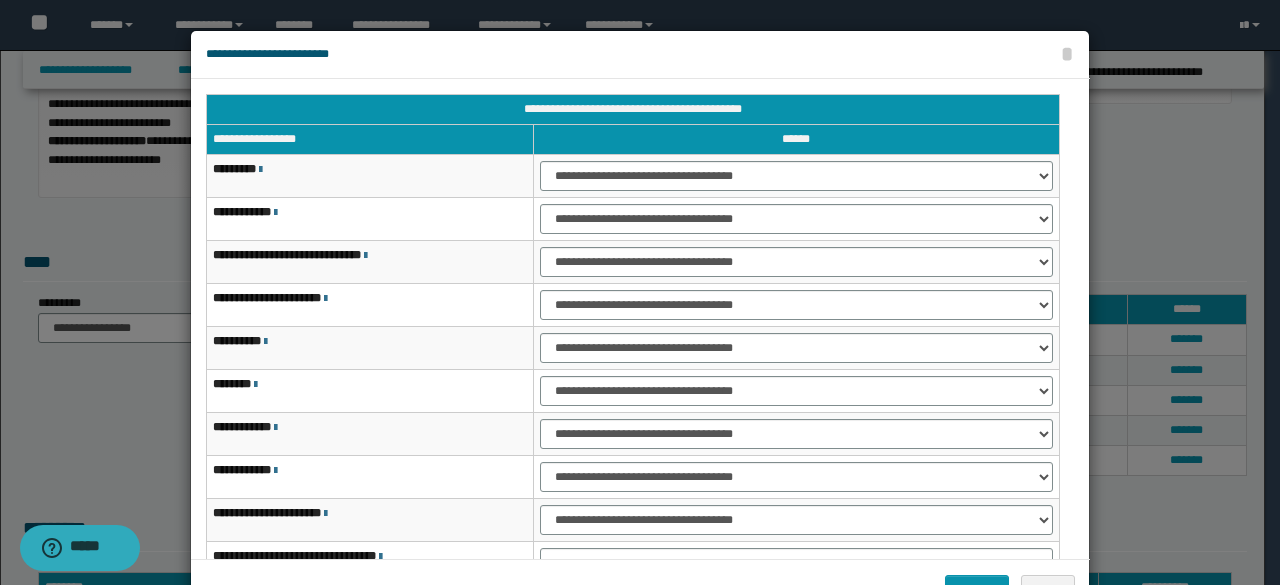 drag, startPoint x: 582, startPoint y: 157, endPoint x: 578, endPoint y: 169, distance: 12.649111 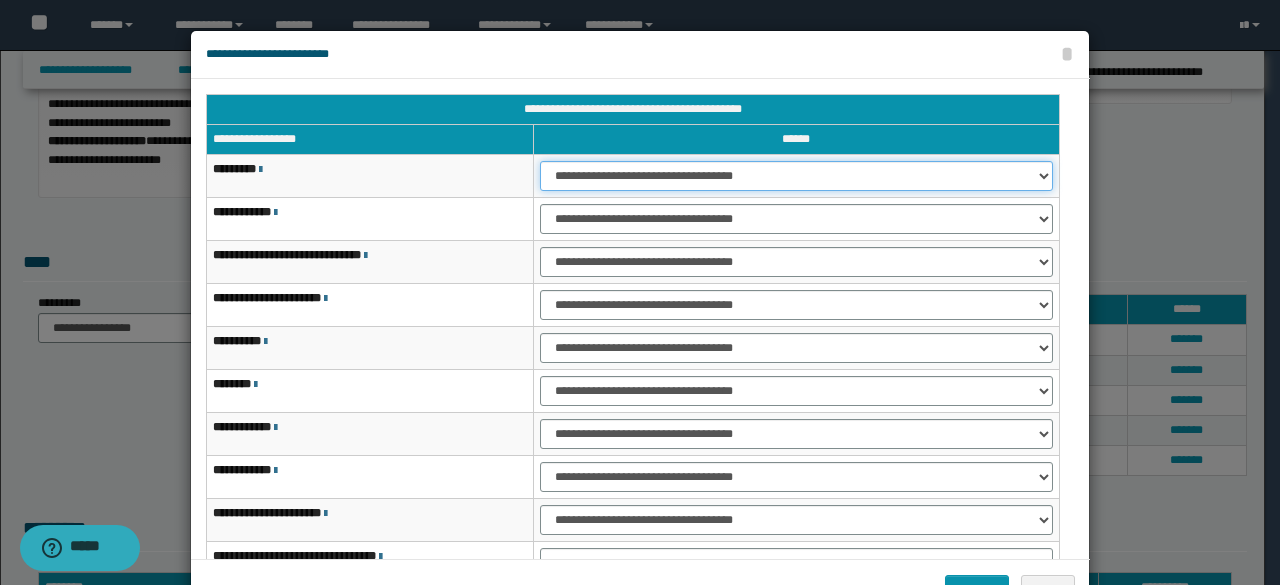 click on "**********" at bounding box center [796, 176] 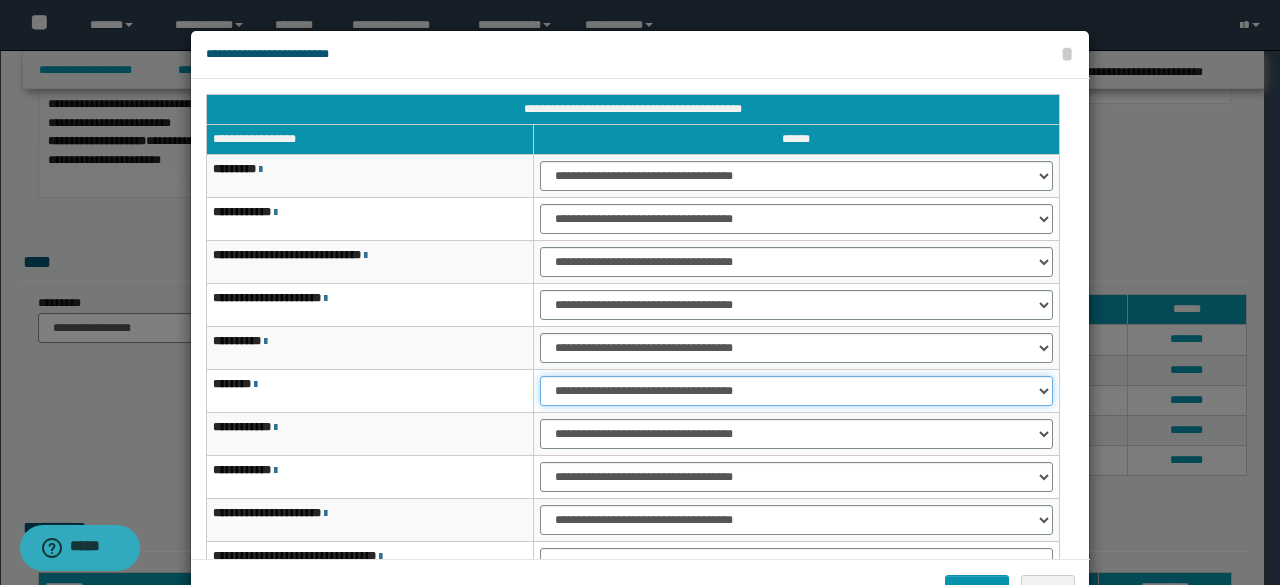click on "**********" at bounding box center [796, 391] 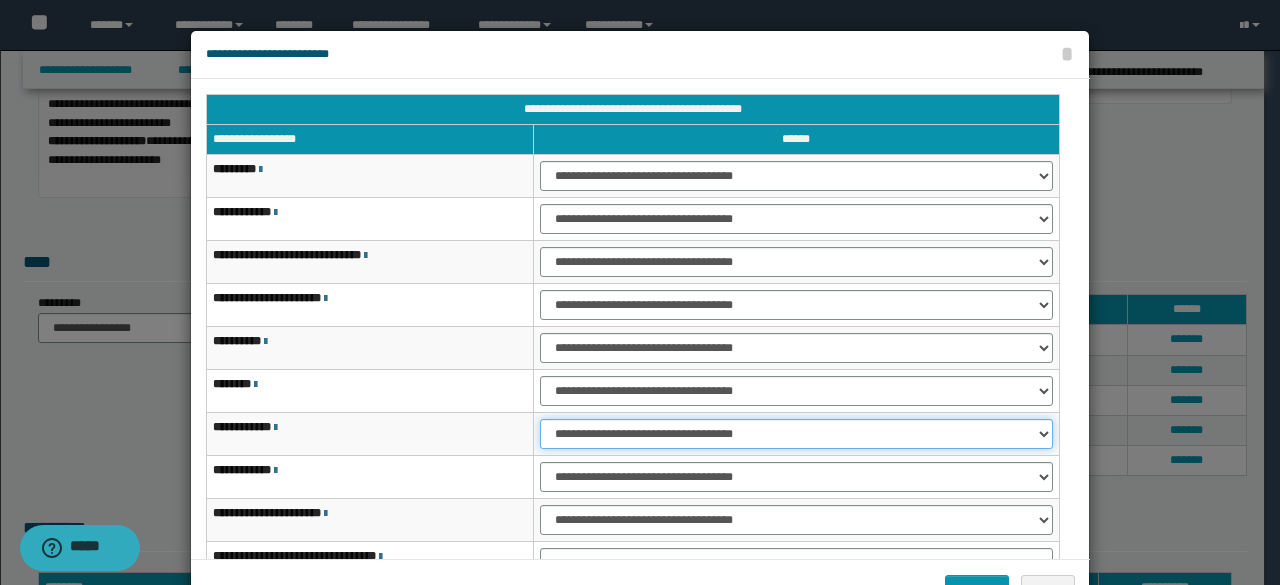 click on "**********" at bounding box center (796, 434) 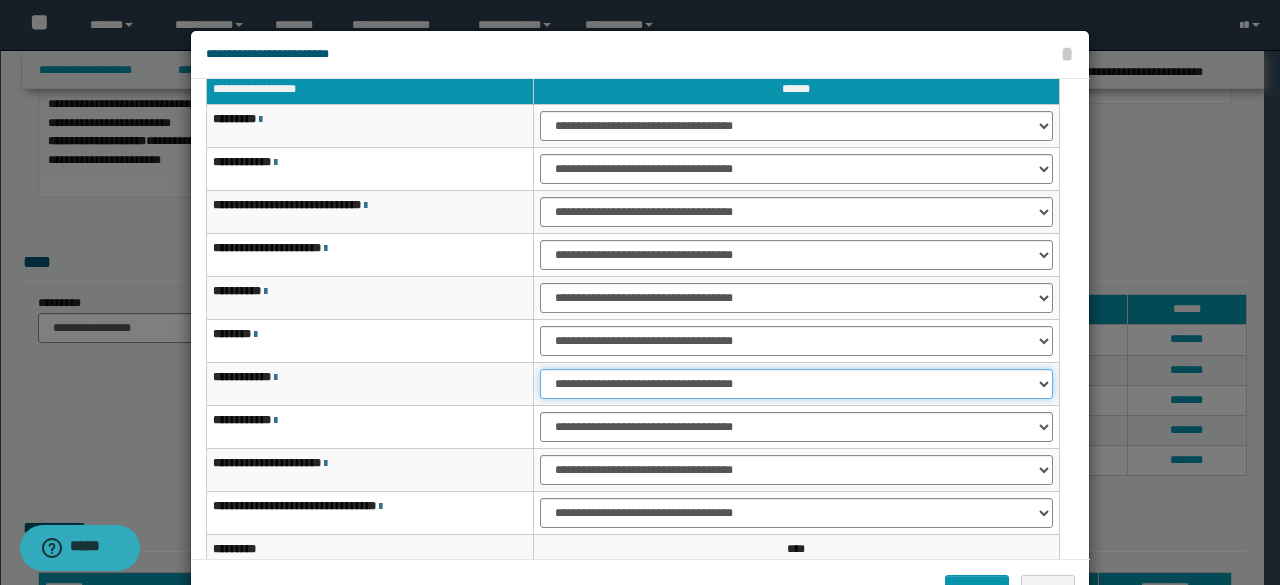 scroll, scrollTop: 116, scrollLeft: 0, axis: vertical 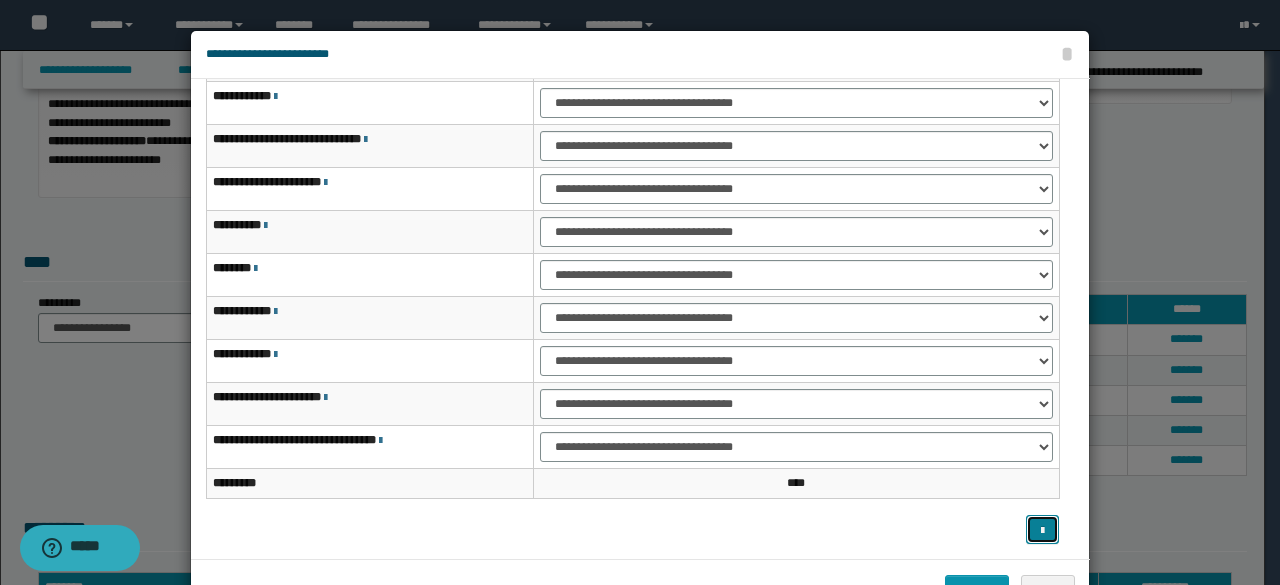 click at bounding box center [1042, 529] 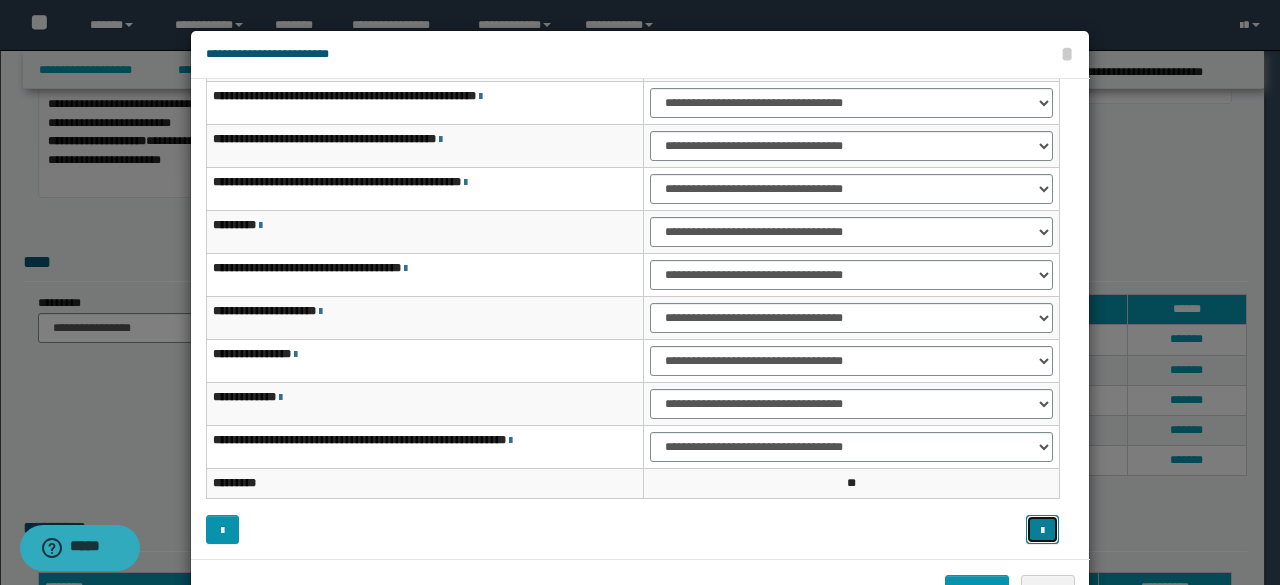 type 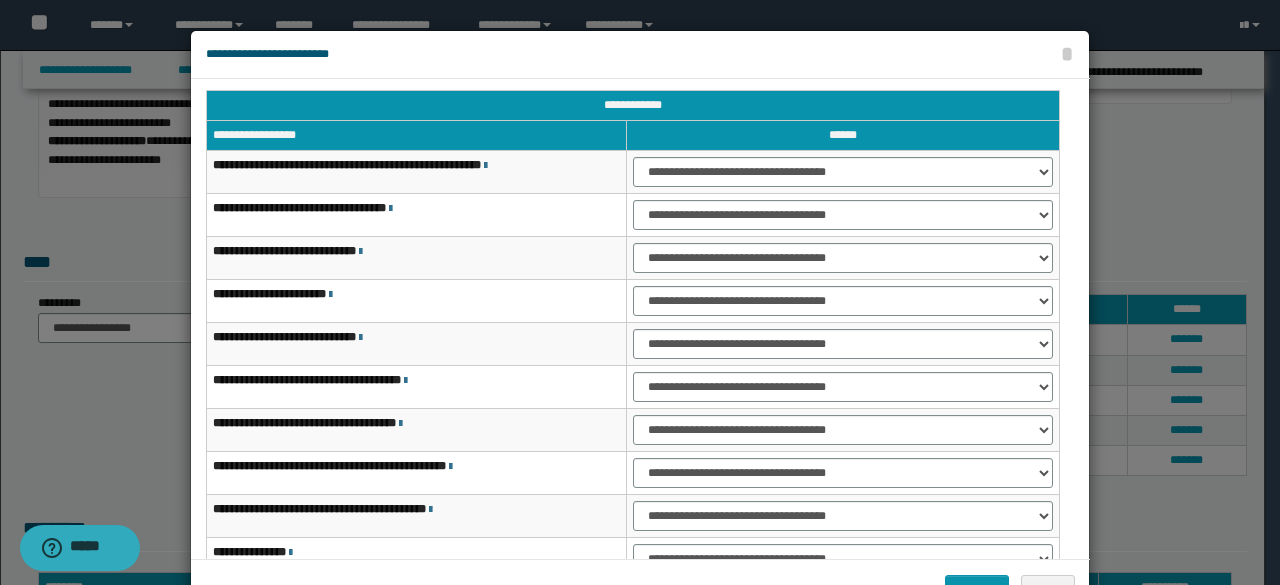scroll, scrollTop: 0, scrollLeft: 0, axis: both 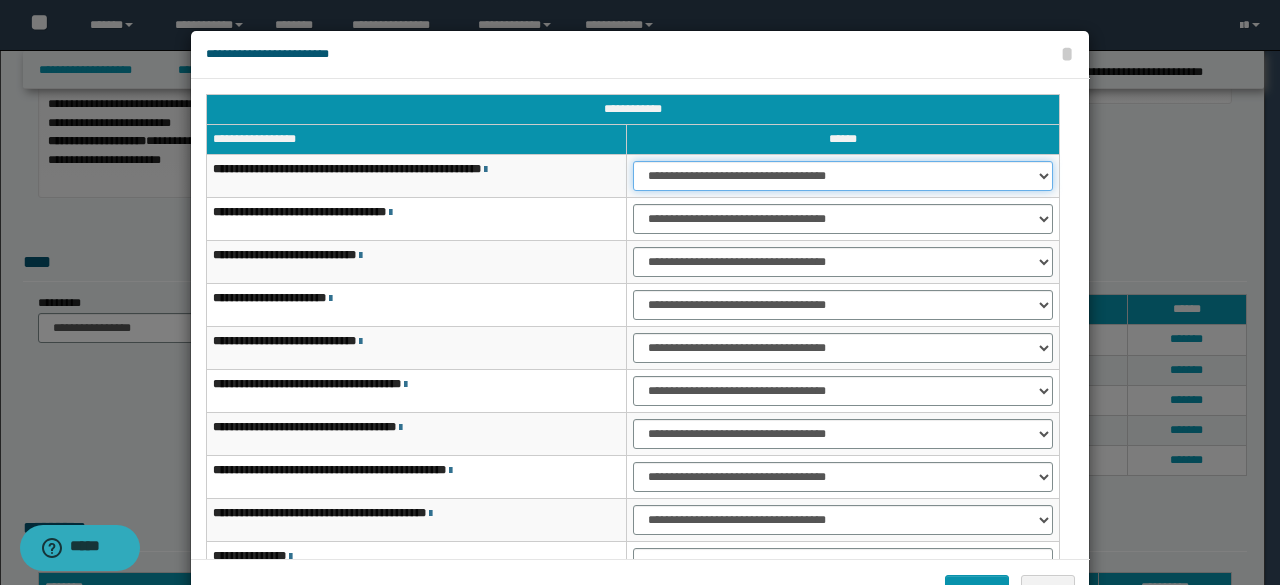 drag, startPoint x: 638, startPoint y: 168, endPoint x: 644, endPoint y: 189, distance: 21.84033 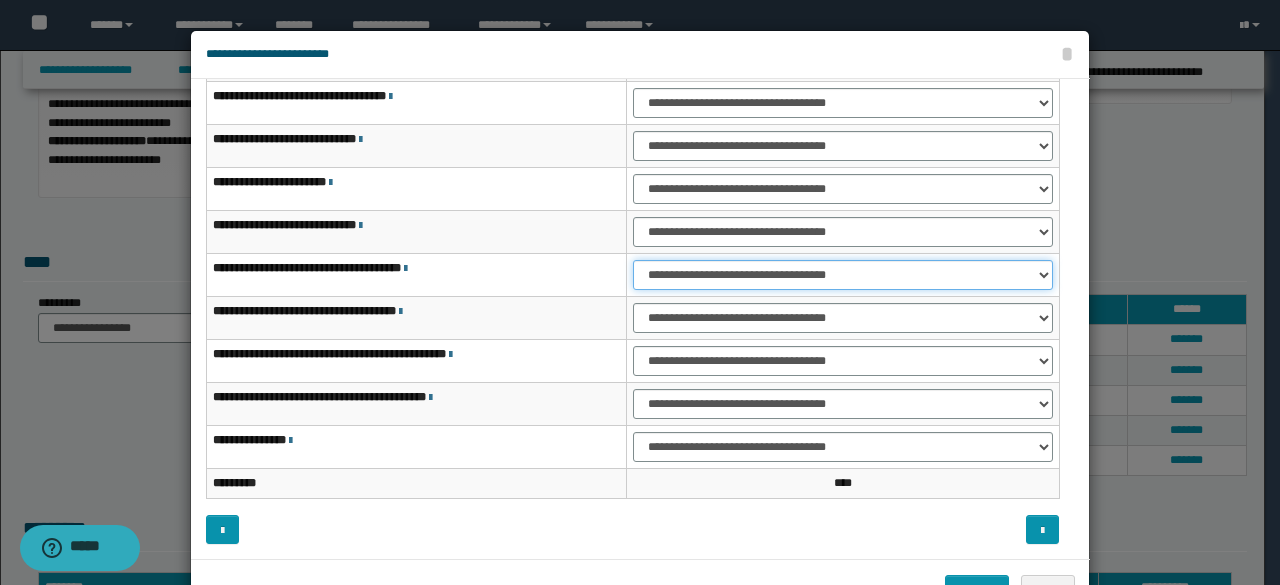 click on "**********" at bounding box center (843, 275) 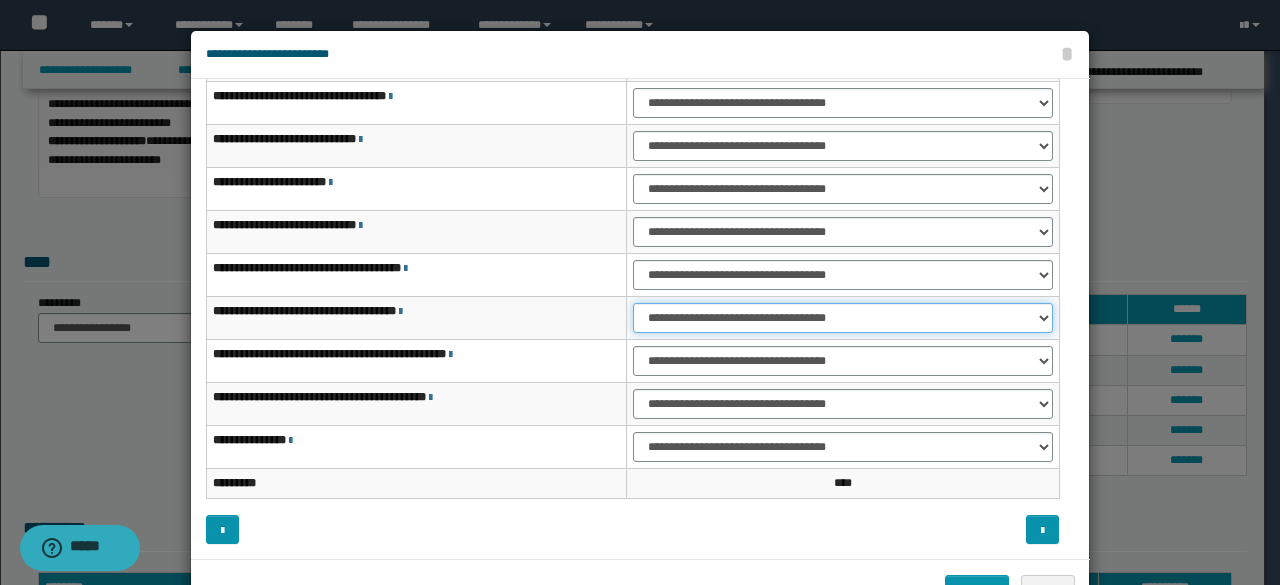 click on "**********" at bounding box center [843, 318] 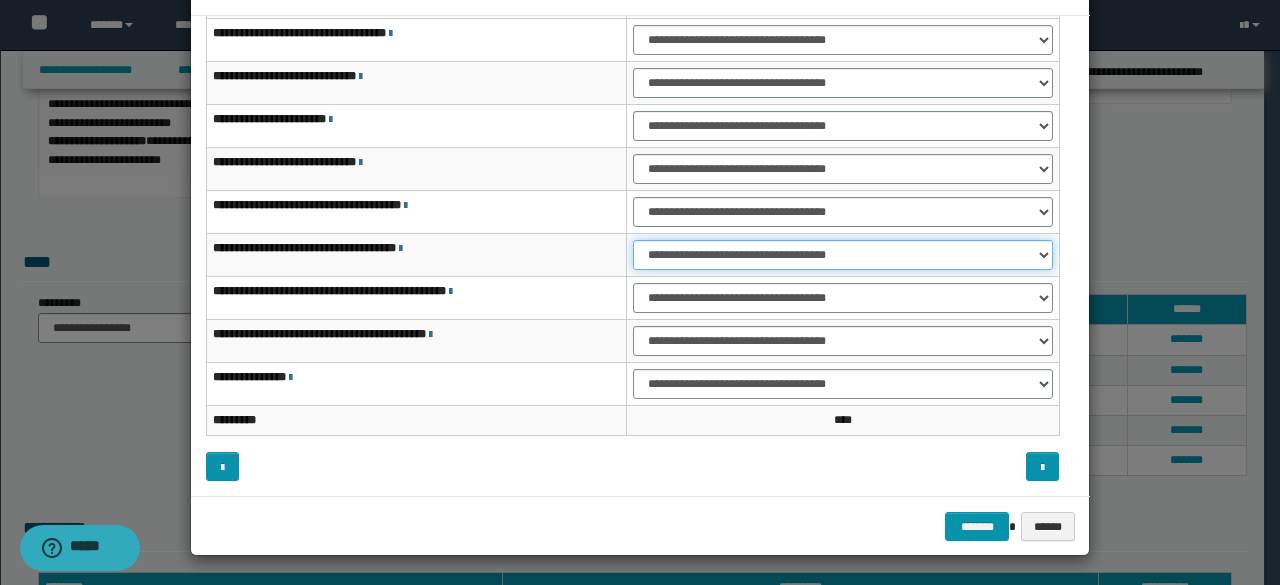 scroll, scrollTop: 64, scrollLeft: 0, axis: vertical 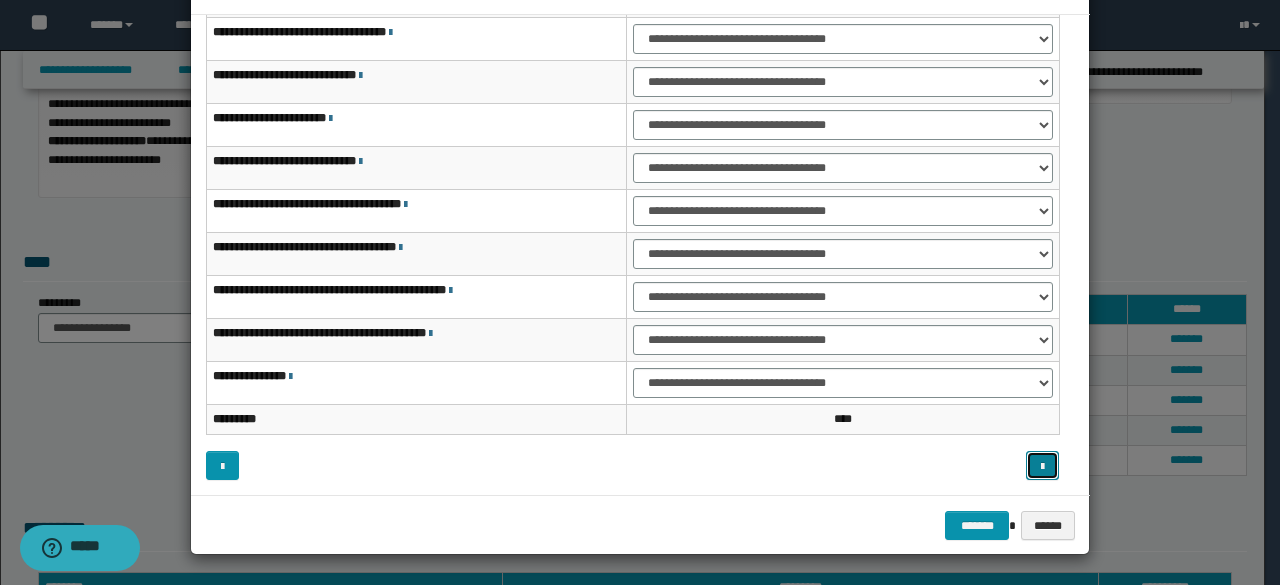 click at bounding box center (1042, 465) 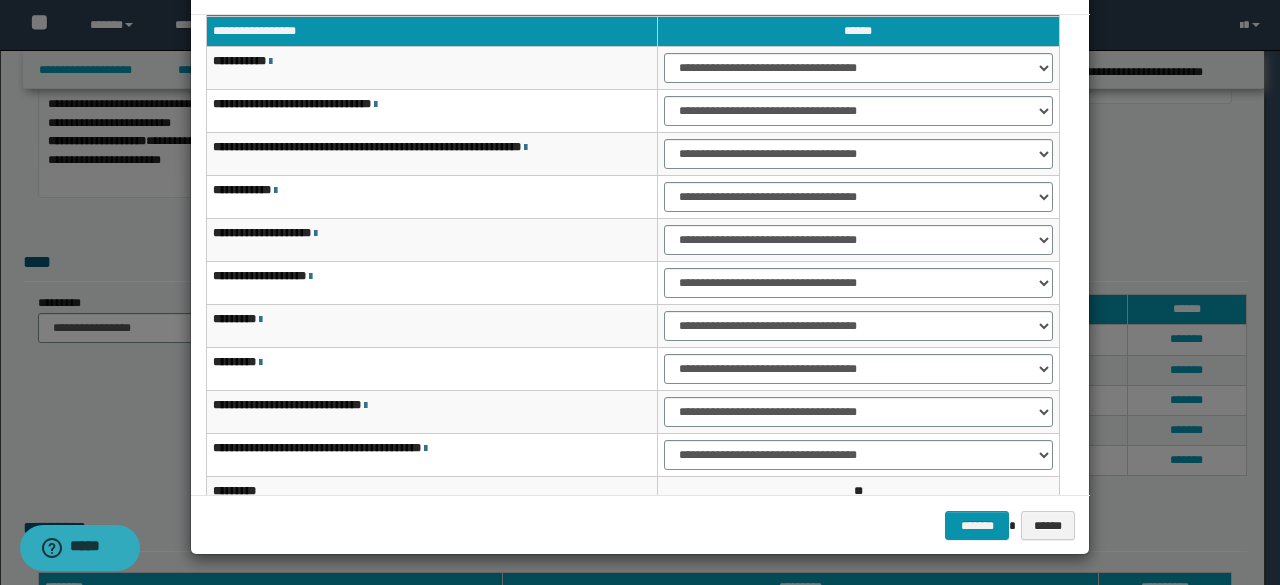 scroll, scrollTop: 0, scrollLeft: 0, axis: both 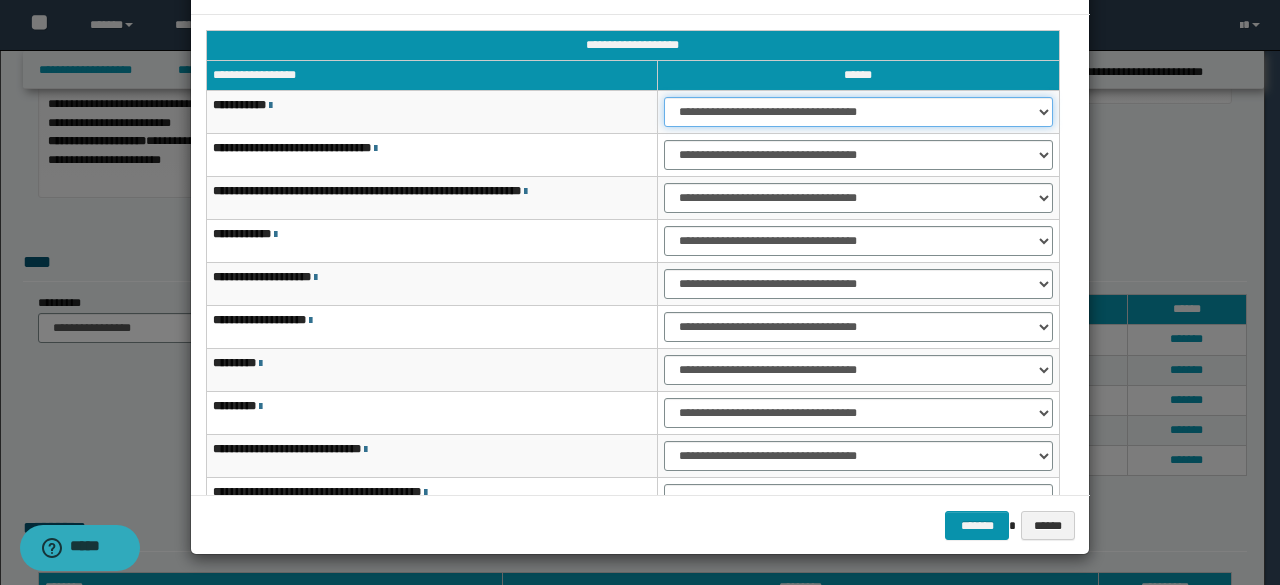 click on "**********" at bounding box center (858, 112) 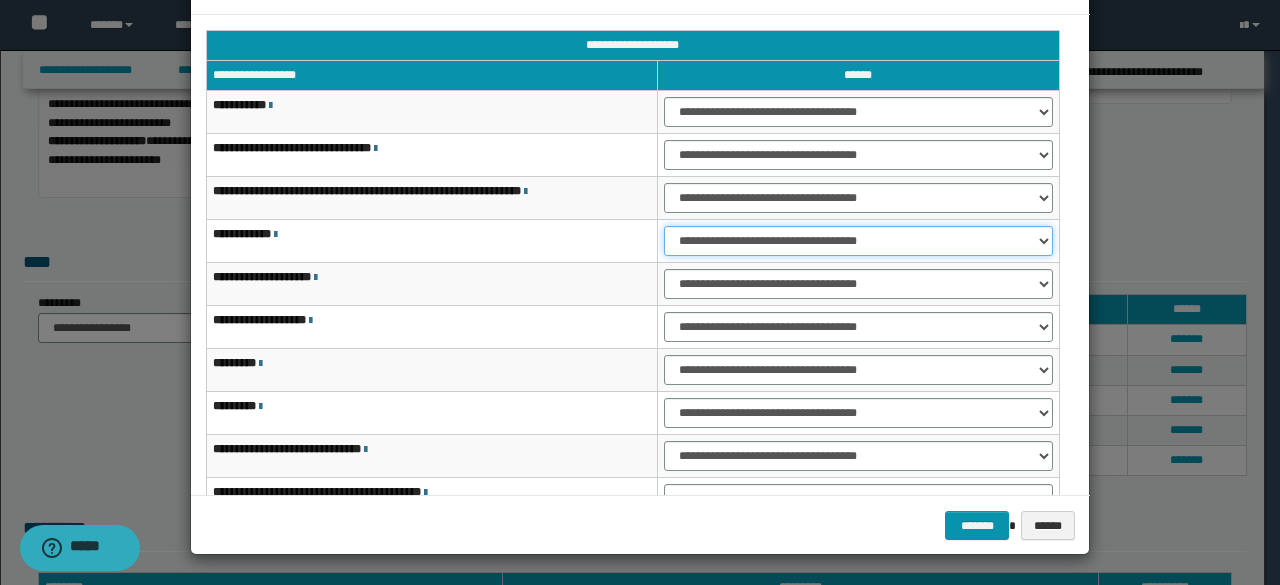 click on "**********" at bounding box center (858, 241) 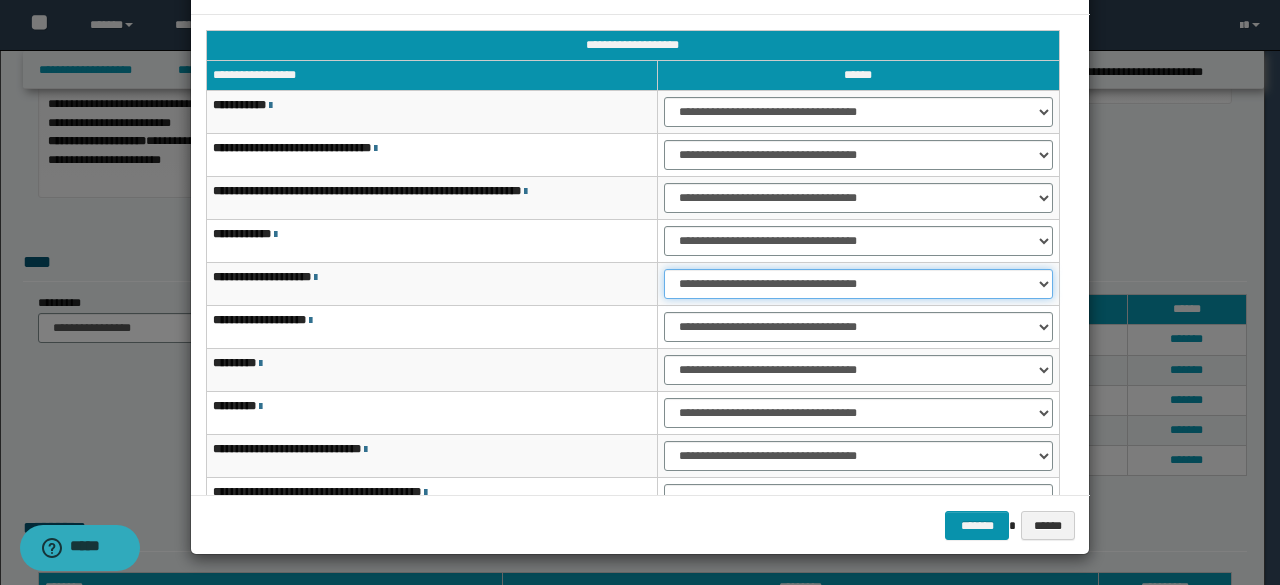 click on "**********" at bounding box center [858, 284] 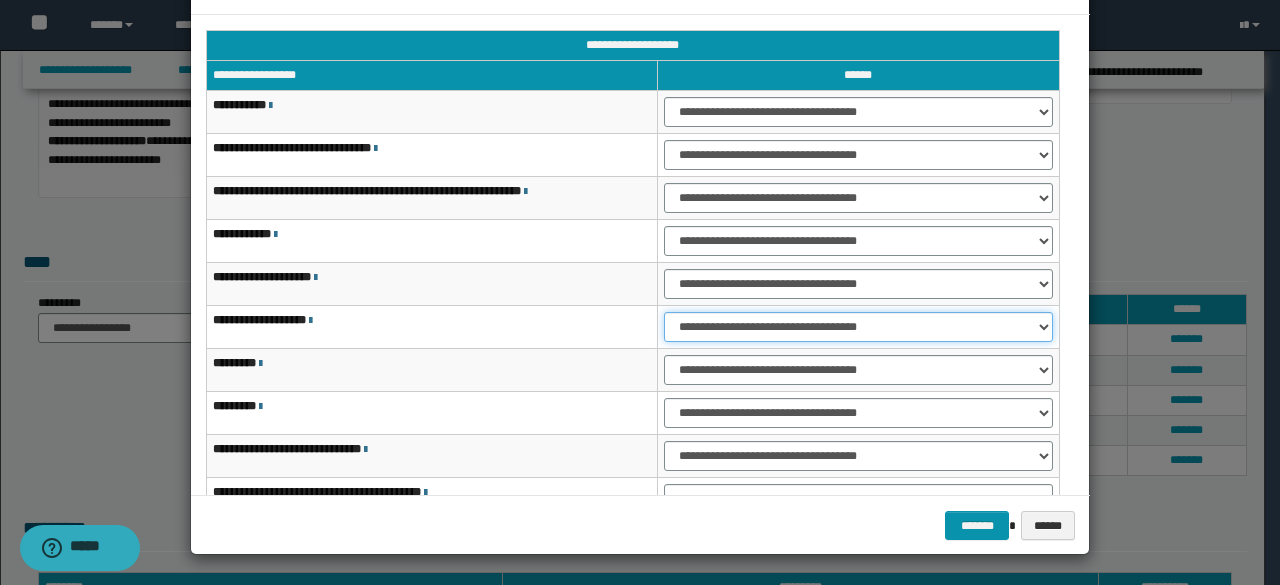 click on "**********" at bounding box center (858, 327) 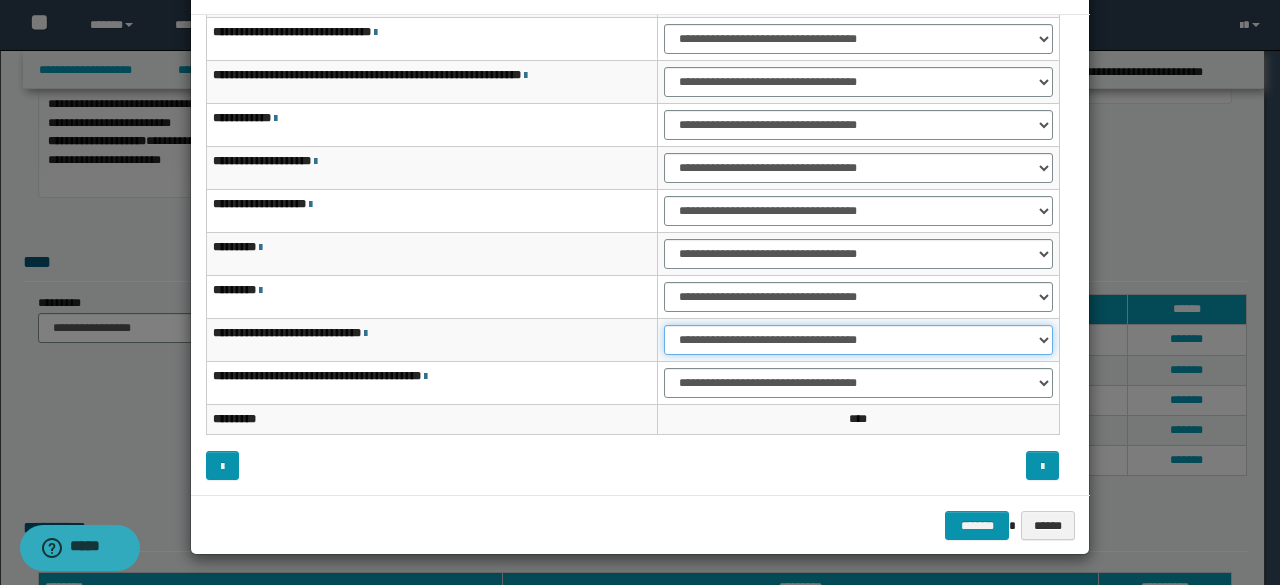 drag, startPoint x: 682, startPoint y: 333, endPoint x: 684, endPoint y: 349, distance: 16.124516 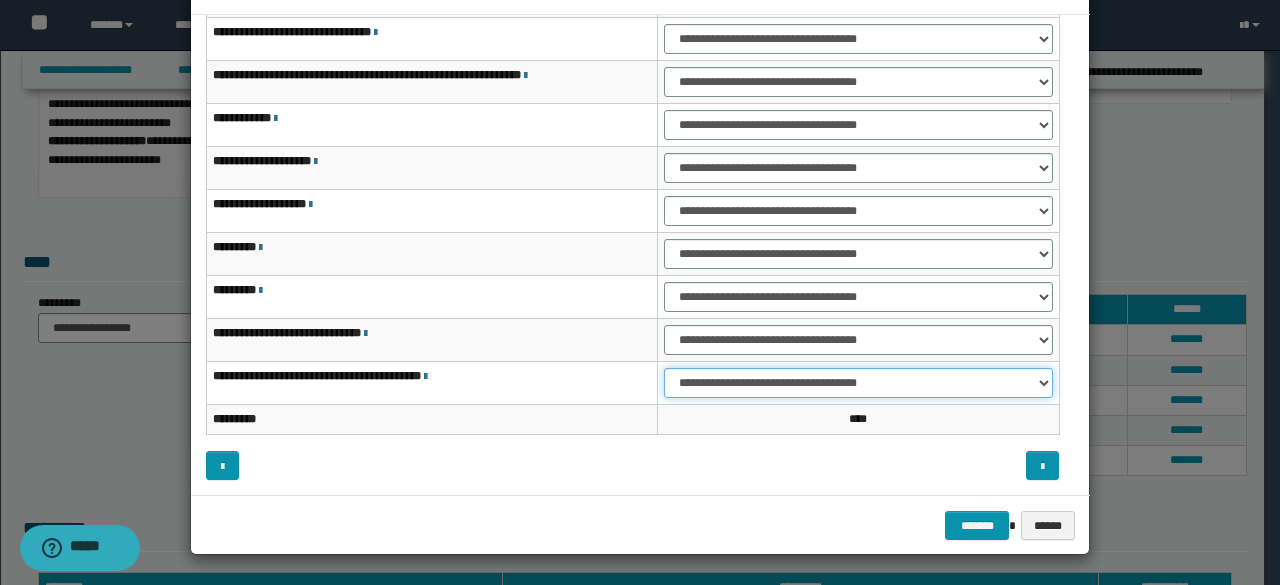 click on "**********" at bounding box center [858, 383] 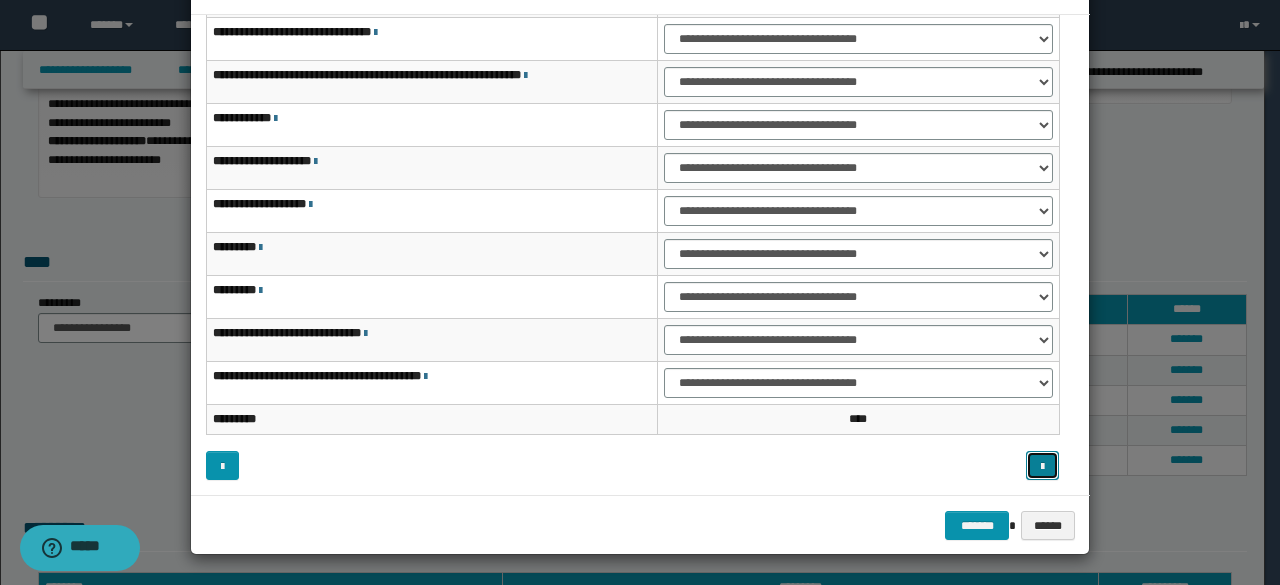 click at bounding box center (1042, 467) 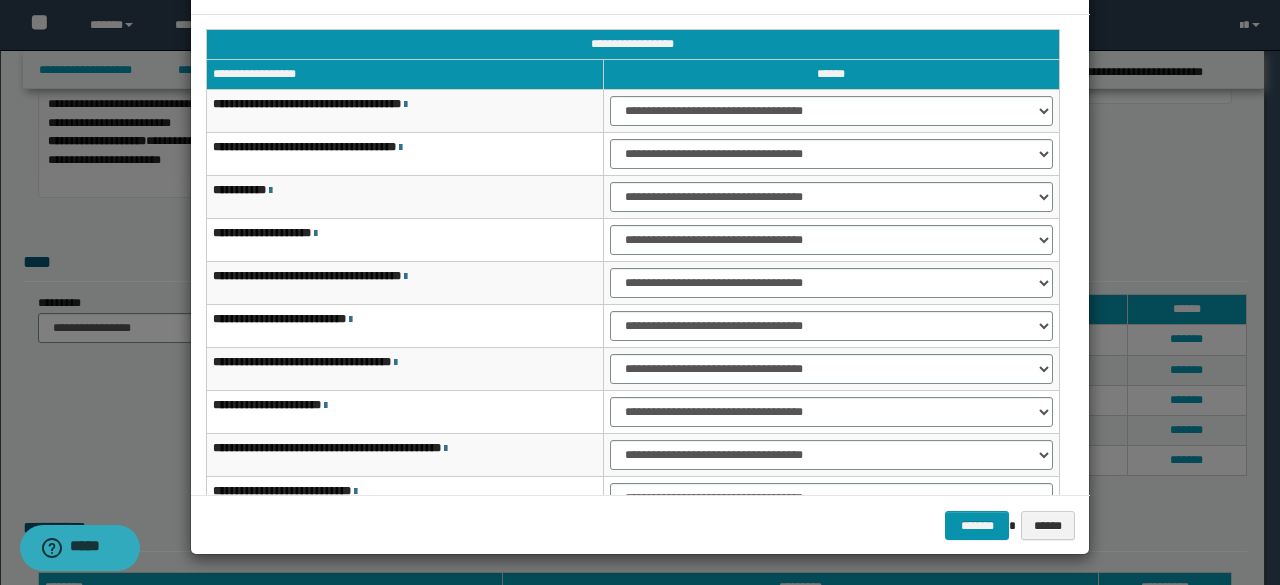 scroll, scrollTop: 0, scrollLeft: 0, axis: both 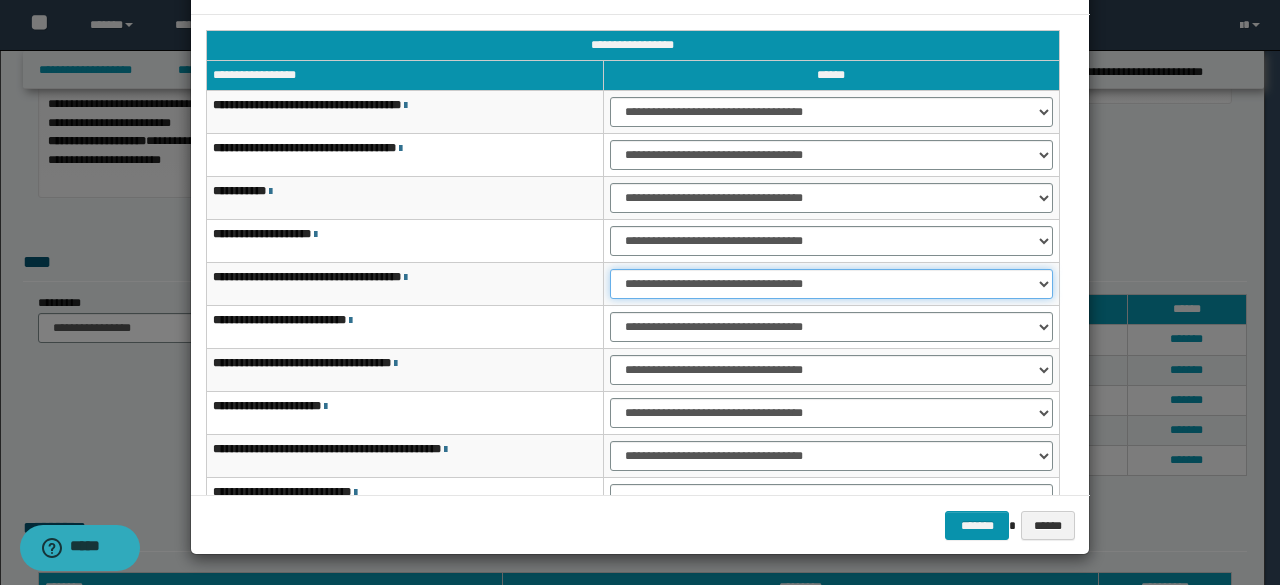 click on "**********" at bounding box center [831, 284] 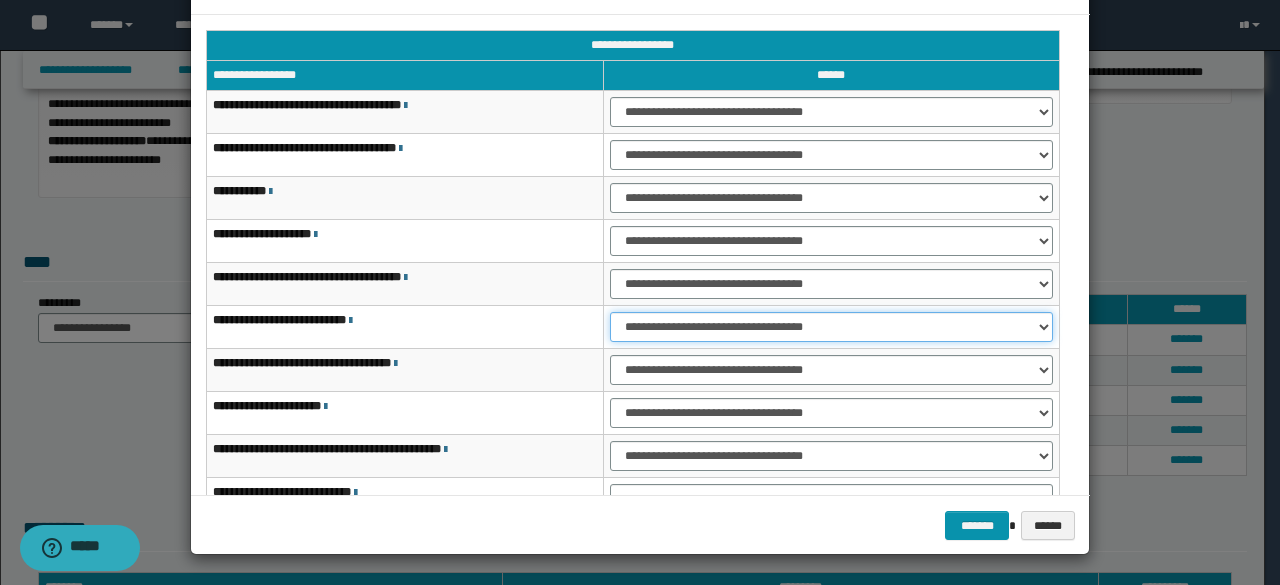 click on "**********" at bounding box center (831, 327) 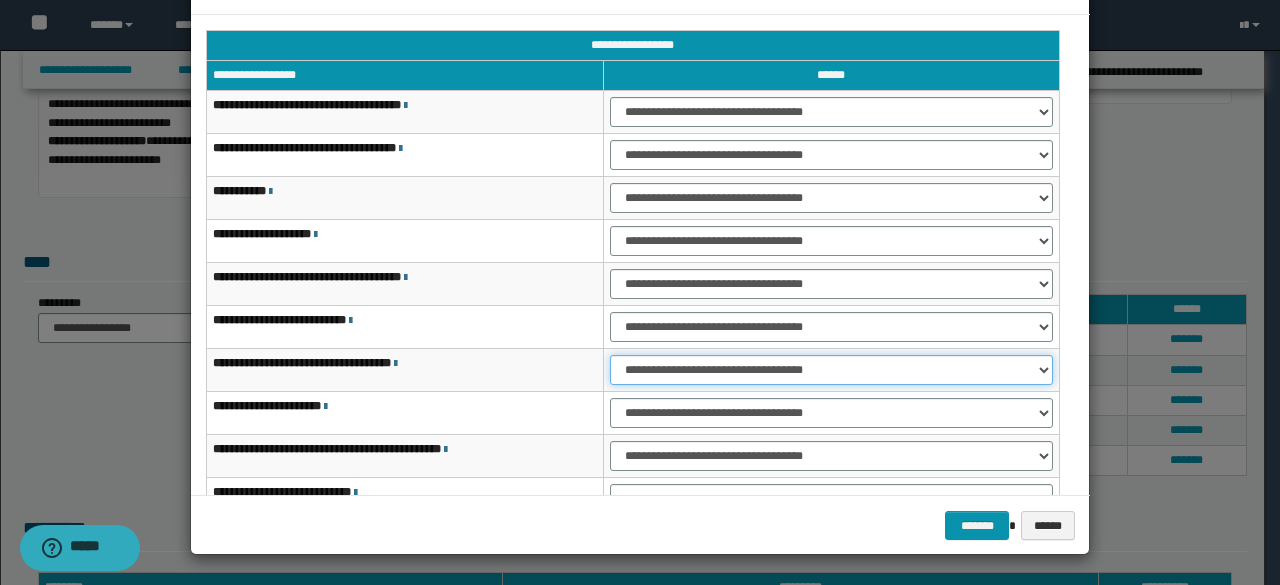 click on "**********" at bounding box center (831, 370) 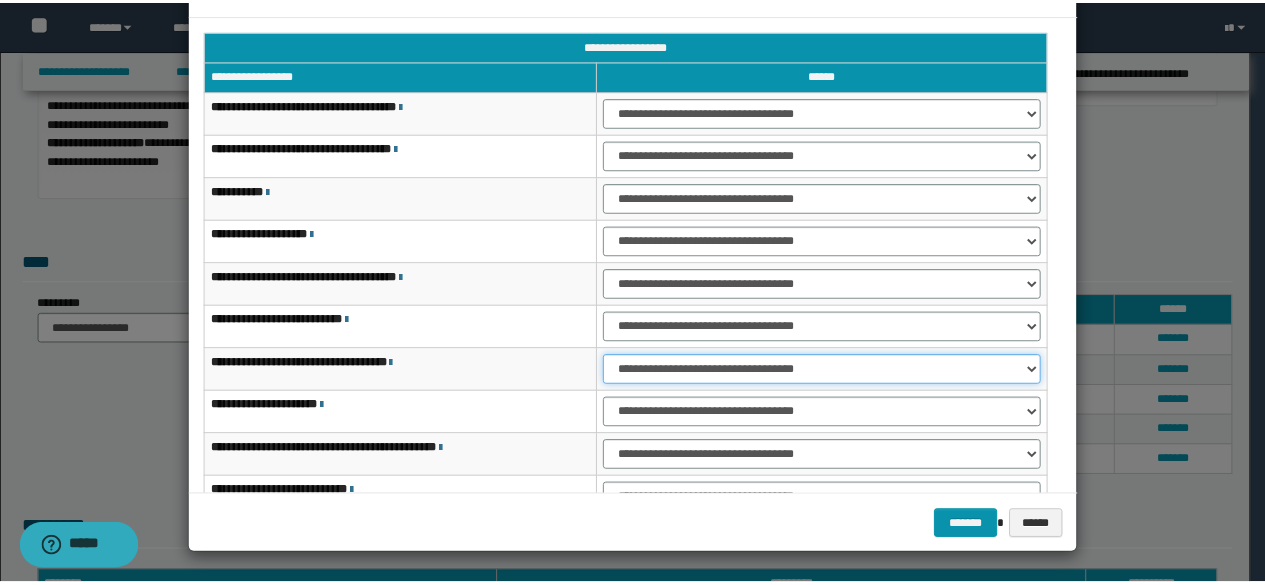 scroll, scrollTop: 116, scrollLeft: 0, axis: vertical 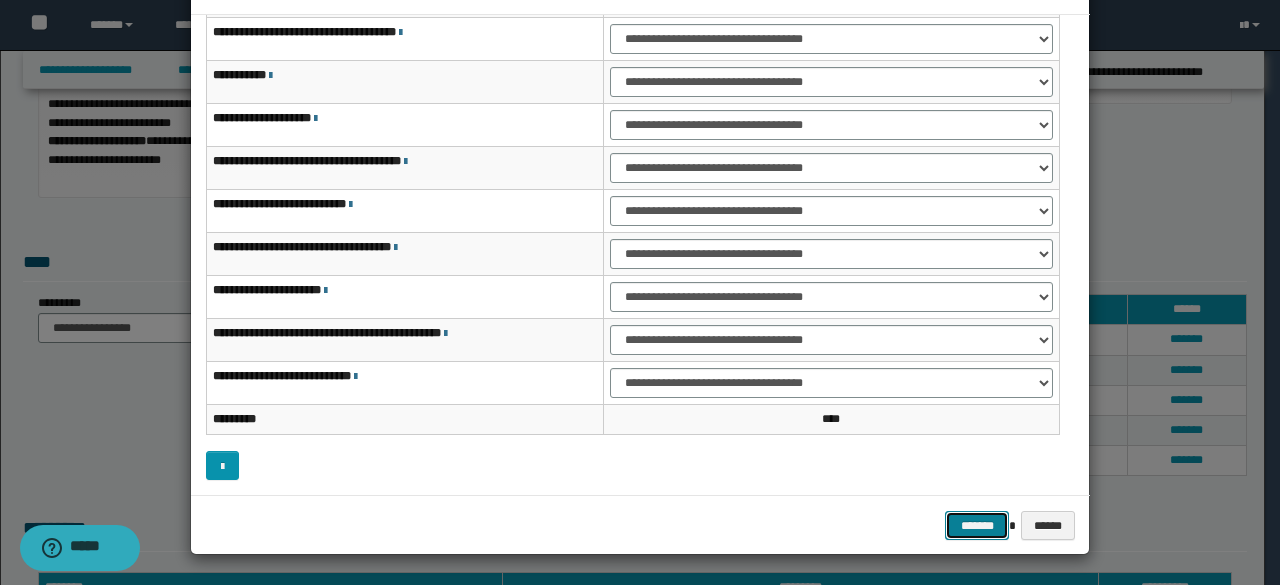 click on "*******" at bounding box center [977, 525] 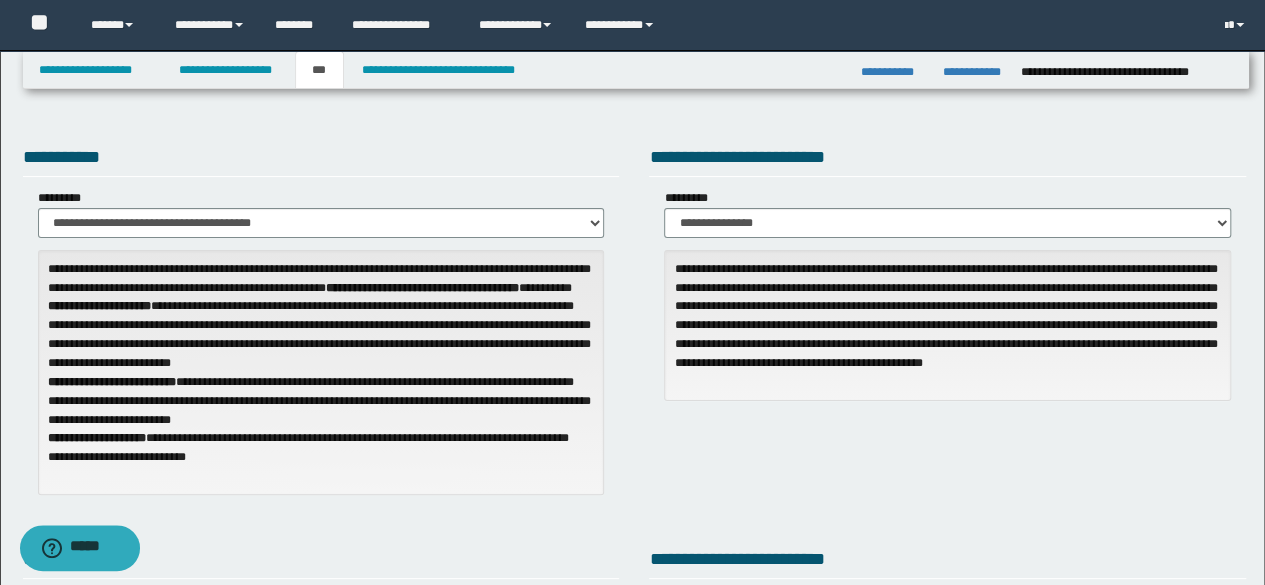 scroll, scrollTop: 0, scrollLeft: 0, axis: both 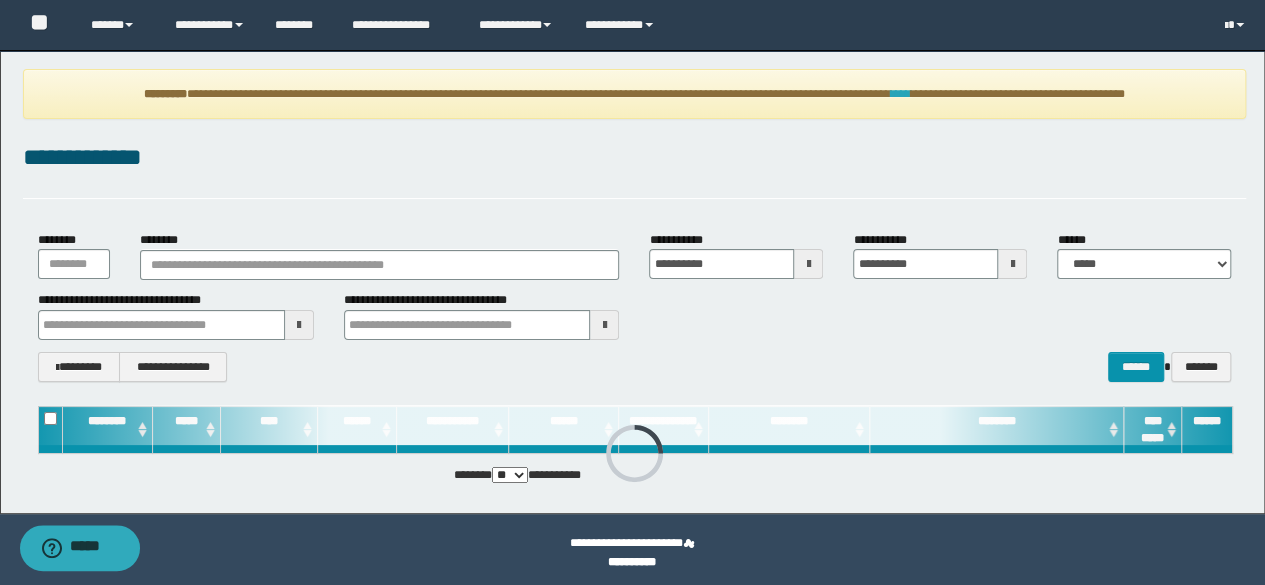 click on "****" at bounding box center (901, 94) 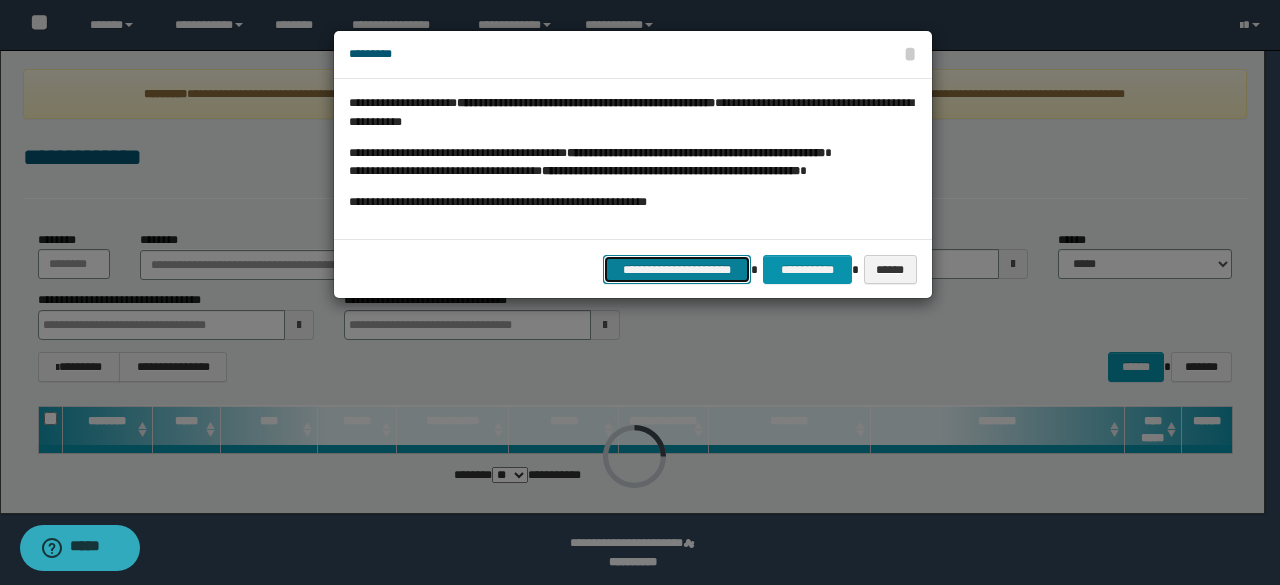 click on "**********" at bounding box center [677, 269] 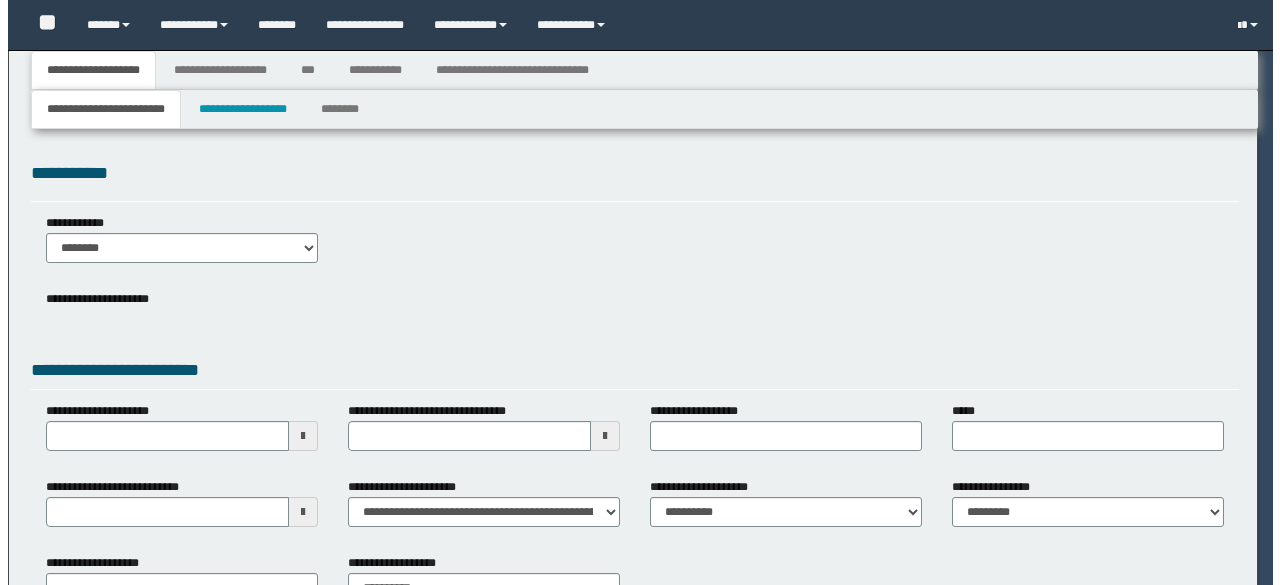 scroll, scrollTop: 0, scrollLeft: 0, axis: both 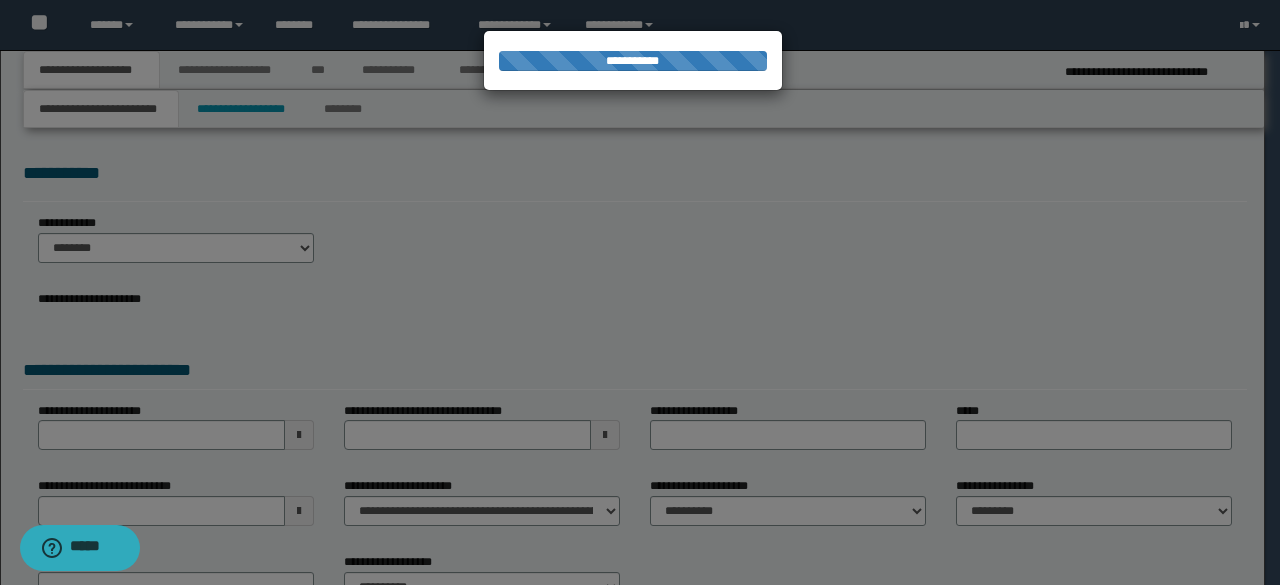 select on "*" 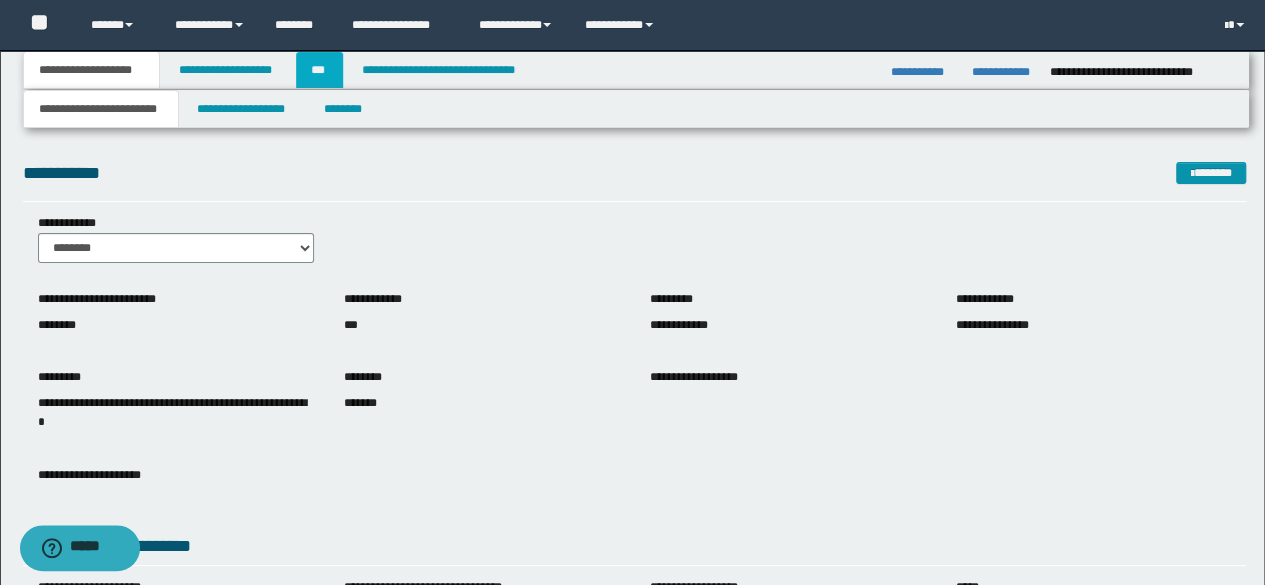 click on "***" at bounding box center (319, 70) 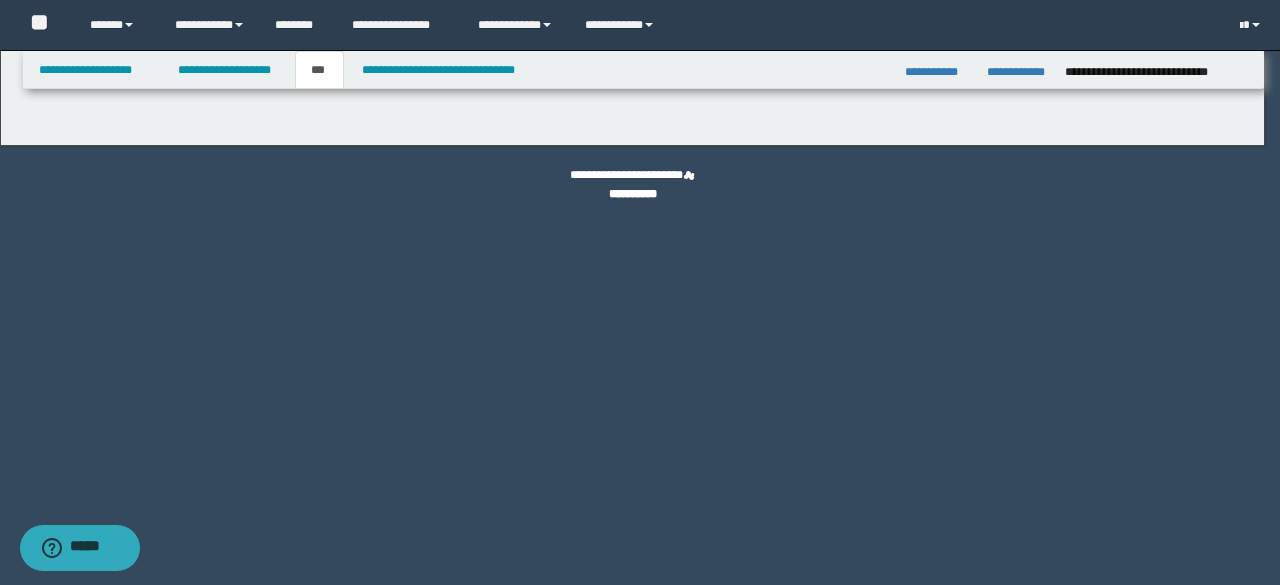 select on "***" 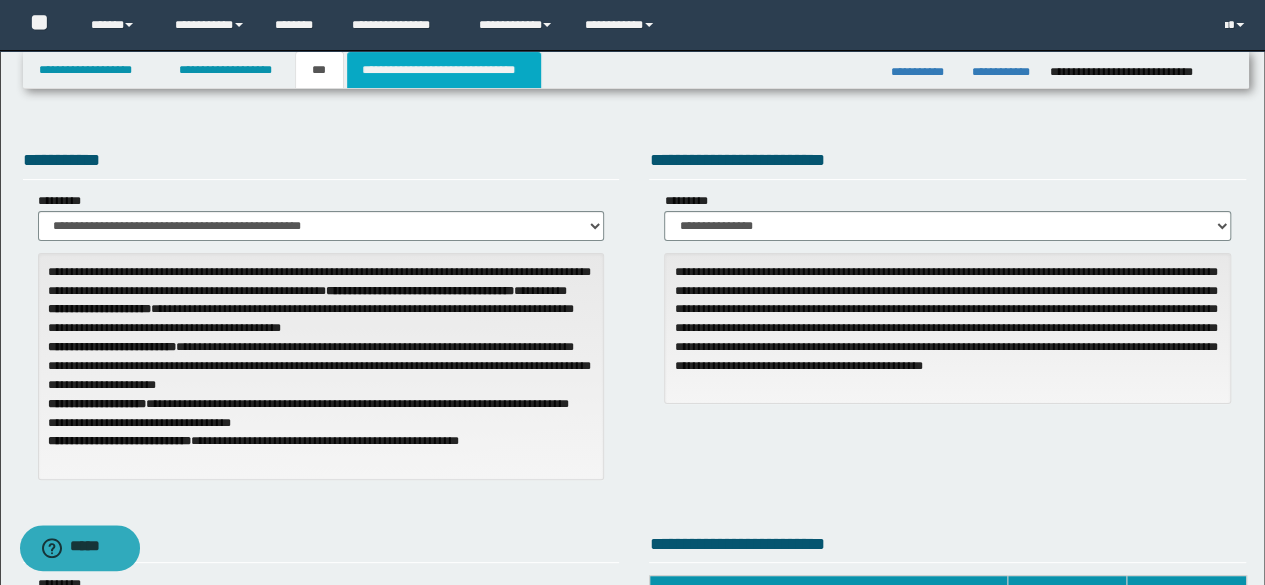 click on "**********" at bounding box center (444, 70) 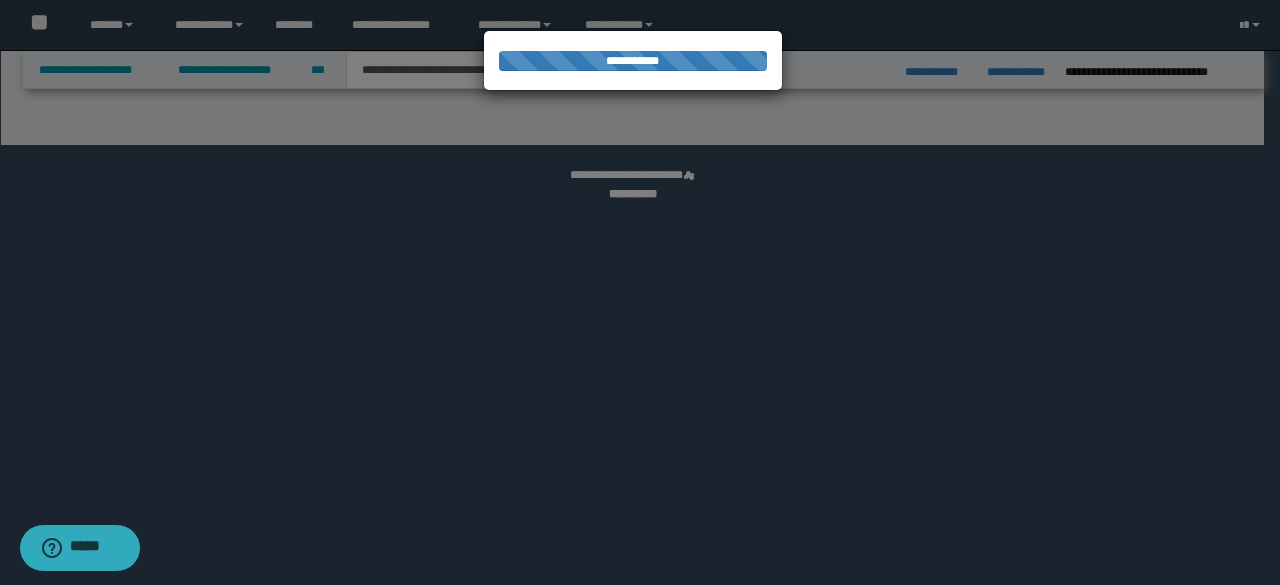 select on "*" 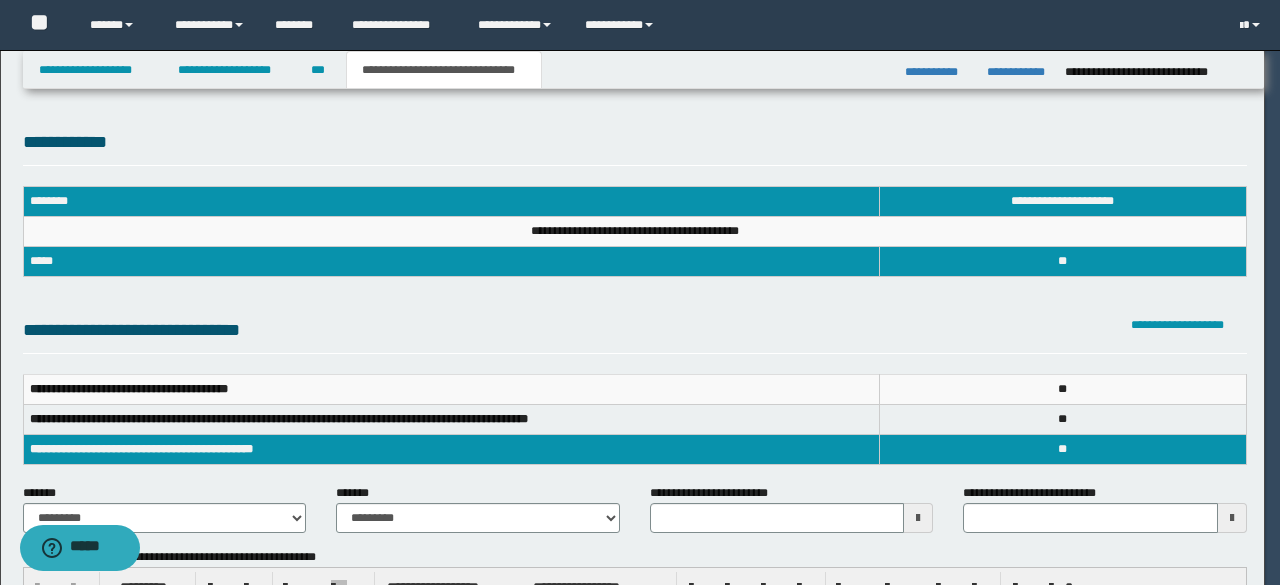 scroll, scrollTop: 0, scrollLeft: 0, axis: both 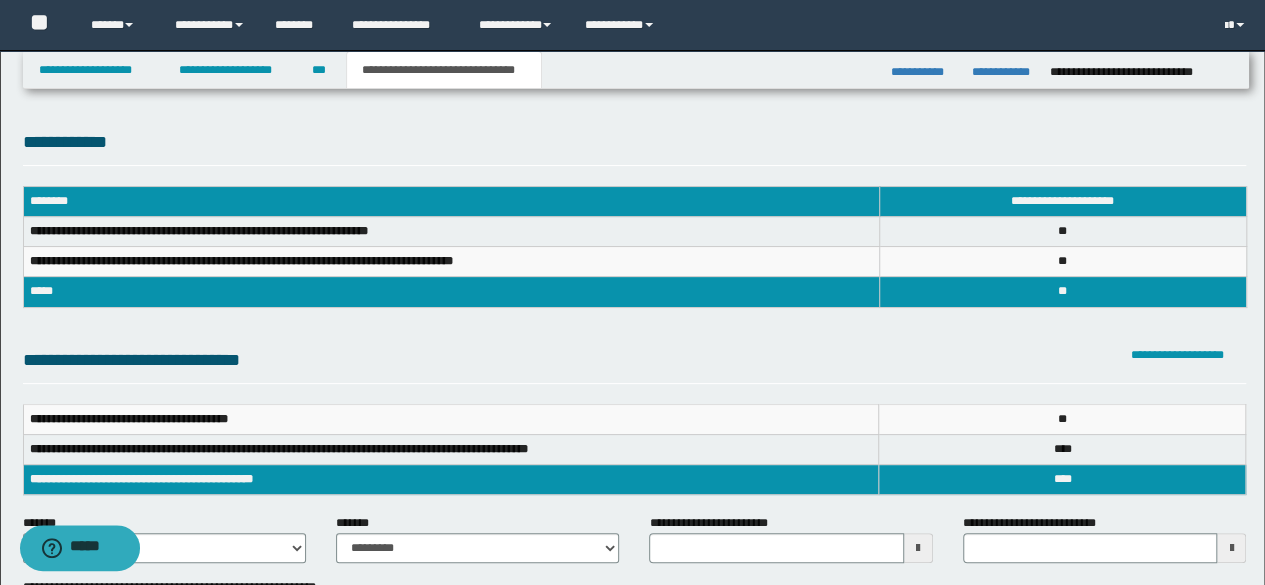 type 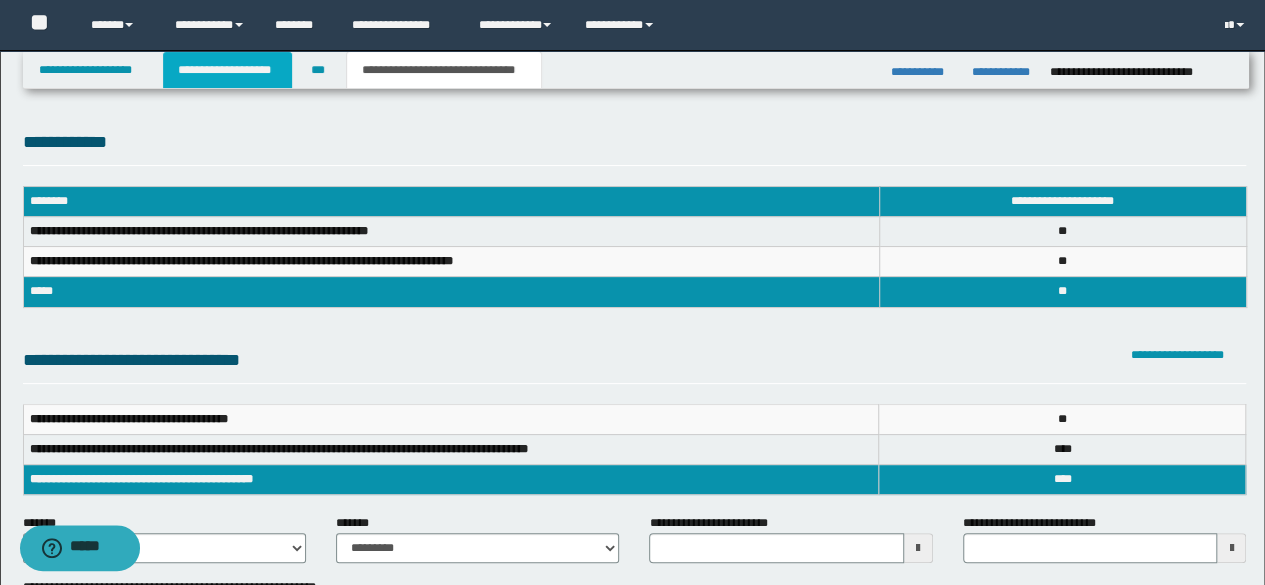 click on "**********" at bounding box center (227, 70) 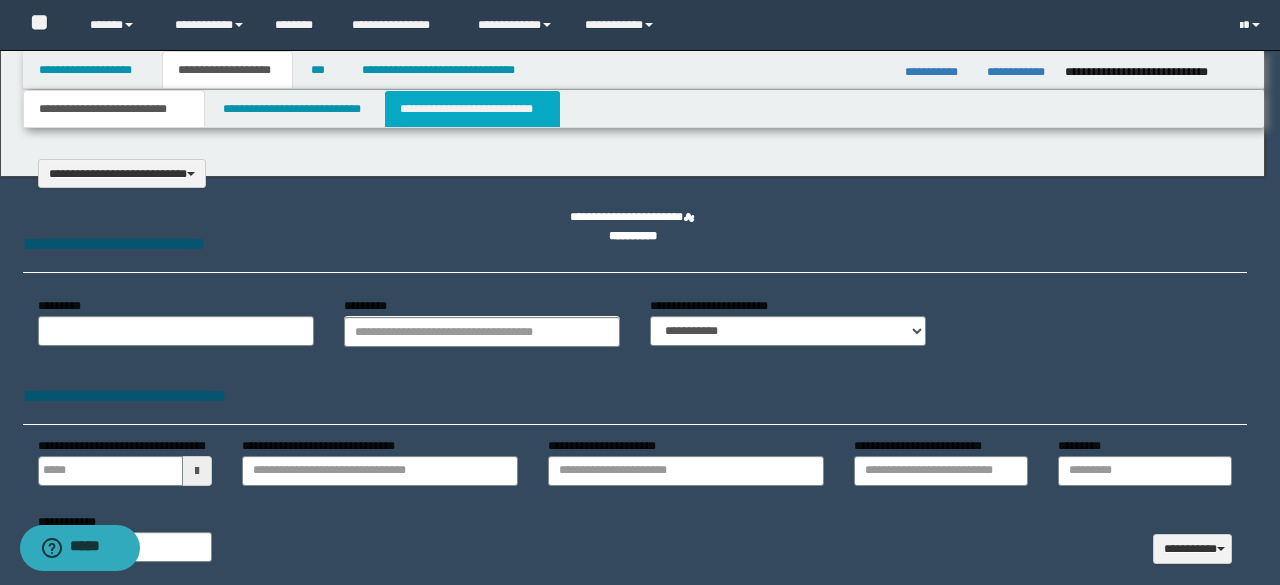 scroll, scrollTop: 0, scrollLeft: 0, axis: both 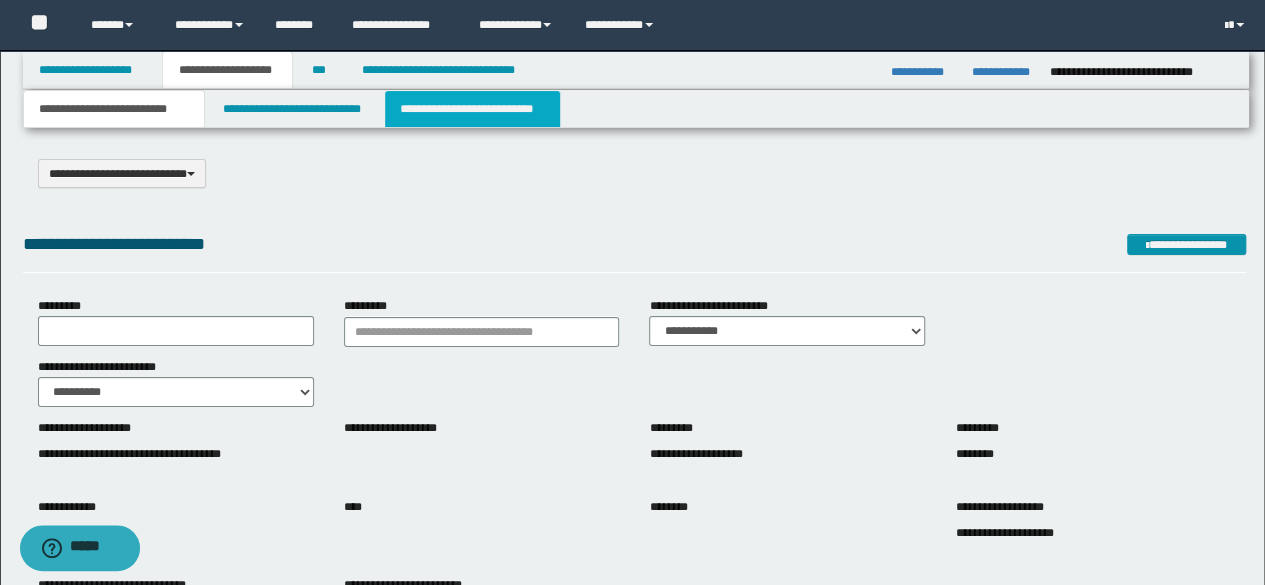 click on "**********" at bounding box center (472, 109) 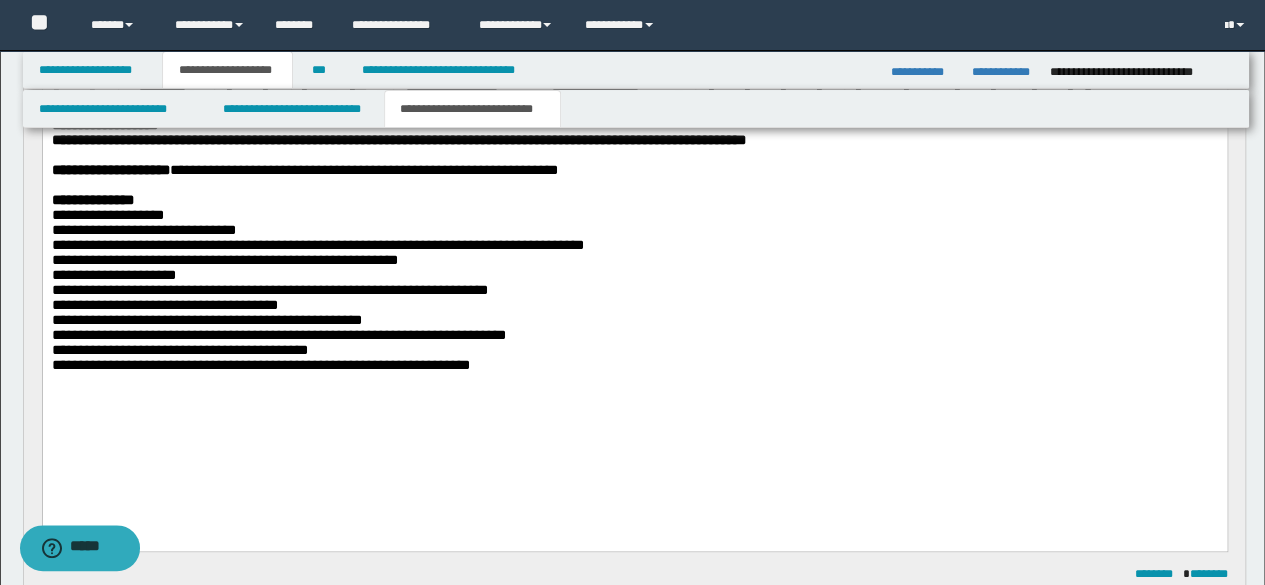 scroll, scrollTop: 0, scrollLeft: 0, axis: both 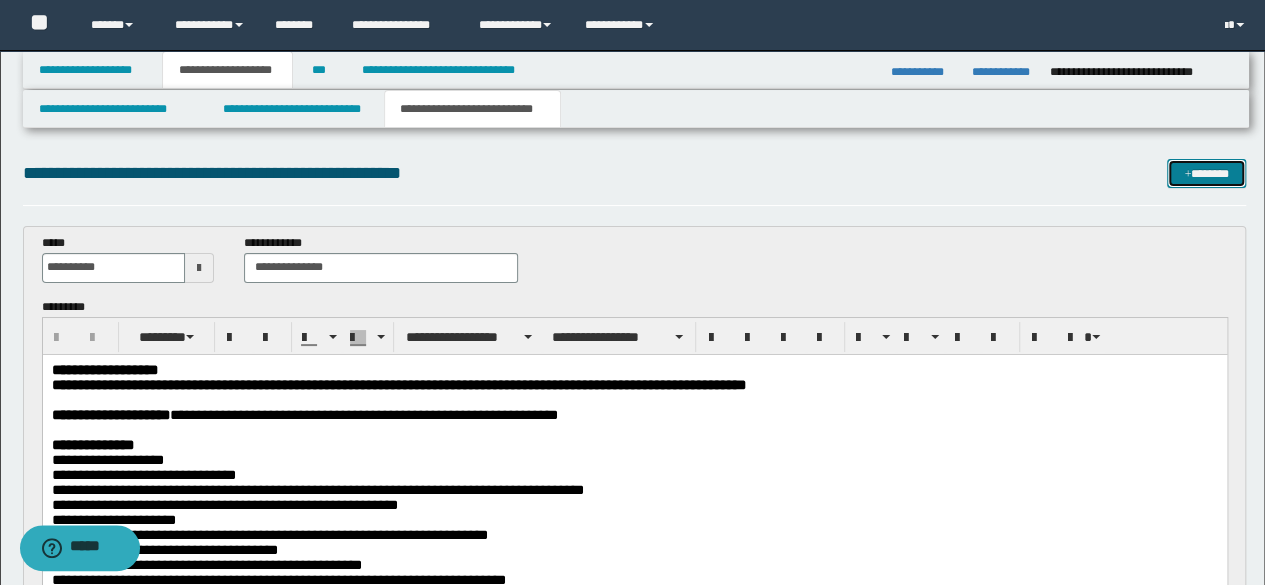 click on "*******" at bounding box center [1206, 173] 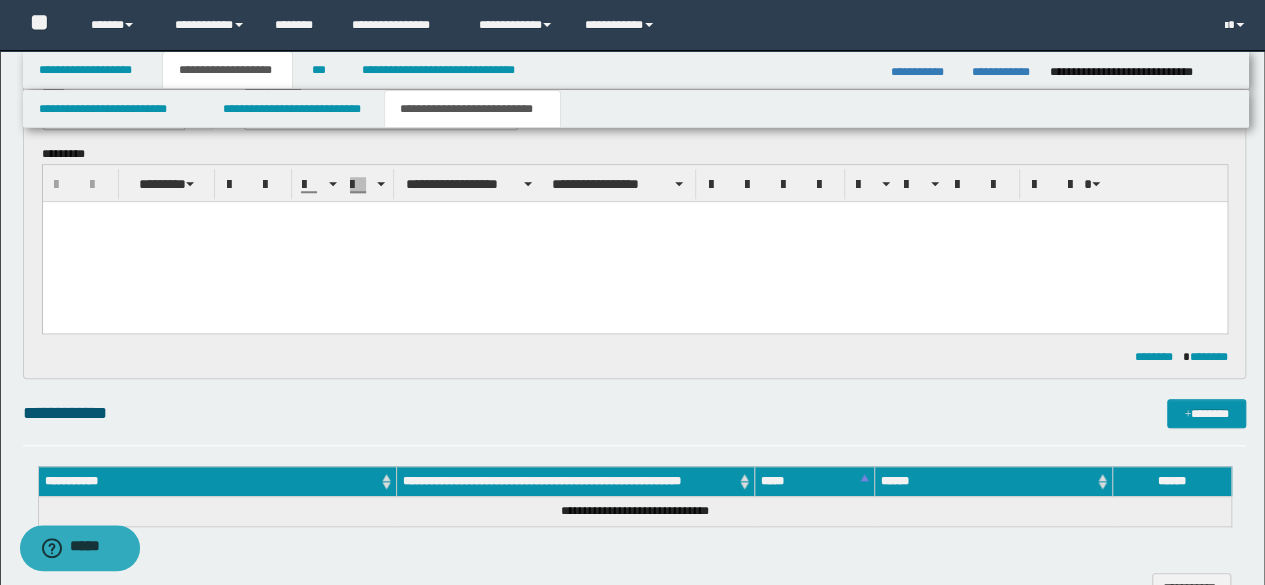 scroll, scrollTop: 0, scrollLeft: 0, axis: both 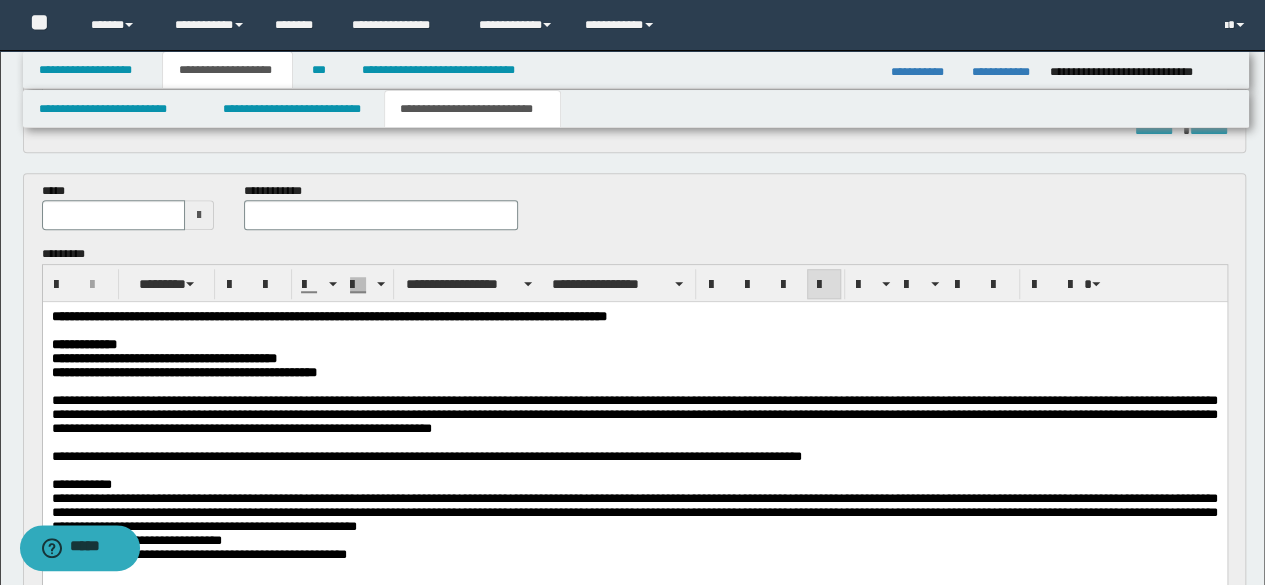 click at bounding box center [199, 215] 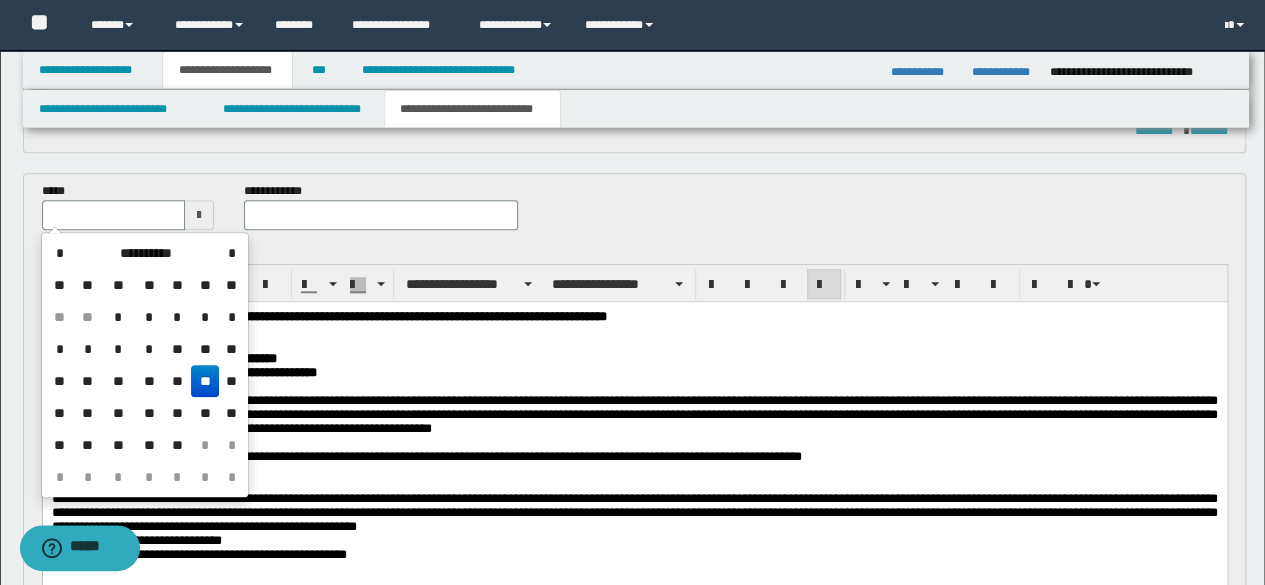 click on "**" at bounding box center (205, 381) 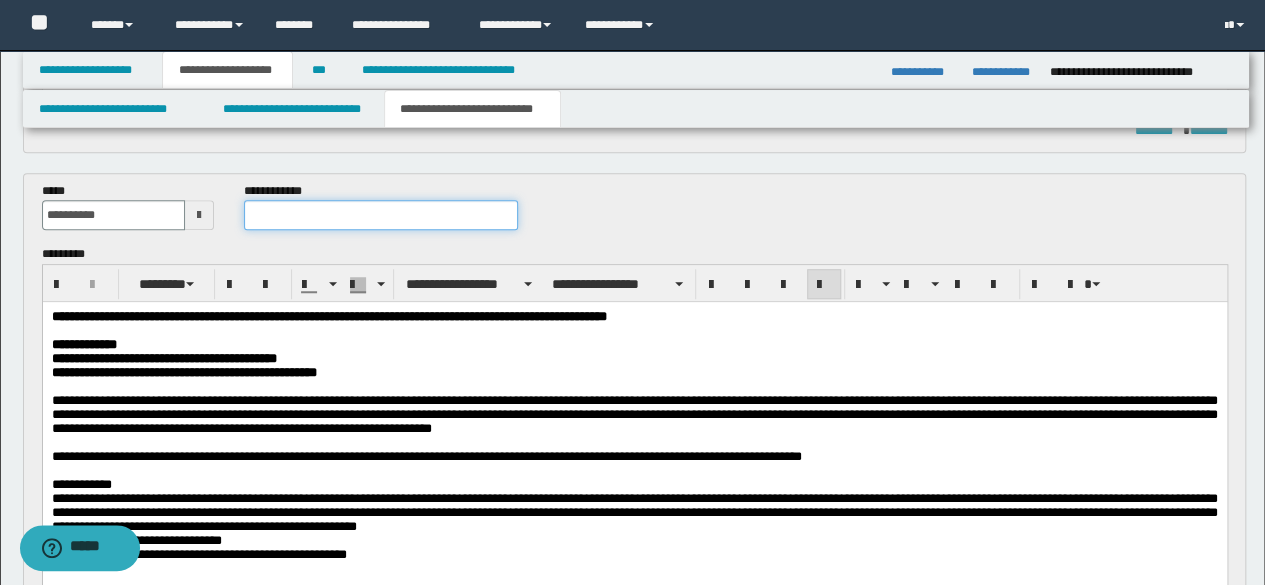 click at bounding box center [381, 215] 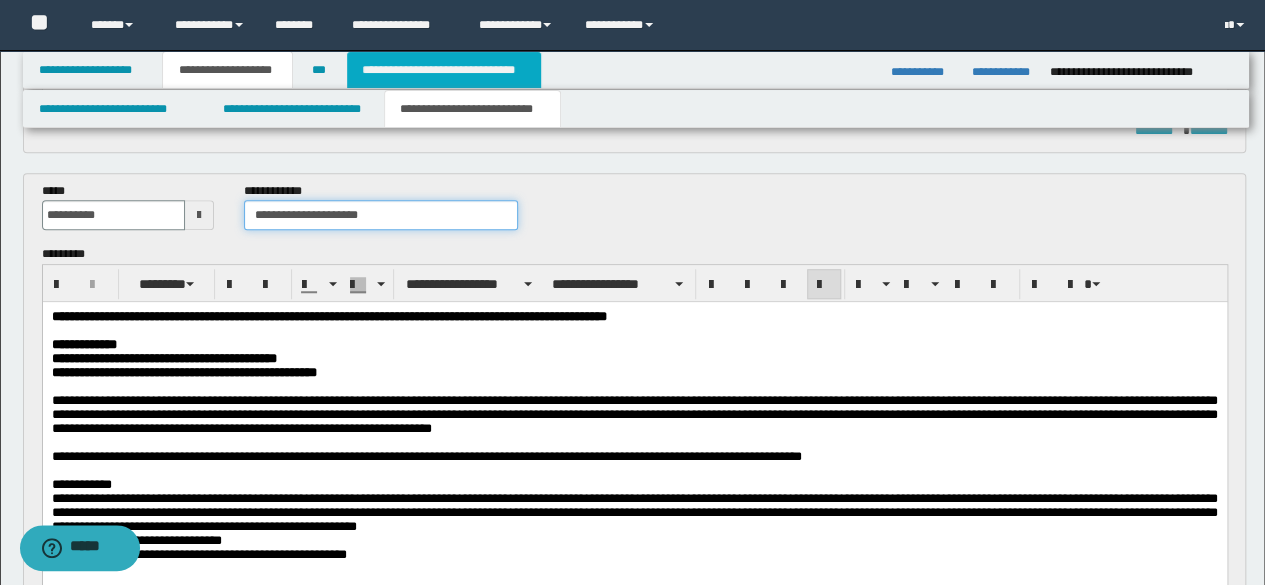 type on "**********" 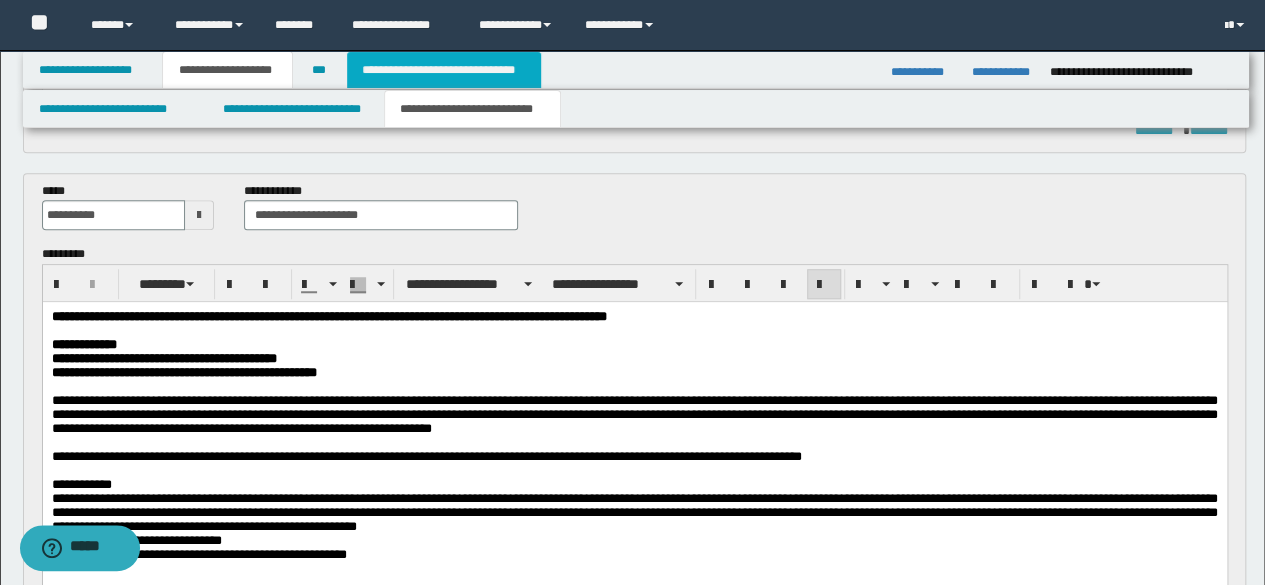 click on "**********" at bounding box center (444, 70) 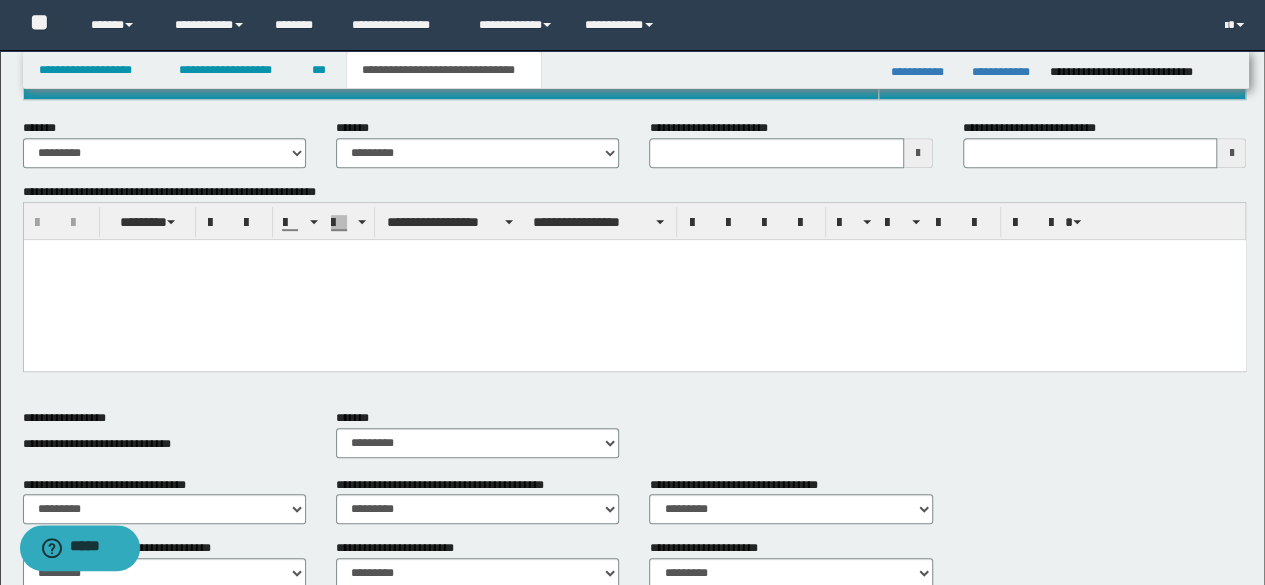 scroll, scrollTop: 157, scrollLeft: 0, axis: vertical 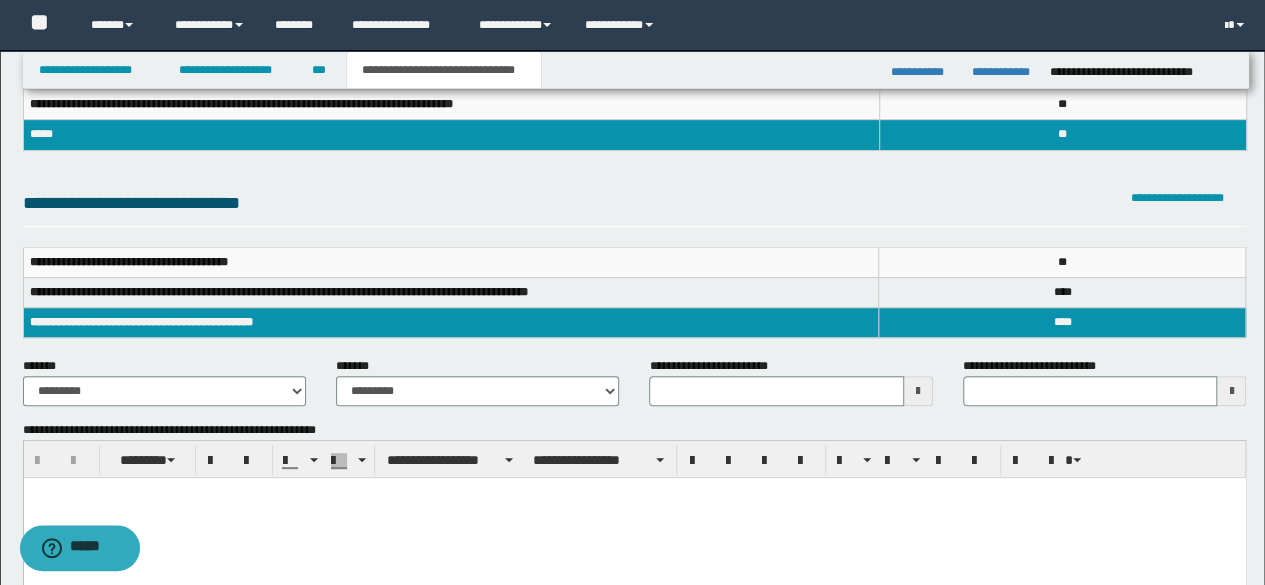 type 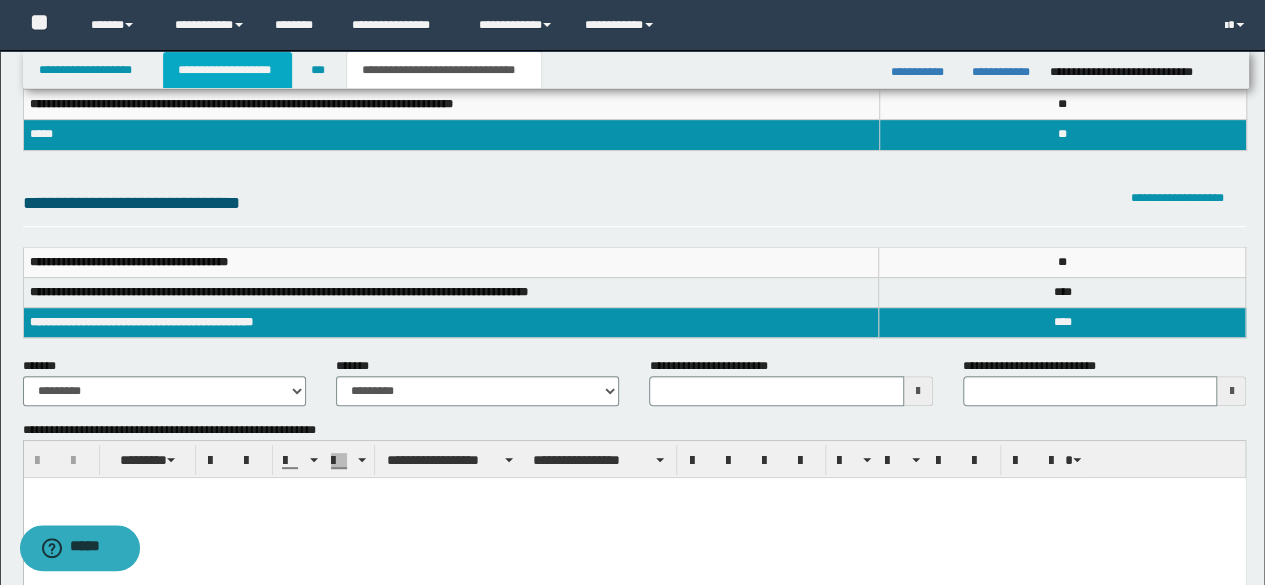 click on "**********" at bounding box center (227, 70) 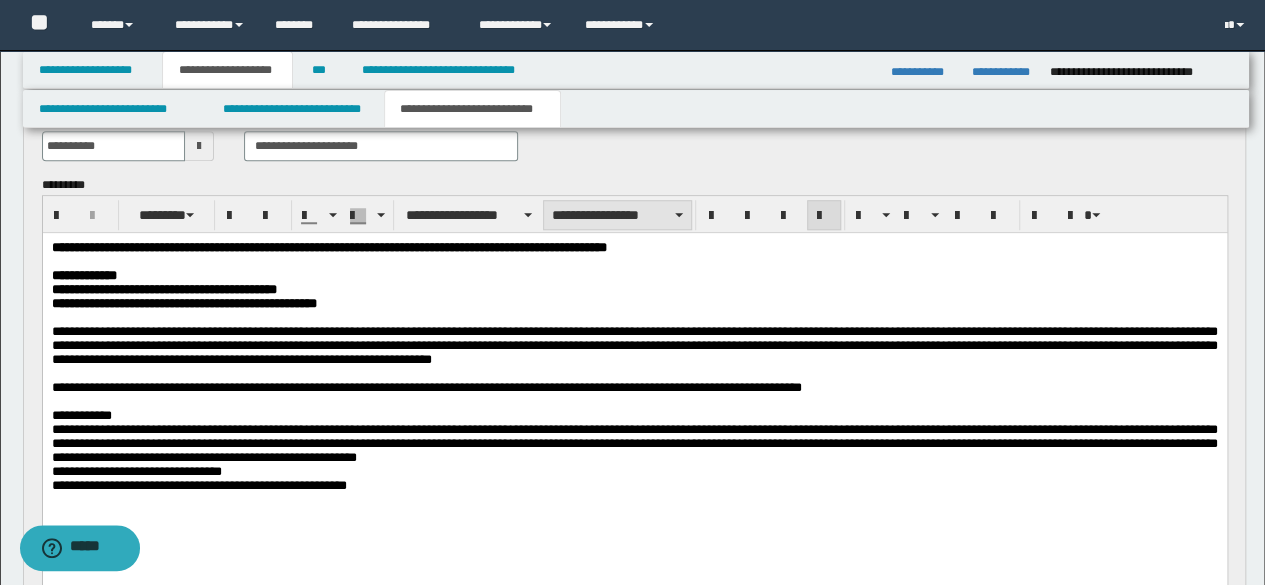 scroll, scrollTop: 788, scrollLeft: 0, axis: vertical 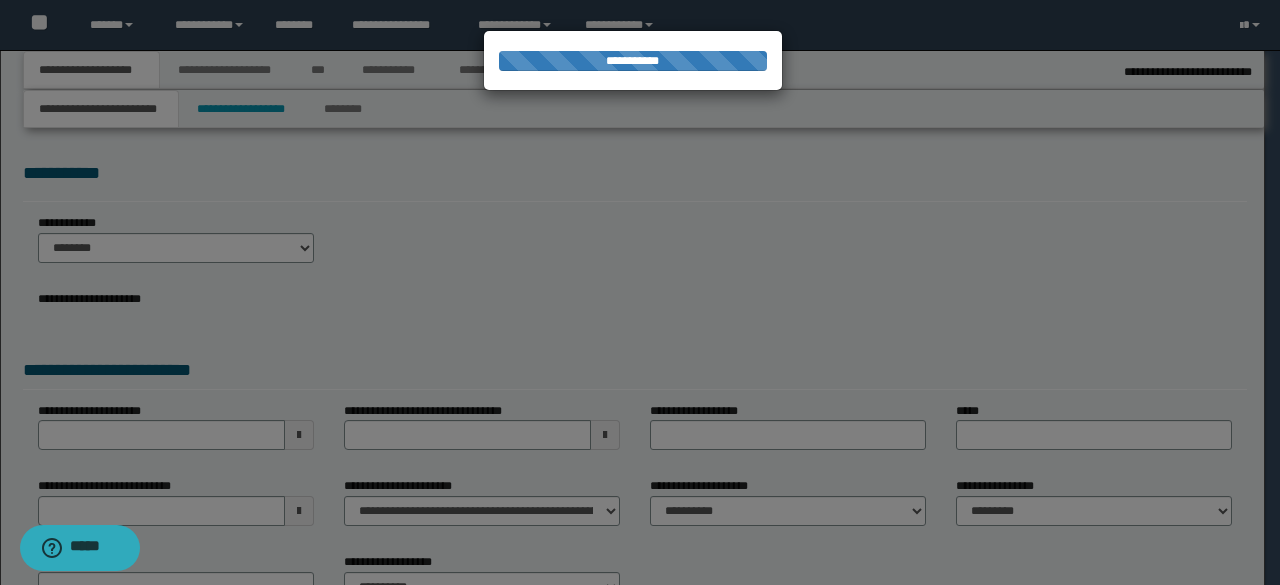 select on "*" 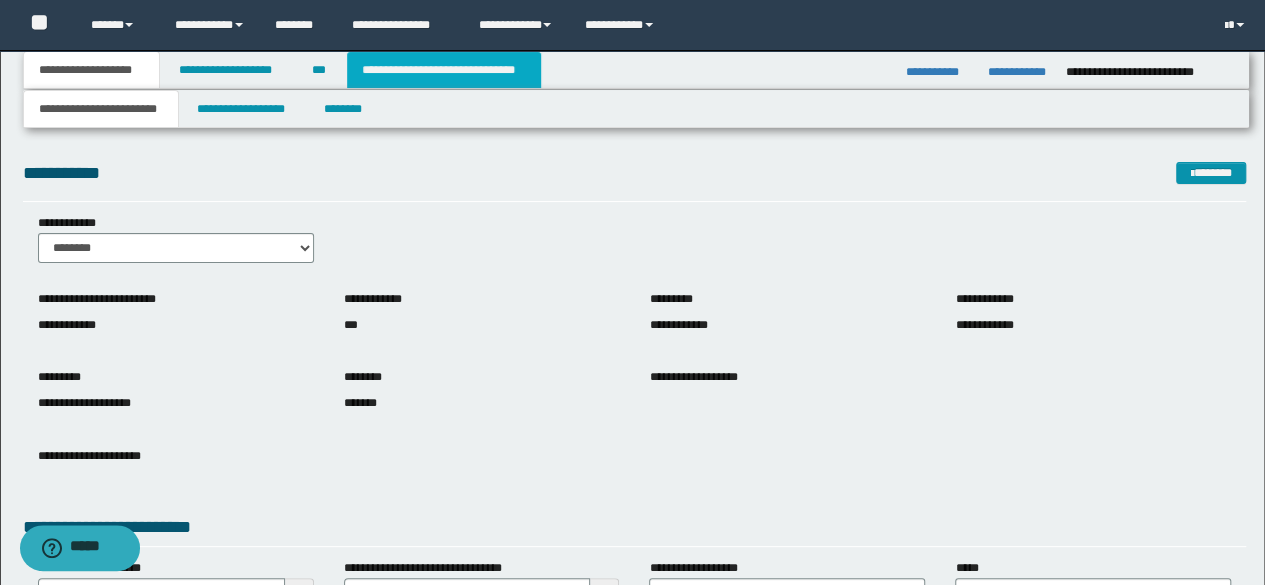 click on "**********" at bounding box center [444, 70] 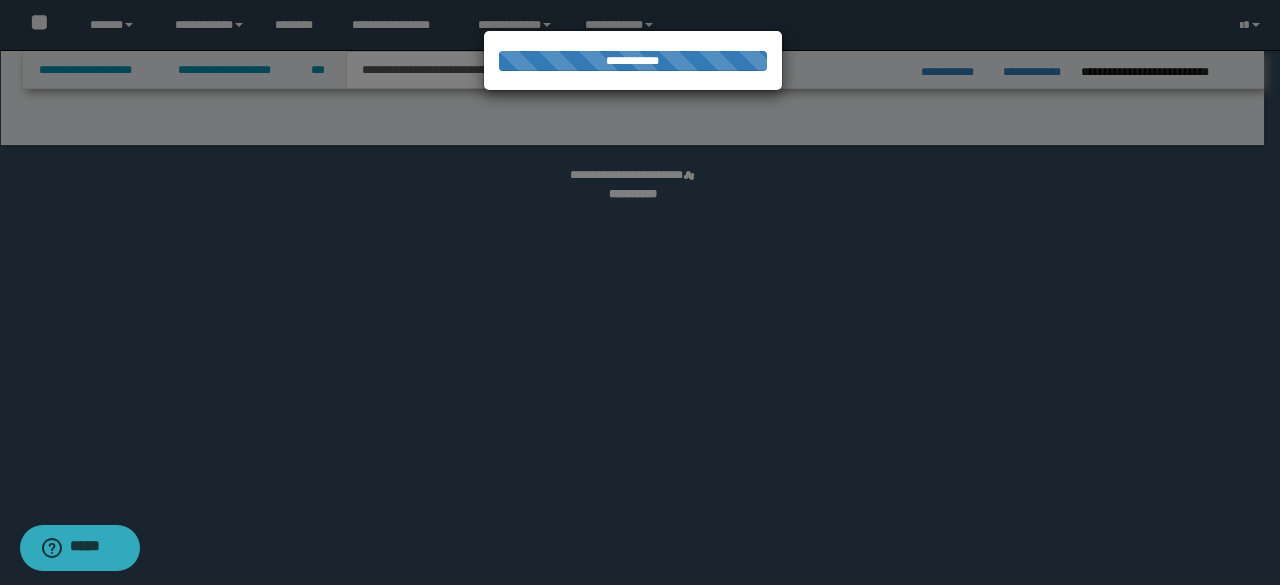 select on "*" 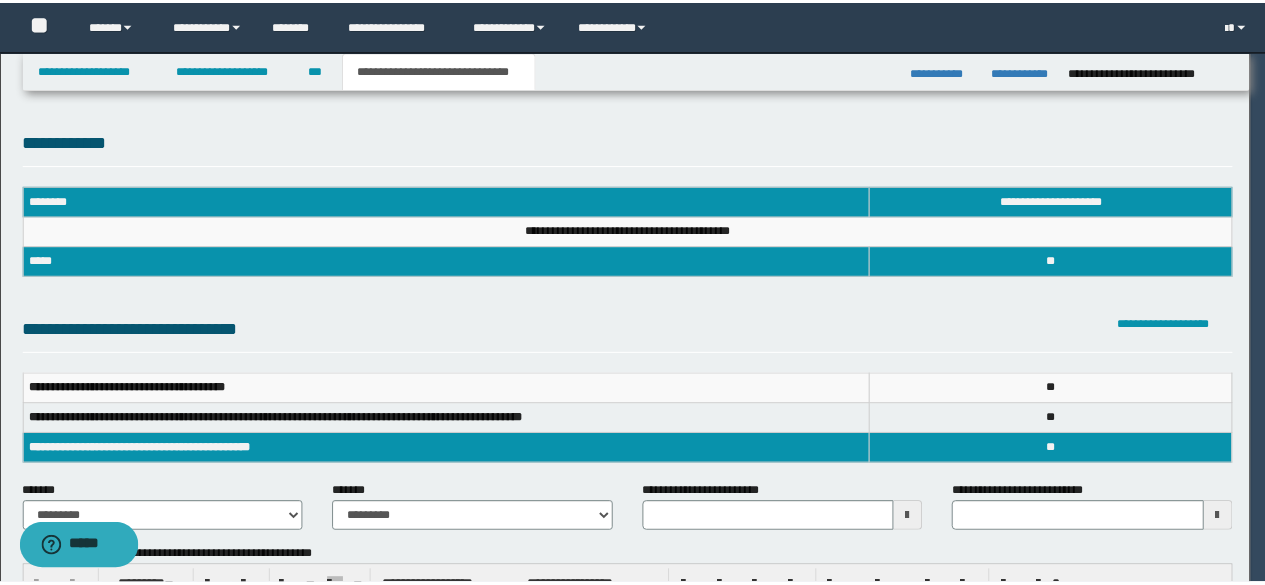 scroll, scrollTop: 0, scrollLeft: 0, axis: both 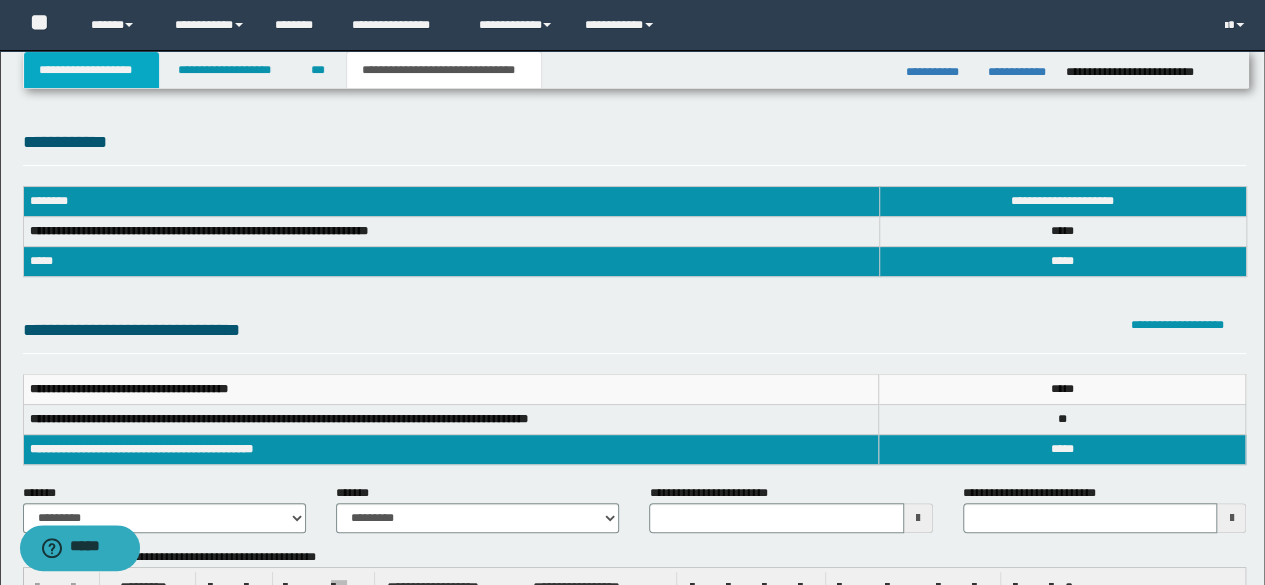click on "**********" at bounding box center (92, 70) 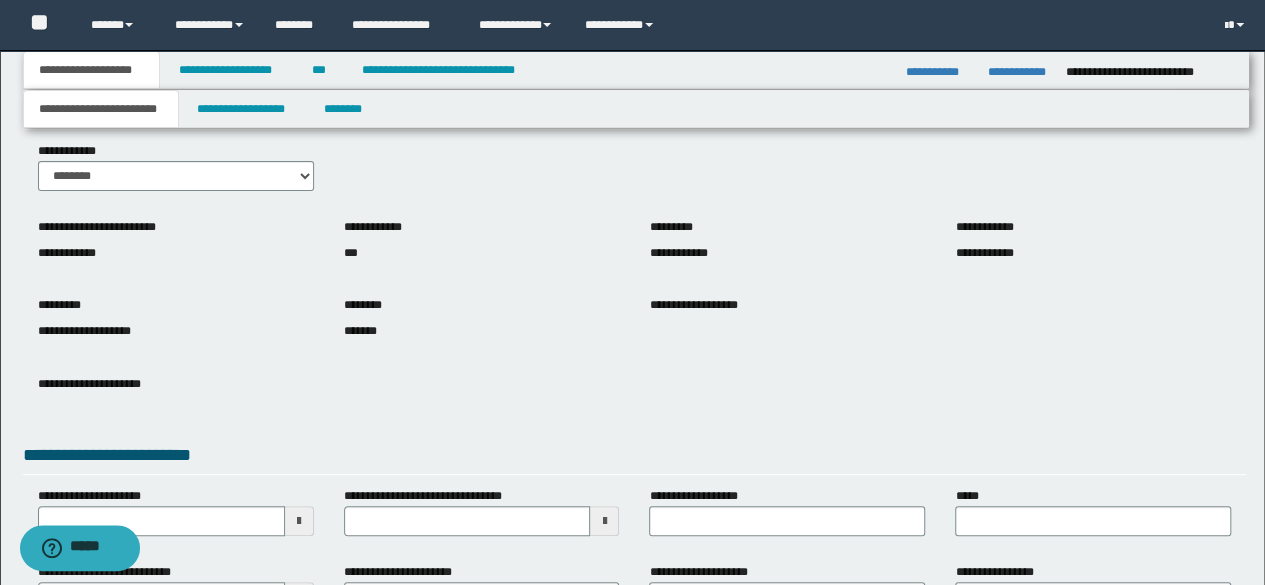 scroll, scrollTop: 297, scrollLeft: 0, axis: vertical 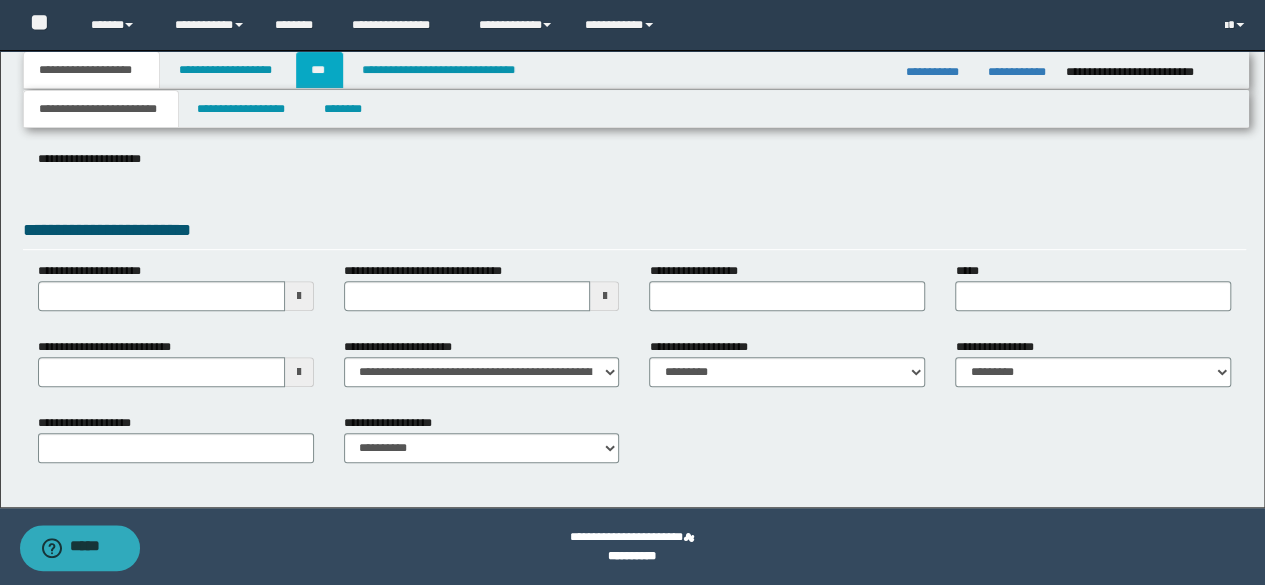 click on "***" at bounding box center (319, 70) 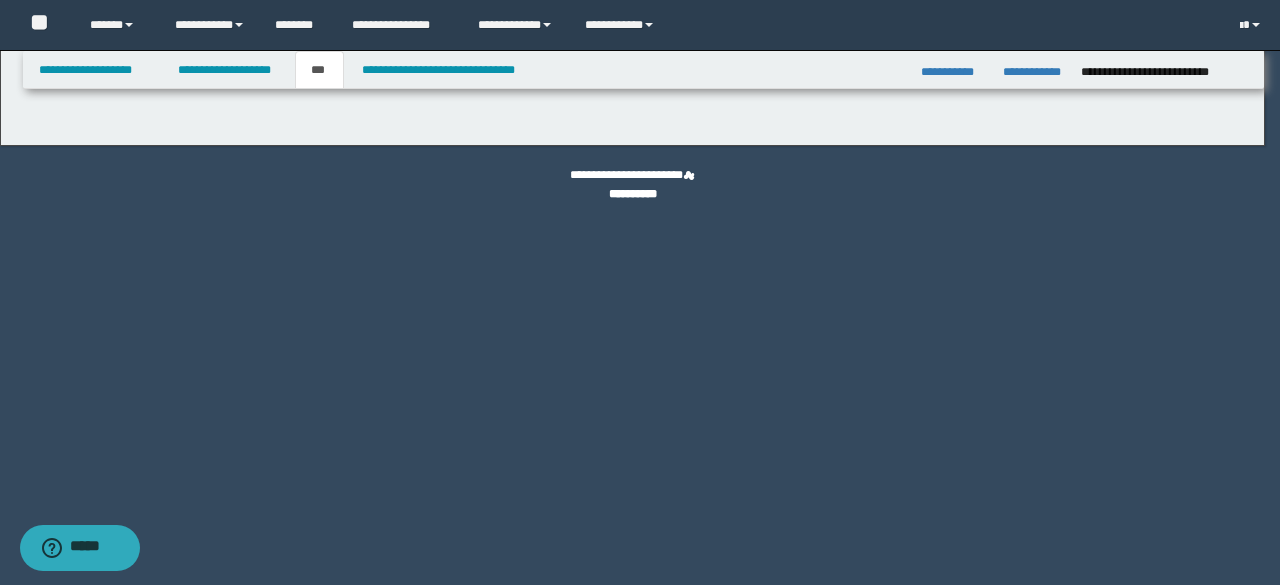 select on "*" 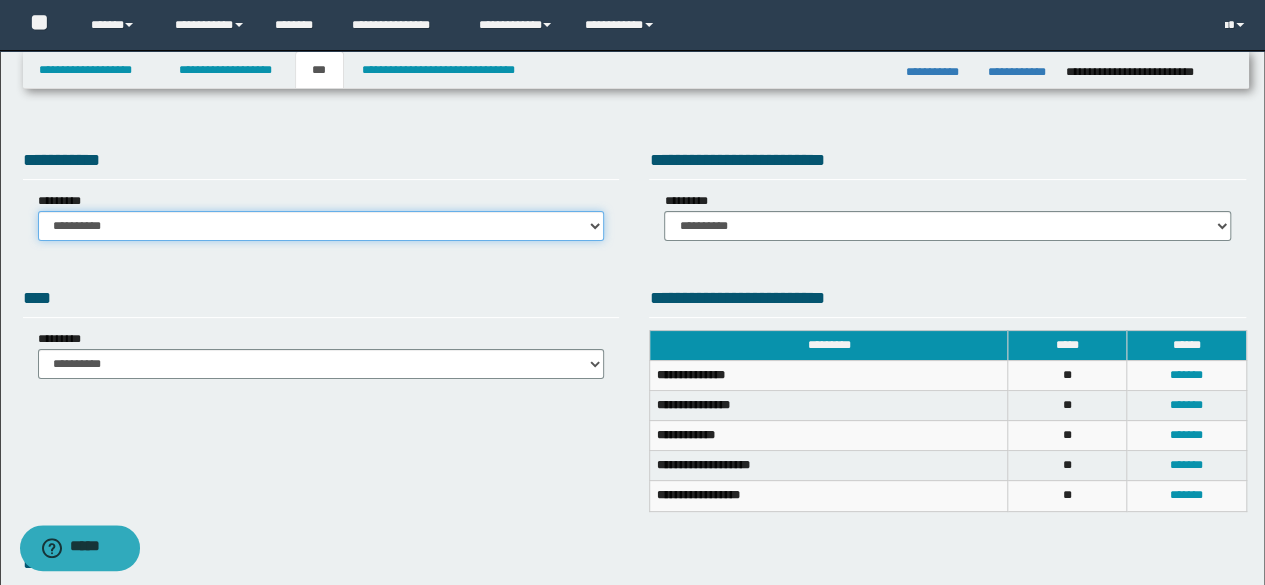 click on "**********" at bounding box center (321, 226) 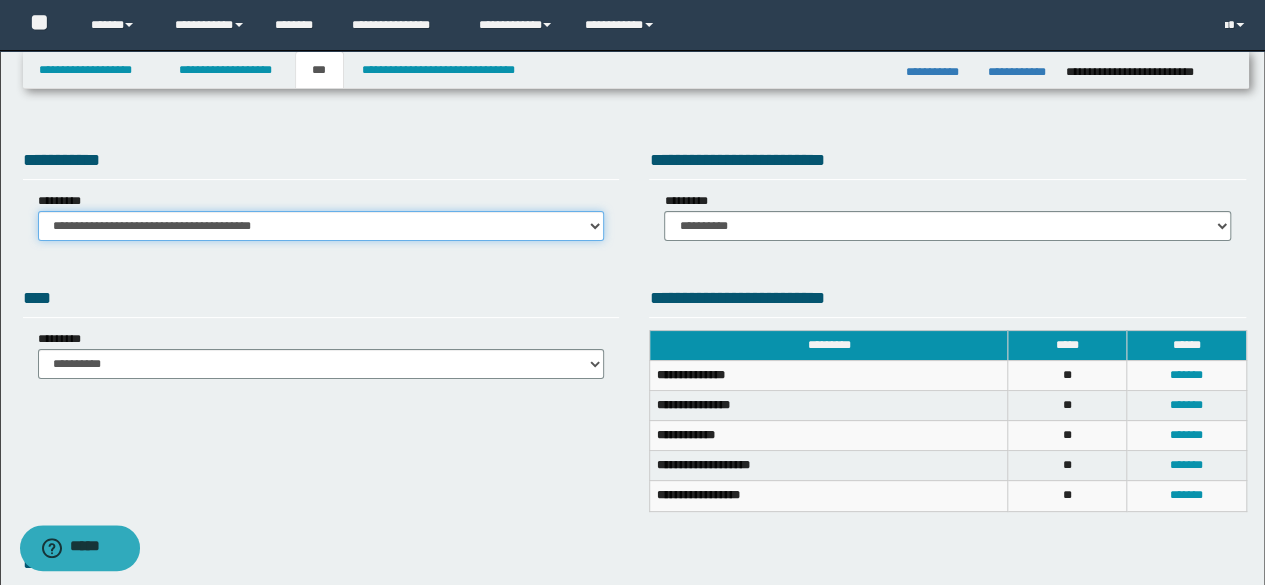 click on "**********" at bounding box center (321, 226) 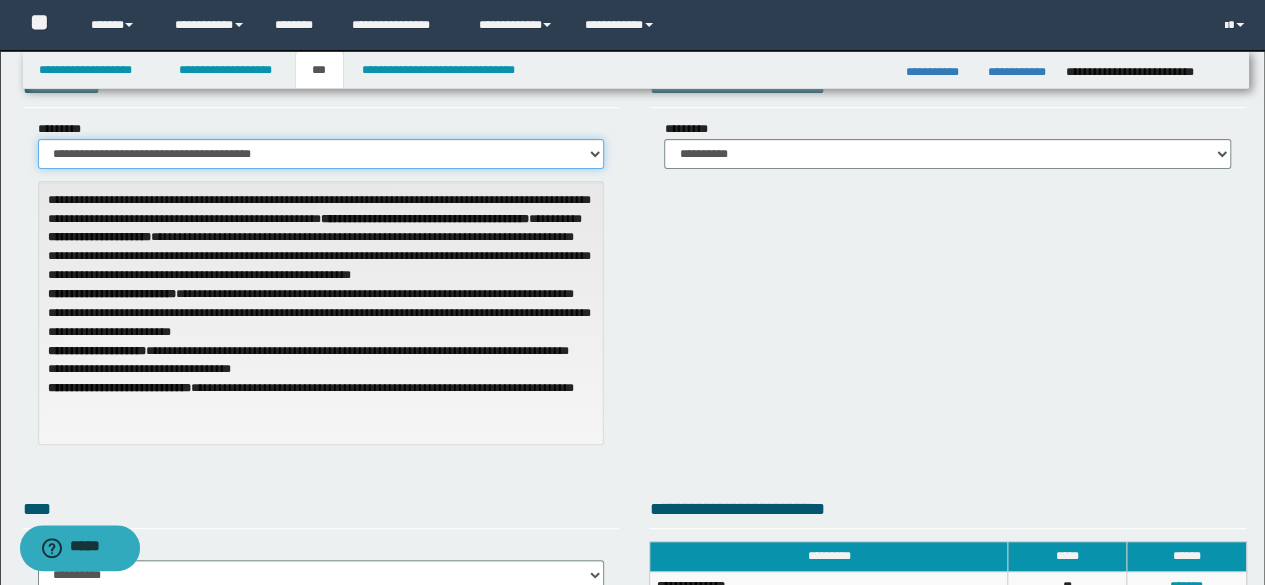 scroll, scrollTop: 0, scrollLeft: 0, axis: both 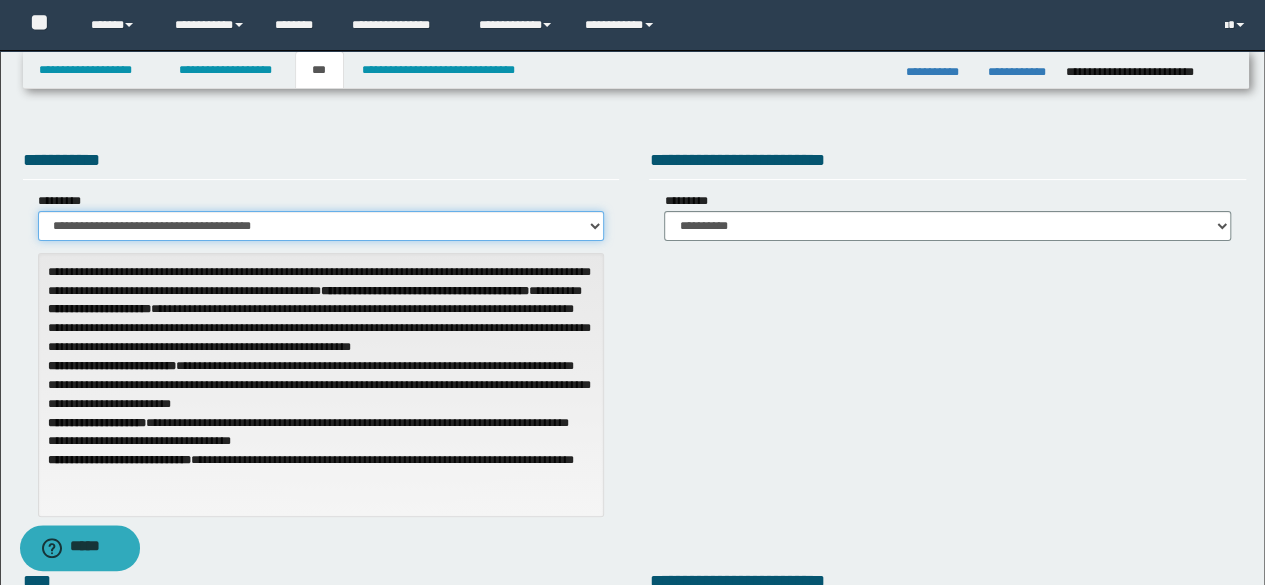 click on "**********" at bounding box center (321, 226) 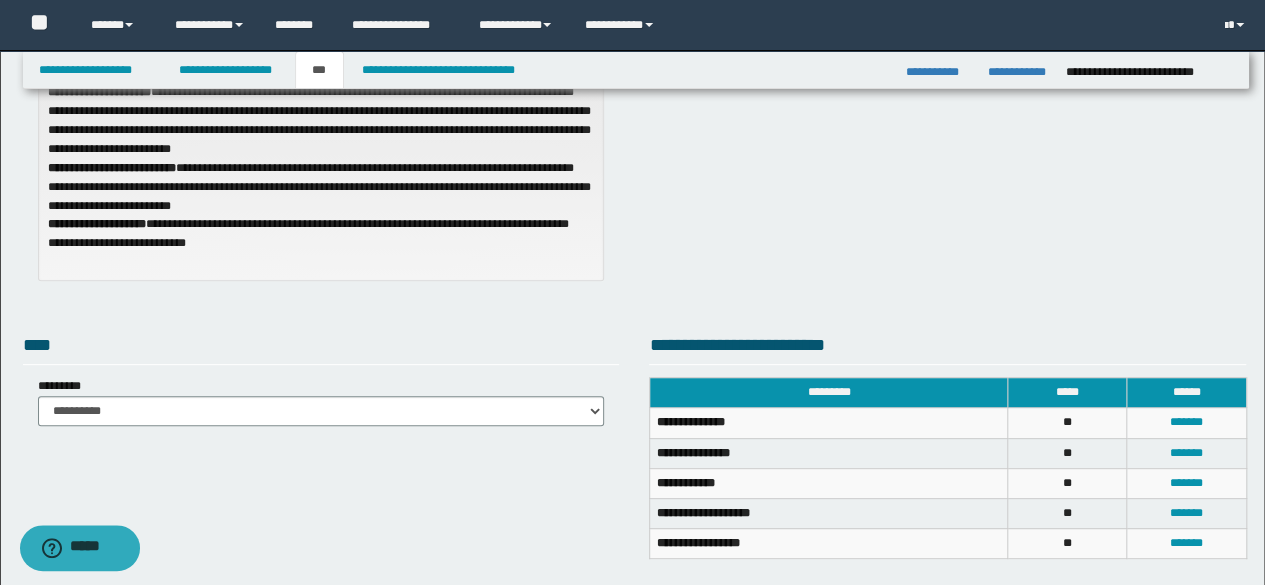 scroll, scrollTop: 0, scrollLeft: 0, axis: both 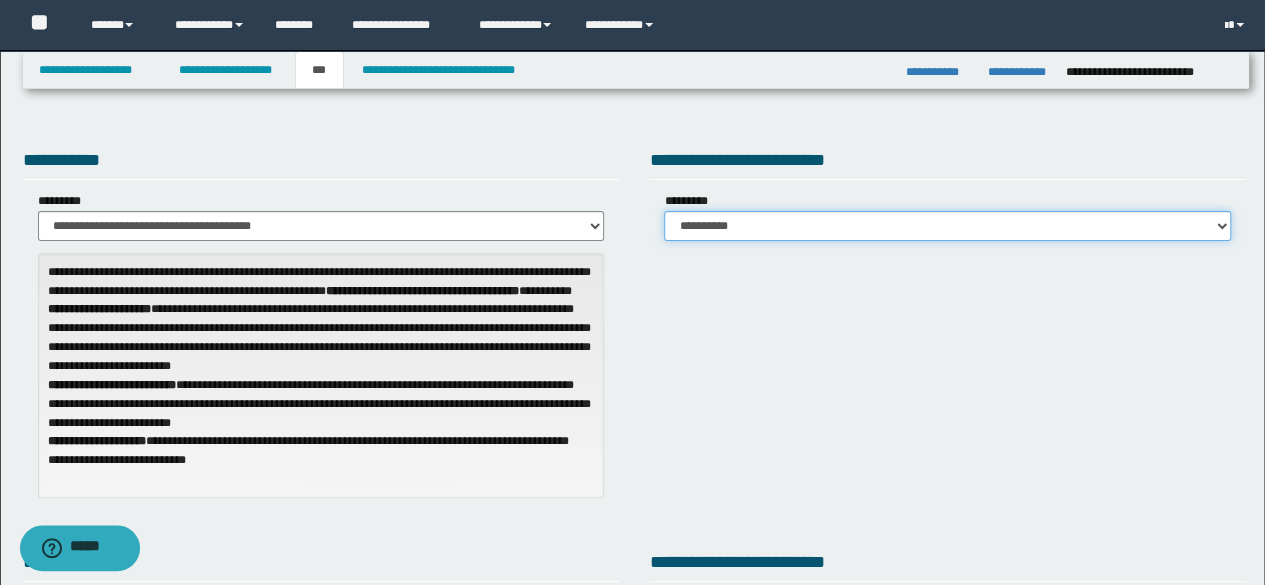 click on "**********" at bounding box center (947, 226) 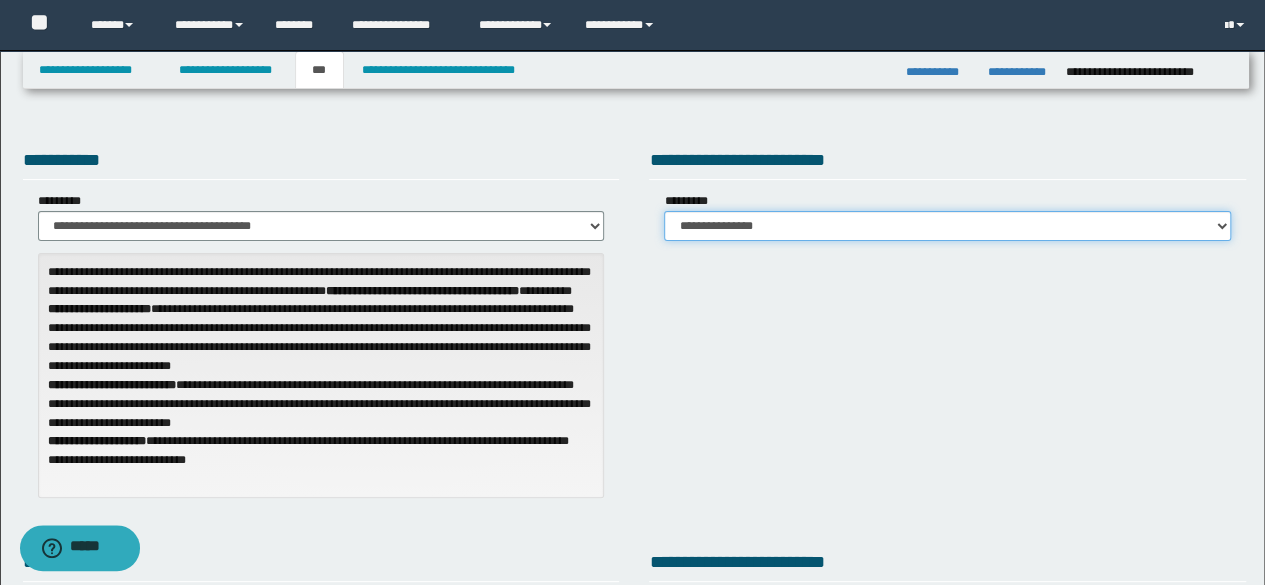 click on "**********" at bounding box center [947, 226] 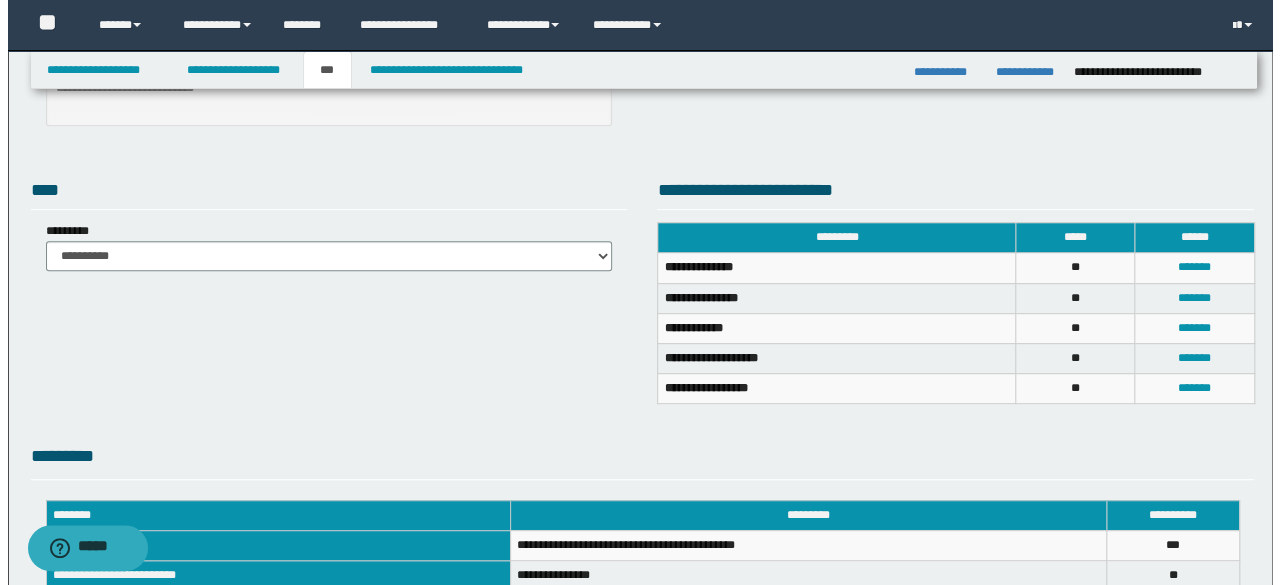 scroll, scrollTop: 400, scrollLeft: 0, axis: vertical 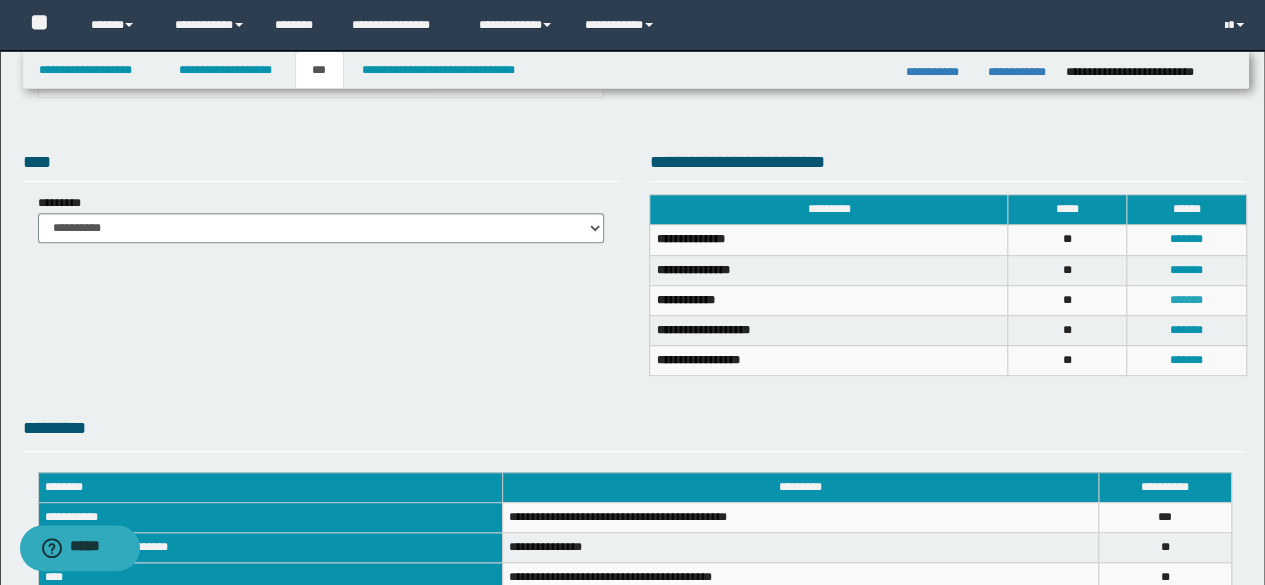 click on "*******" at bounding box center (1186, 300) 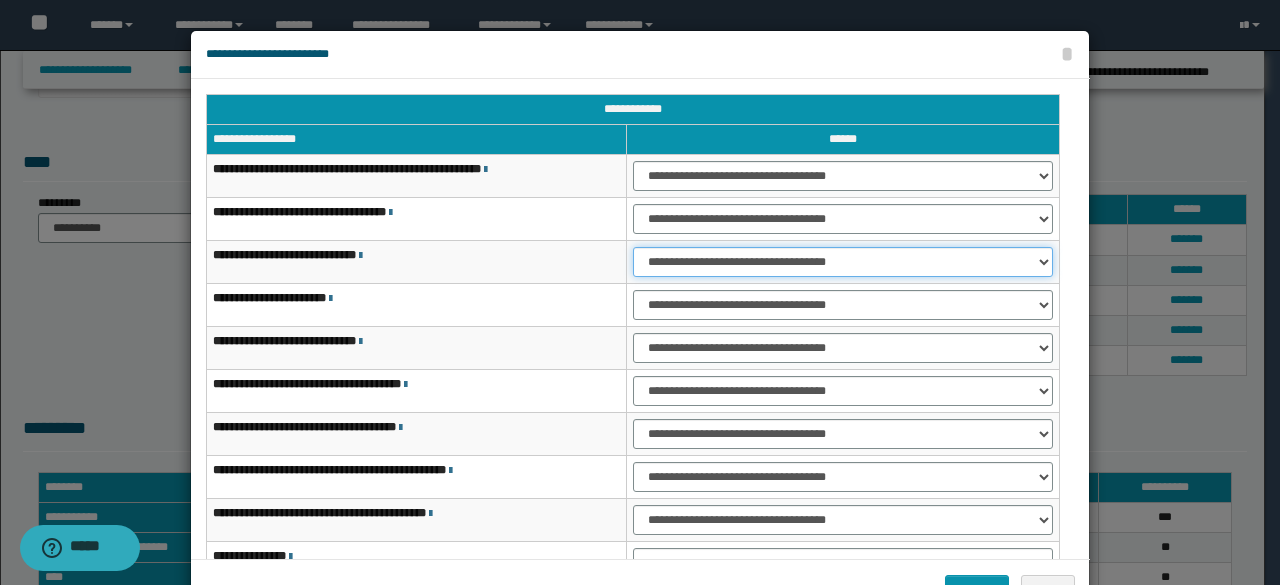 click on "**********" at bounding box center [843, 262] 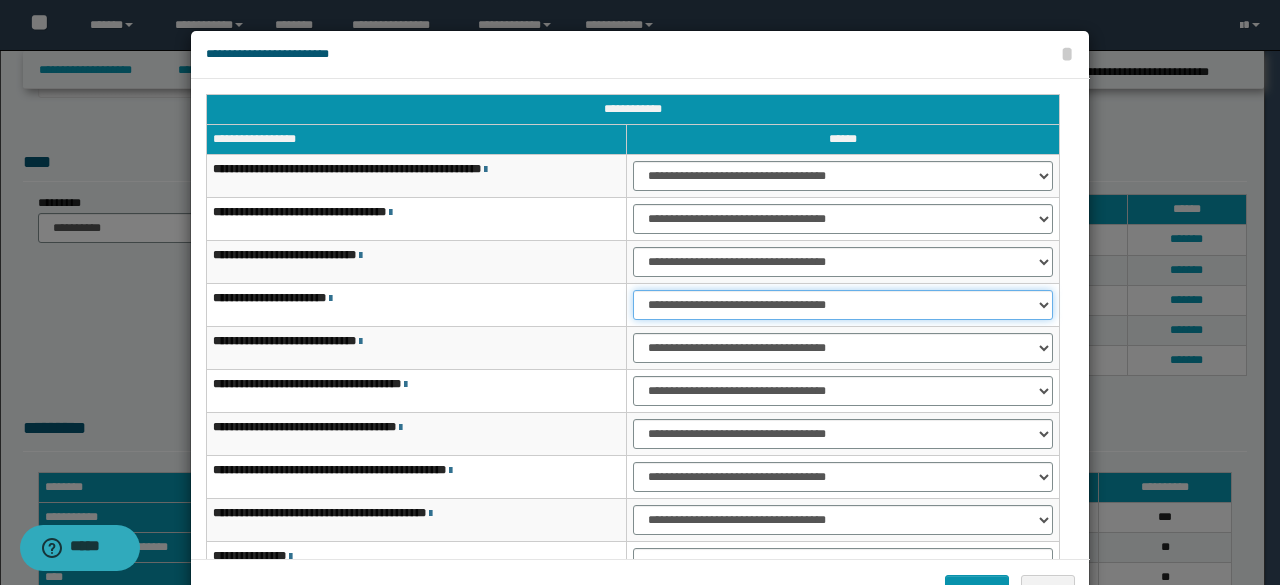 select on "***" 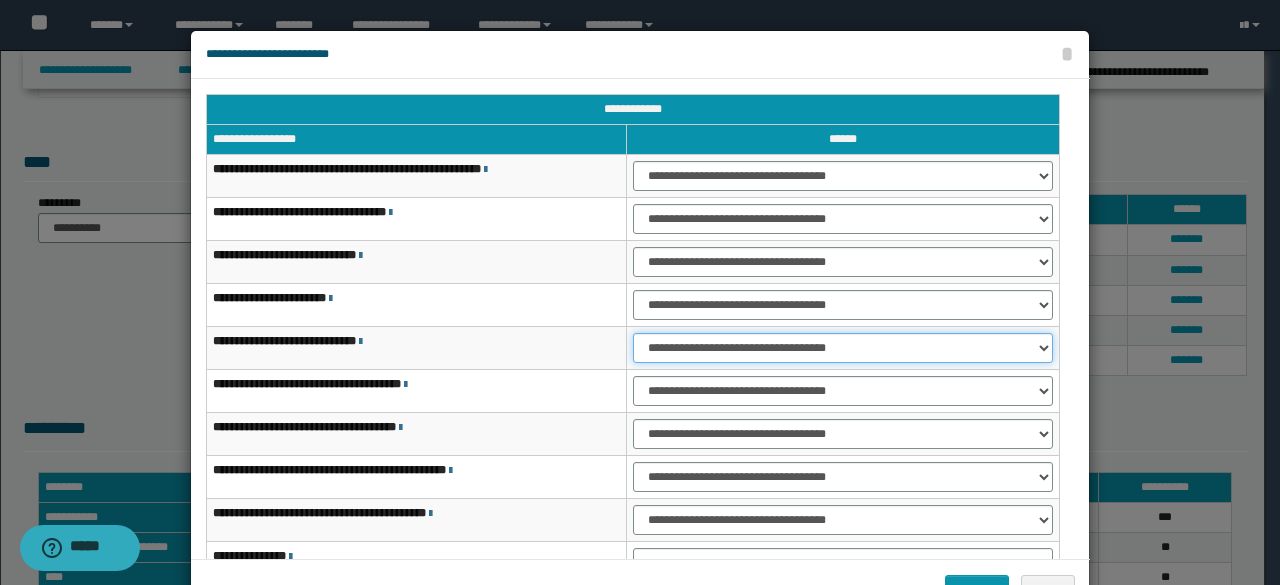 select on "***" 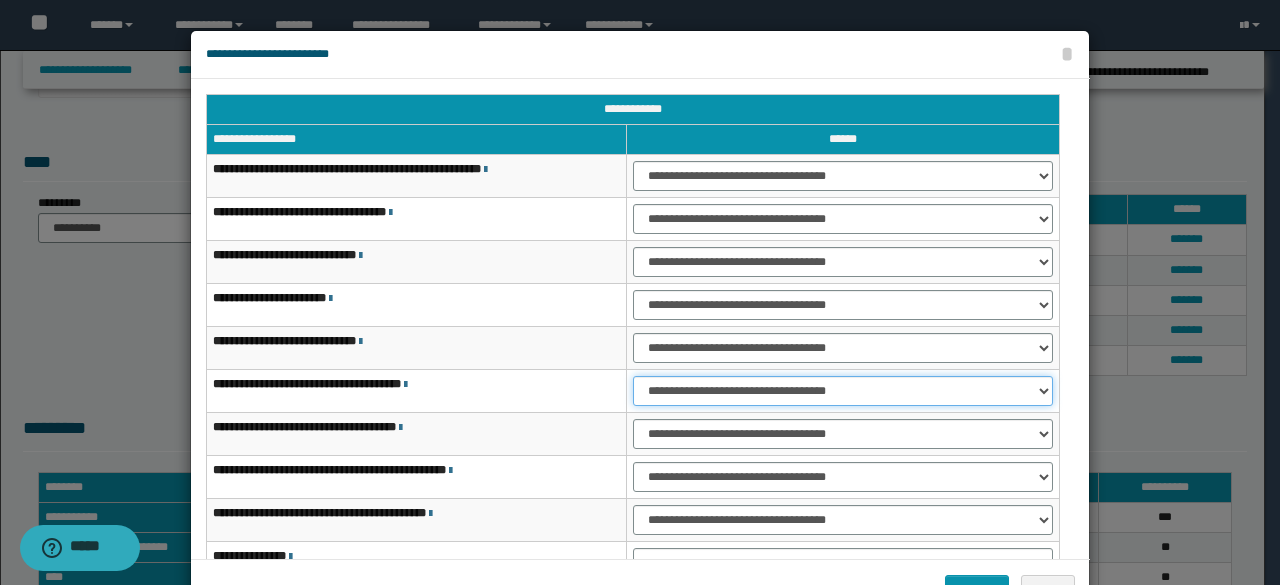 select on "***" 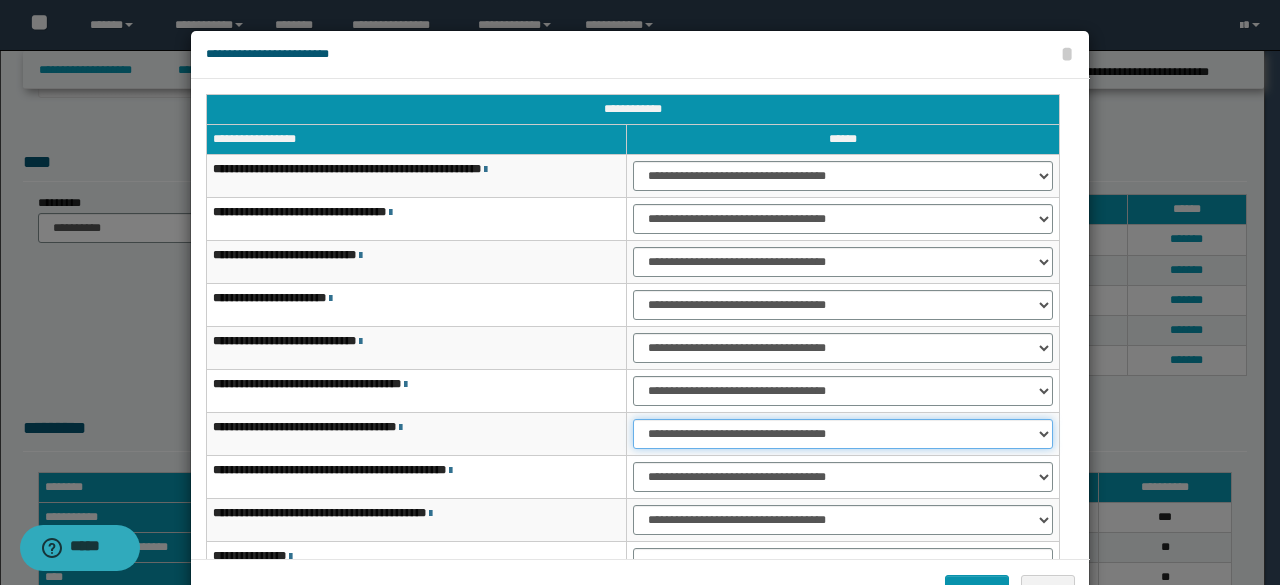 select on "***" 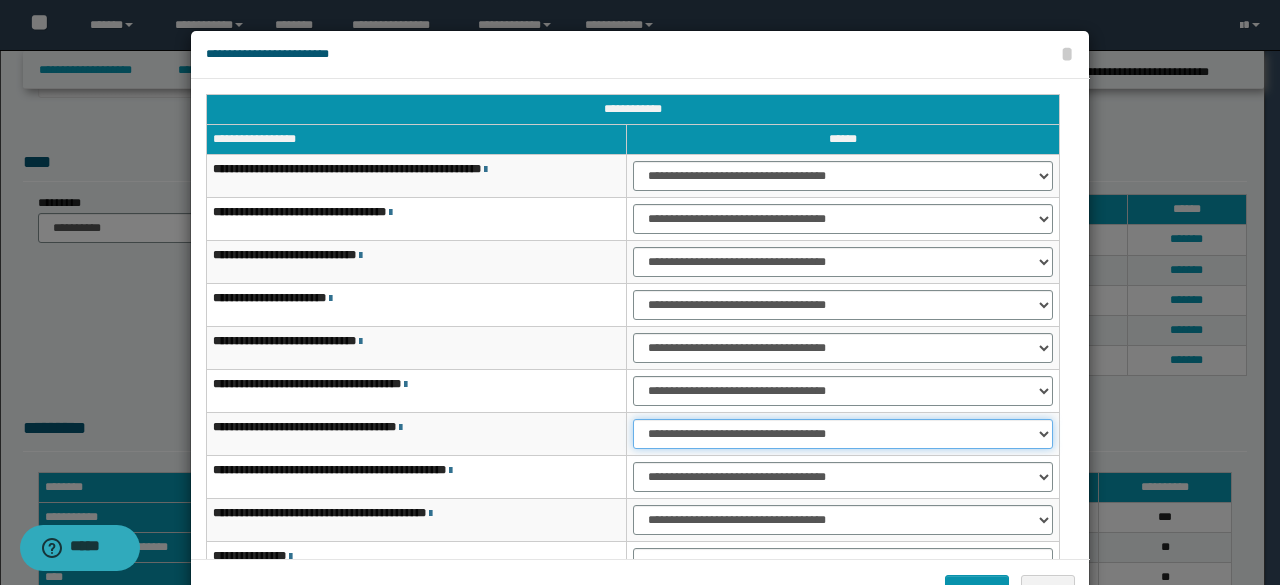 scroll, scrollTop: 116, scrollLeft: 0, axis: vertical 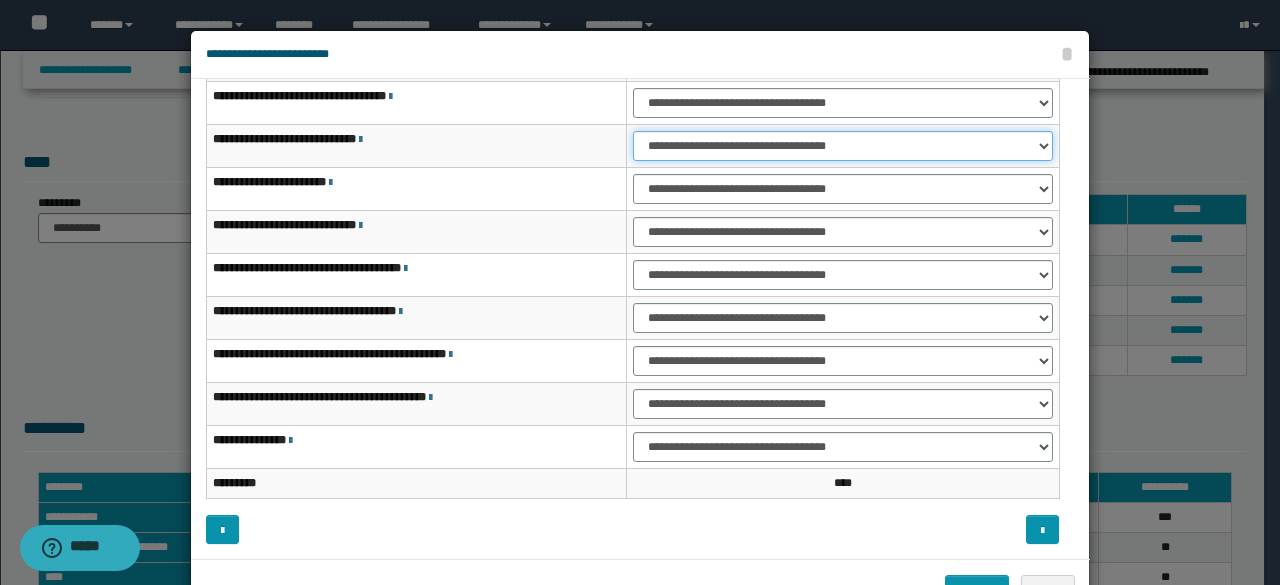 click on "**********" at bounding box center [843, 146] 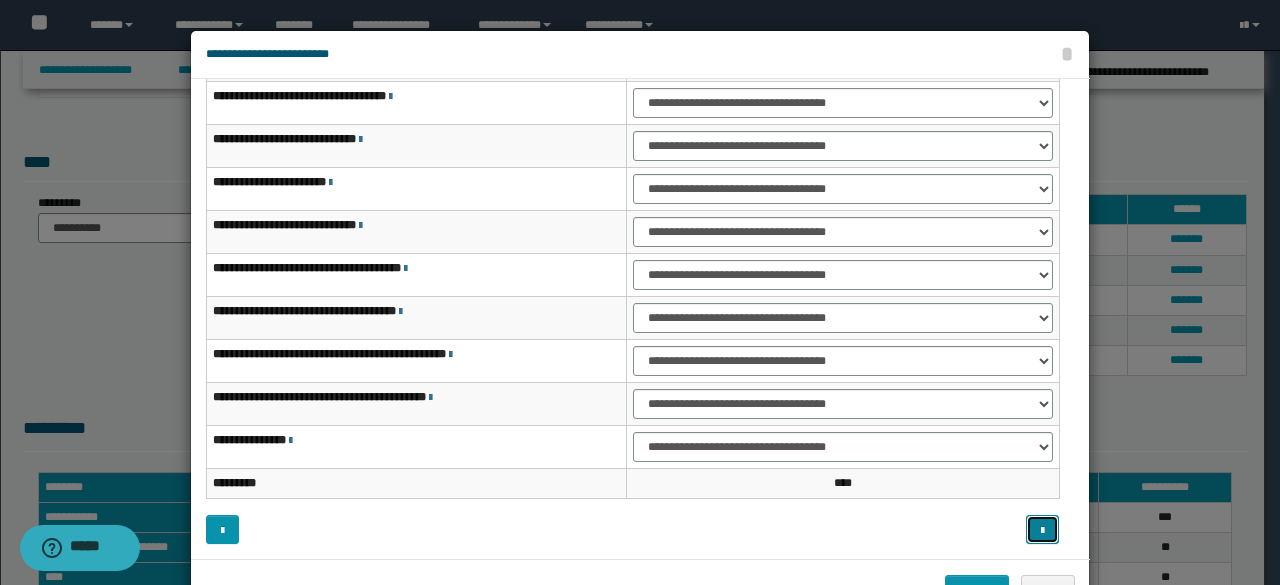 click at bounding box center (1042, 529) 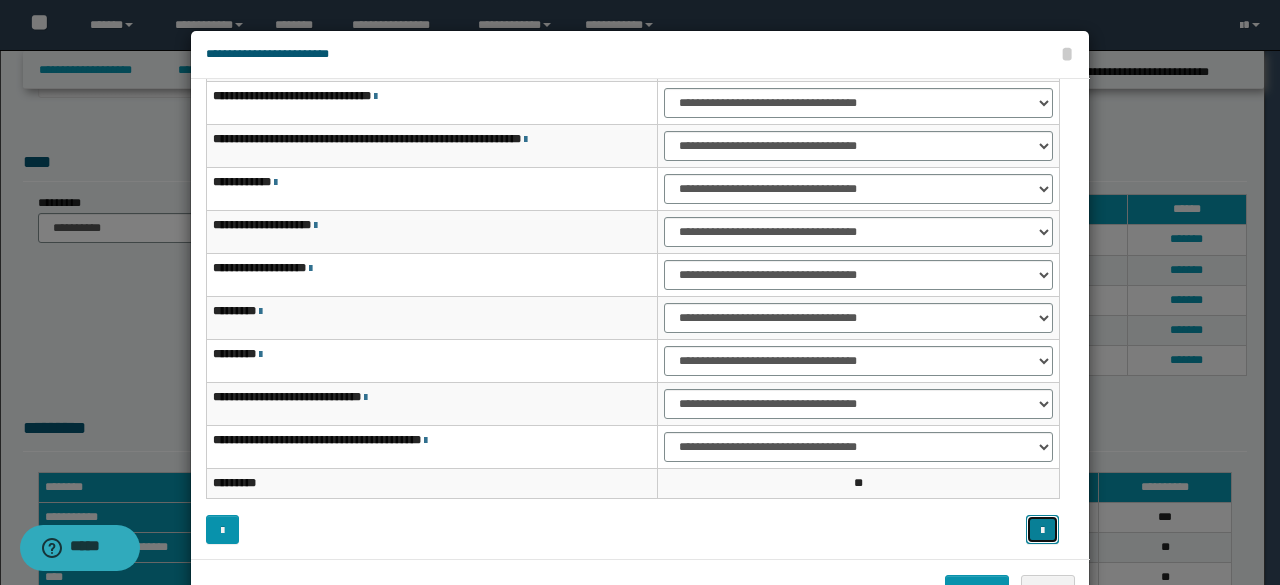scroll, scrollTop: 16, scrollLeft: 0, axis: vertical 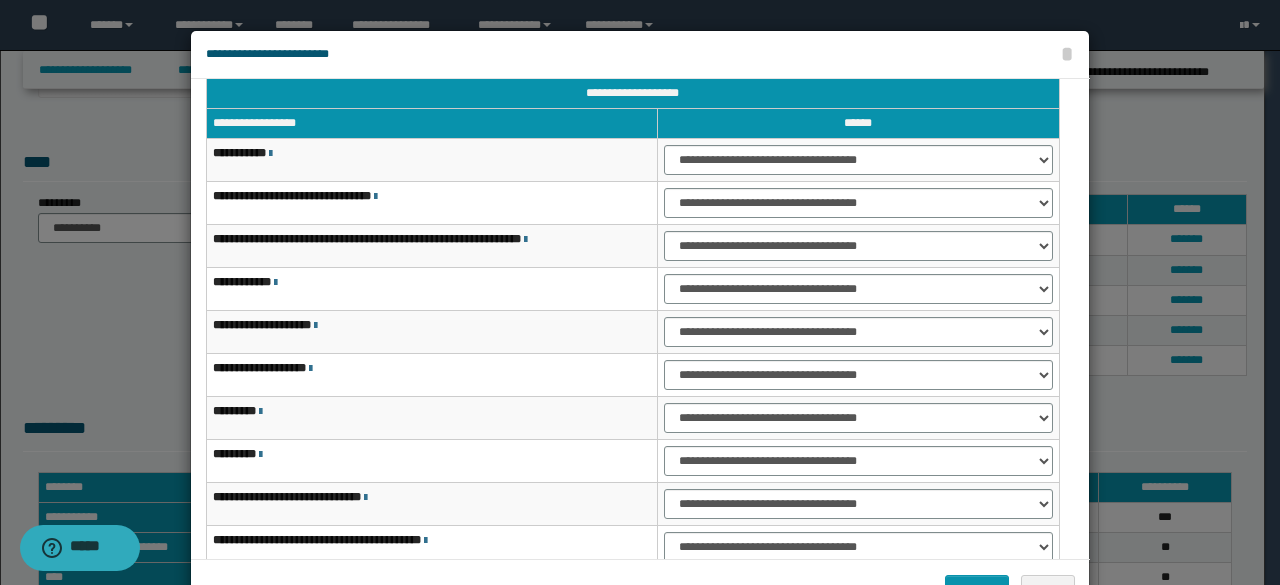 type 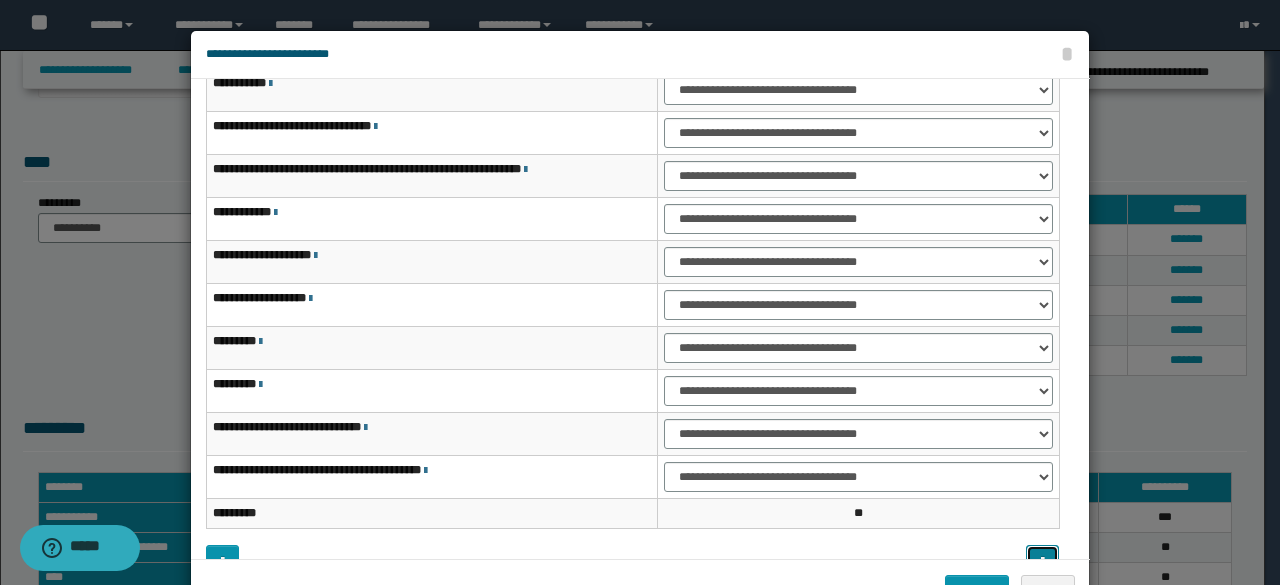scroll, scrollTop: 116, scrollLeft: 0, axis: vertical 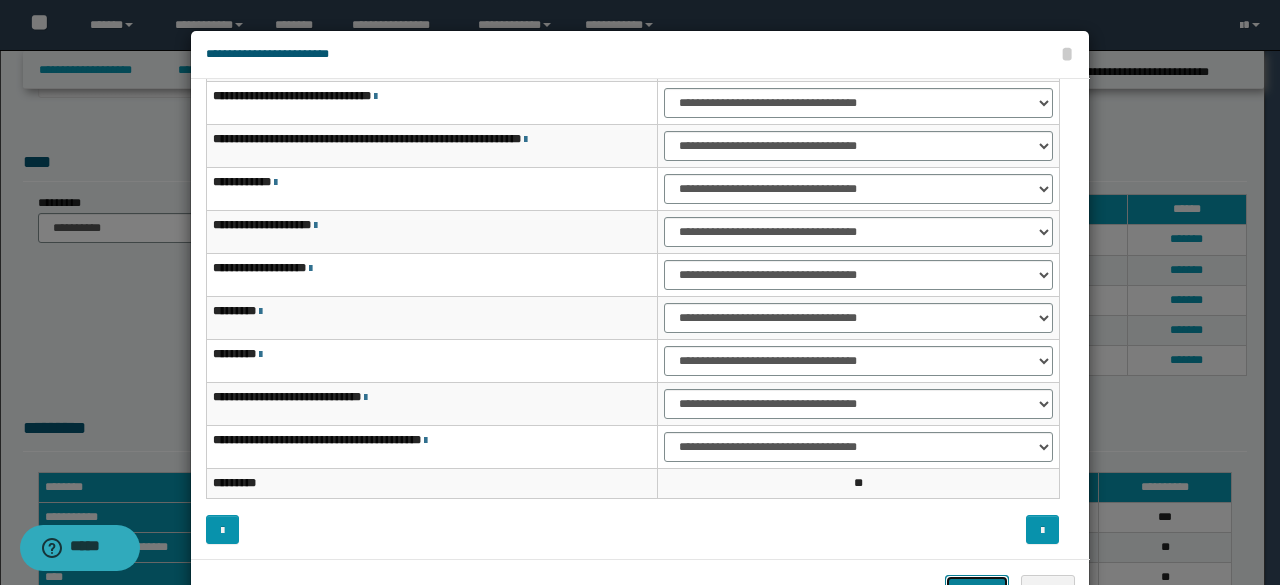 click on "*******" at bounding box center [977, 589] 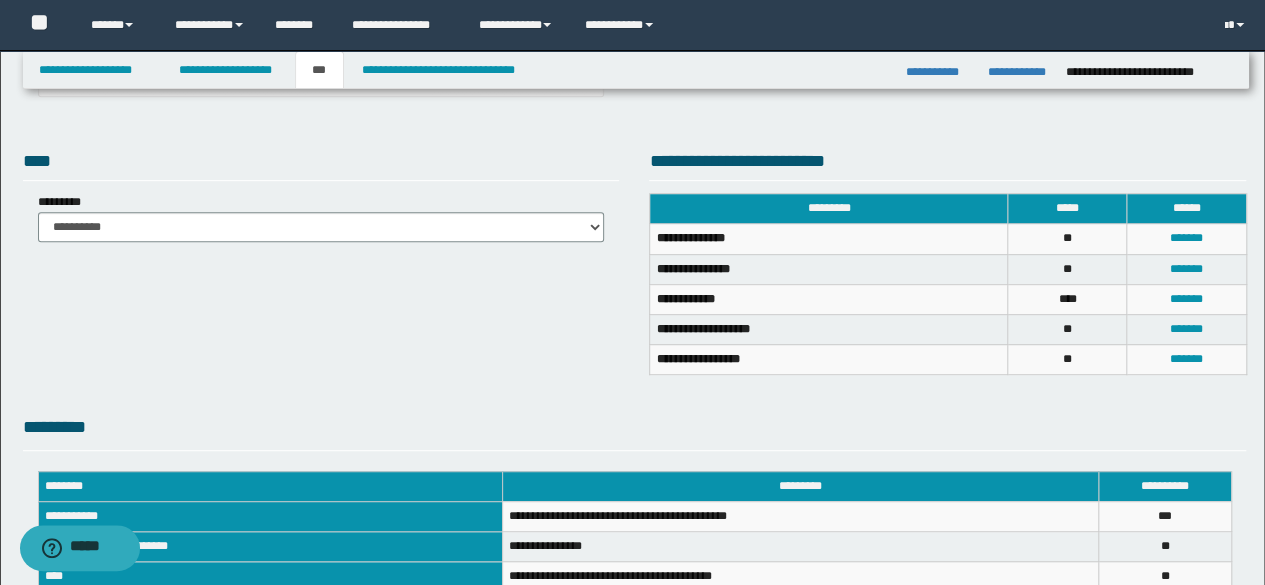 scroll, scrollTop: 713, scrollLeft: 0, axis: vertical 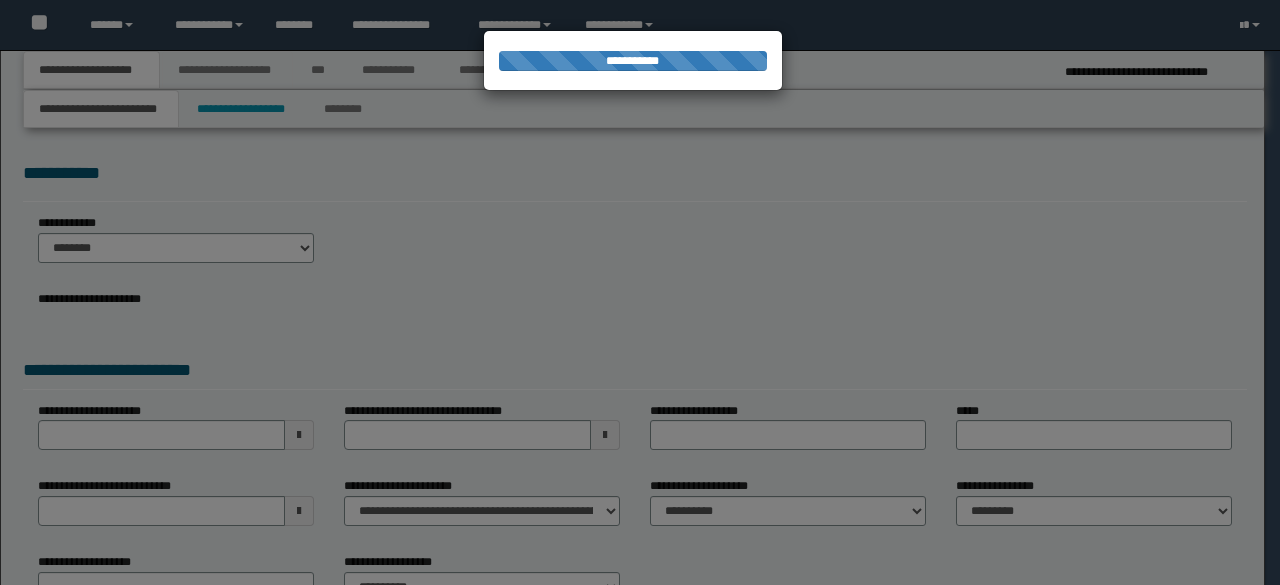 select on "*" 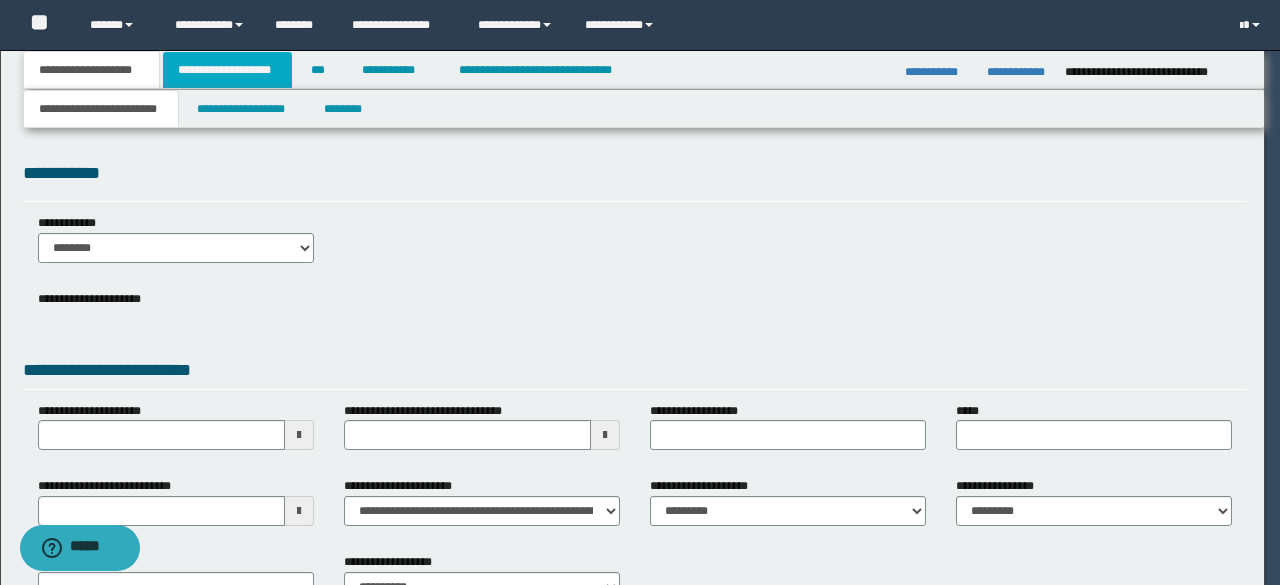 click on "**********" at bounding box center (227, 70) 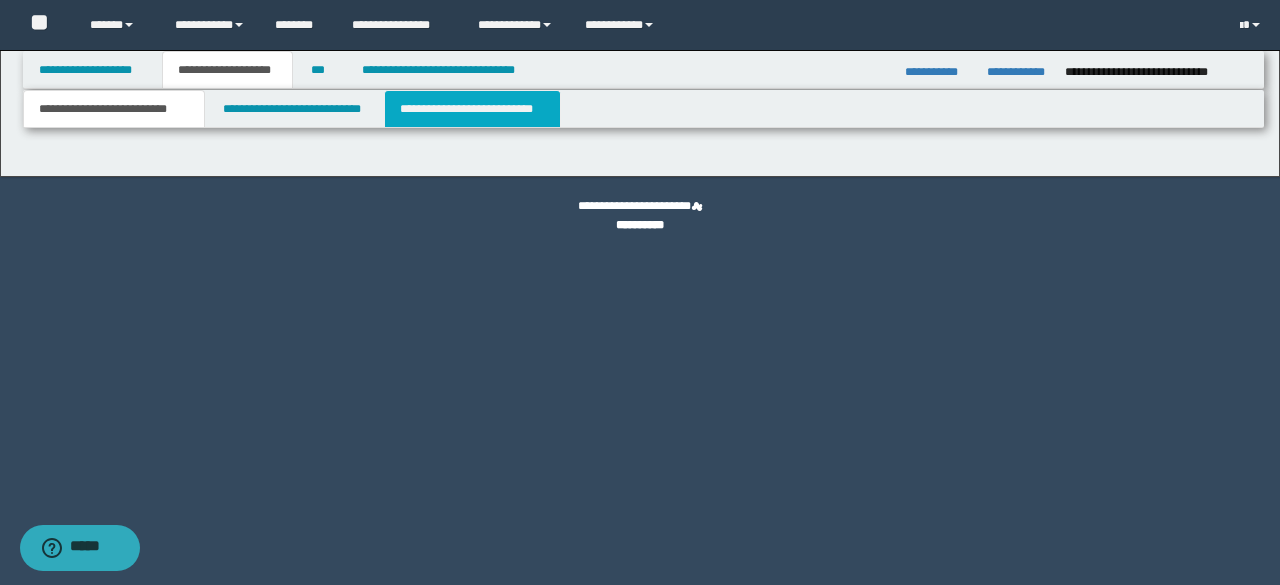click on "**********" at bounding box center (472, 109) 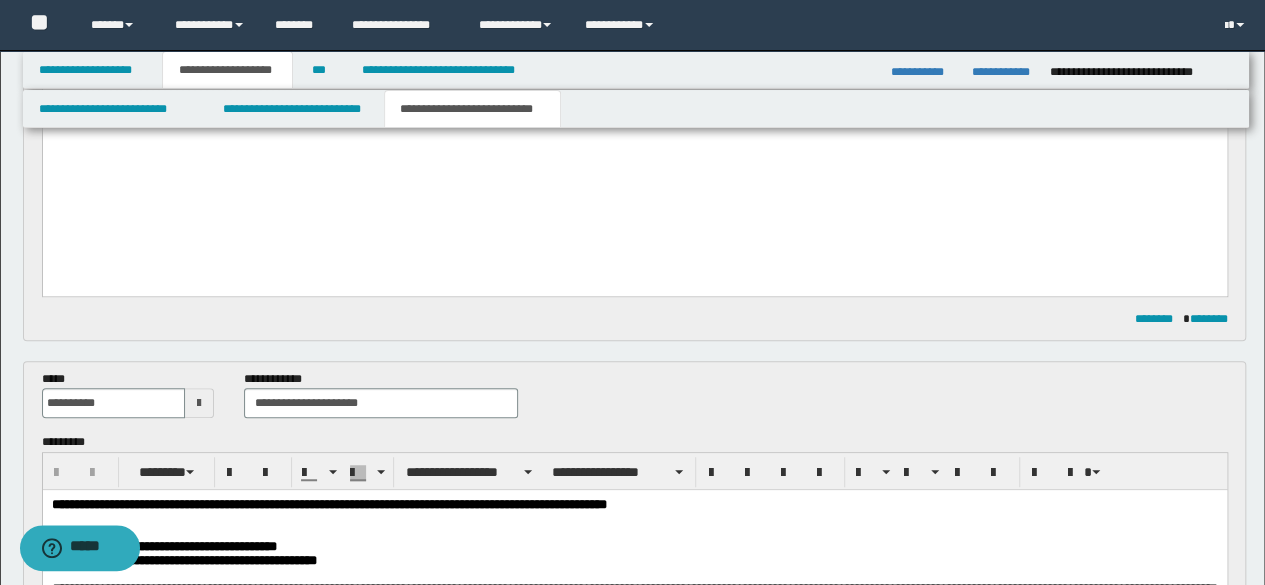 scroll, scrollTop: 700, scrollLeft: 0, axis: vertical 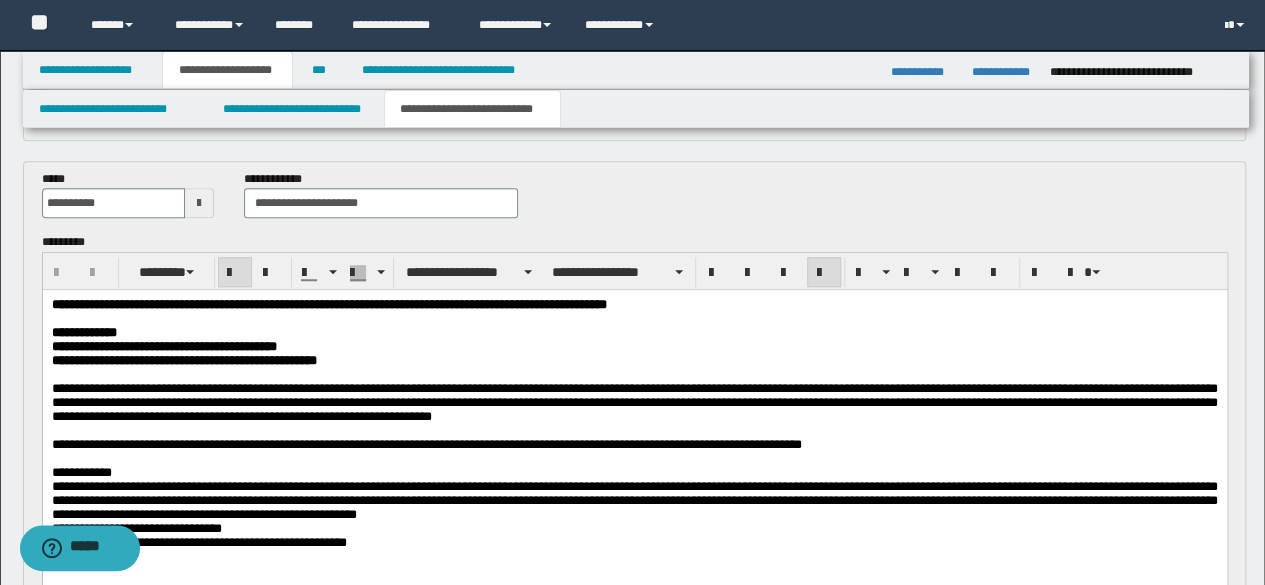 drag, startPoint x: 47, startPoint y: 304, endPoint x: 108, endPoint y: 382, distance: 99.0202 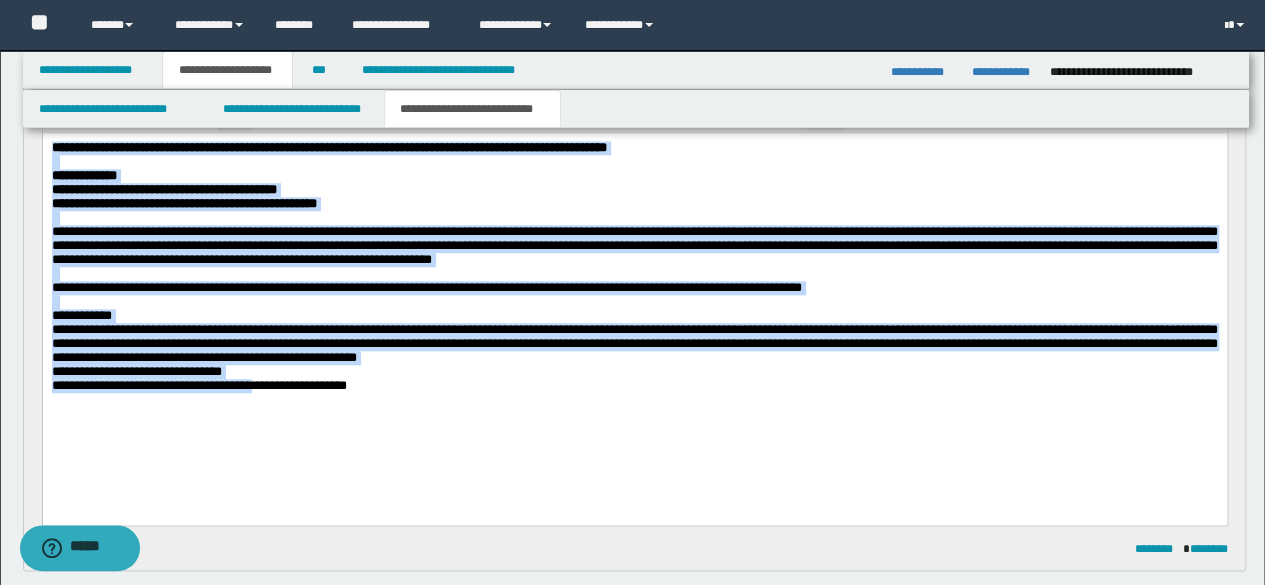 scroll, scrollTop: 876, scrollLeft: 0, axis: vertical 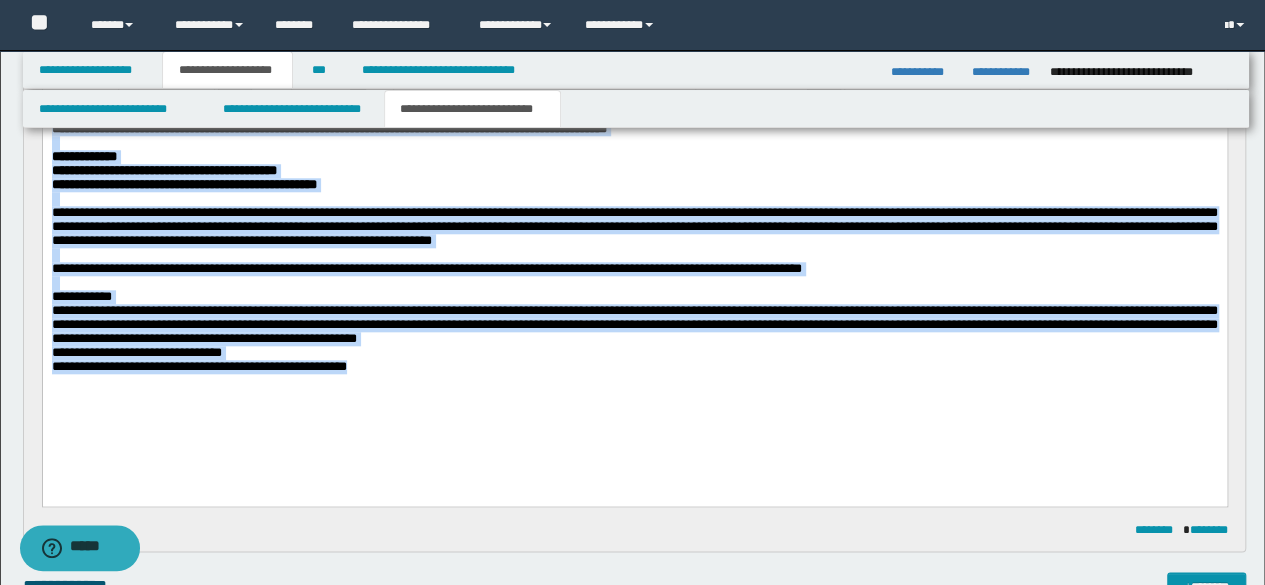 drag, startPoint x: 53, startPoint y: 127, endPoint x: 497, endPoint y: 472, distance: 562.282 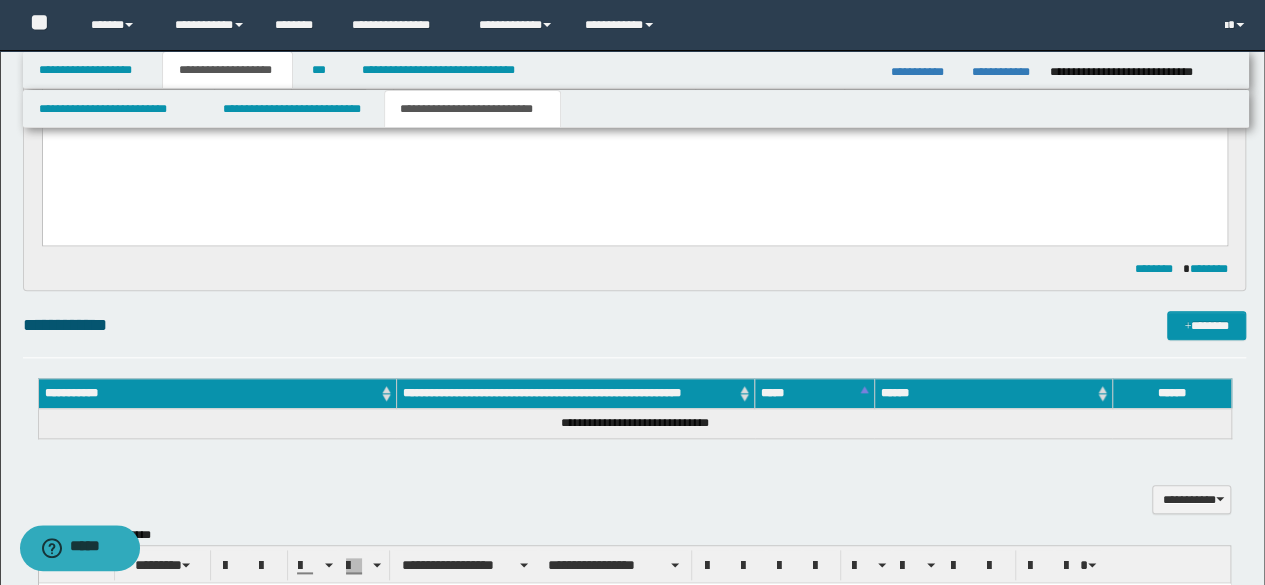 paste 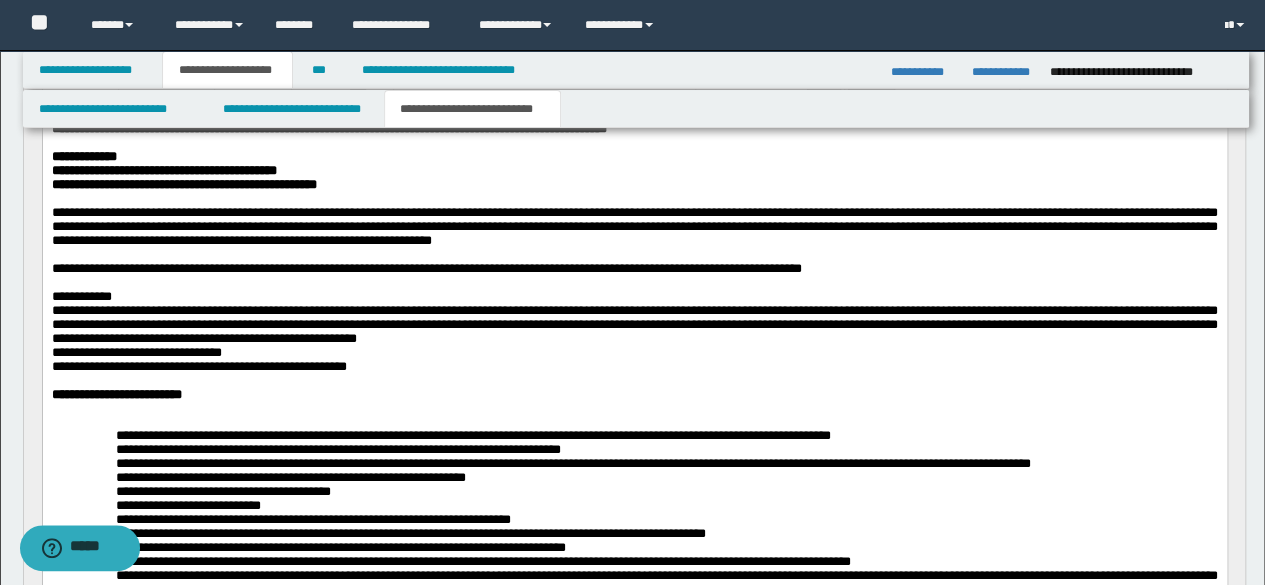 scroll, scrollTop: 976, scrollLeft: 0, axis: vertical 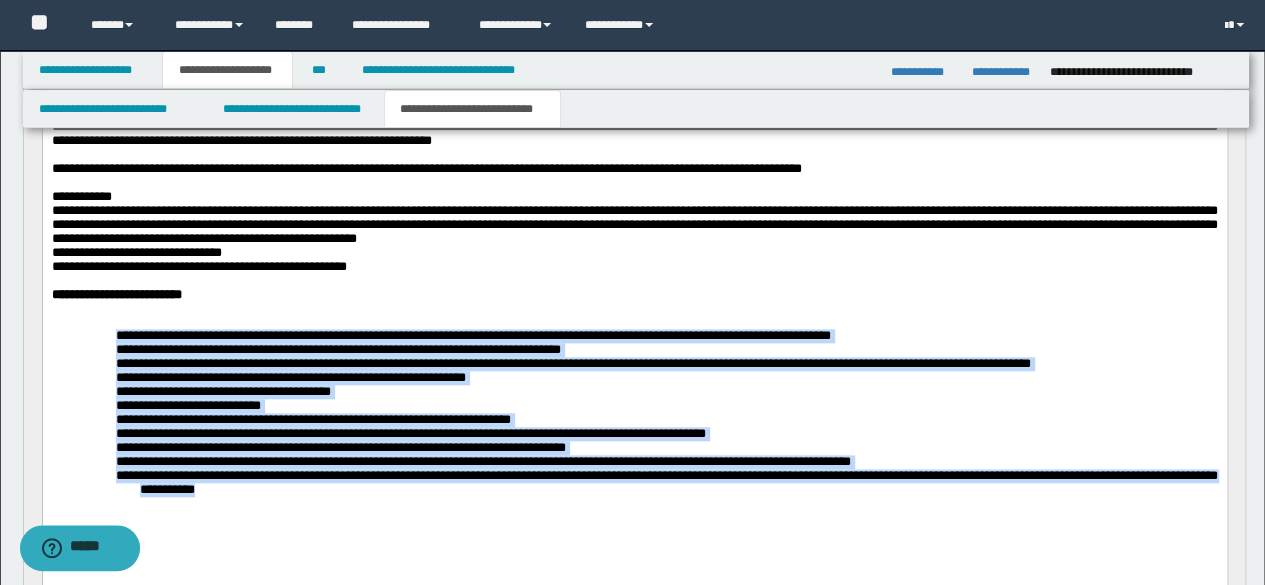 drag, startPoint x: 111, startPoint y: 366, endPoint x: 345, endPoint y: 546, distance: 295.22195 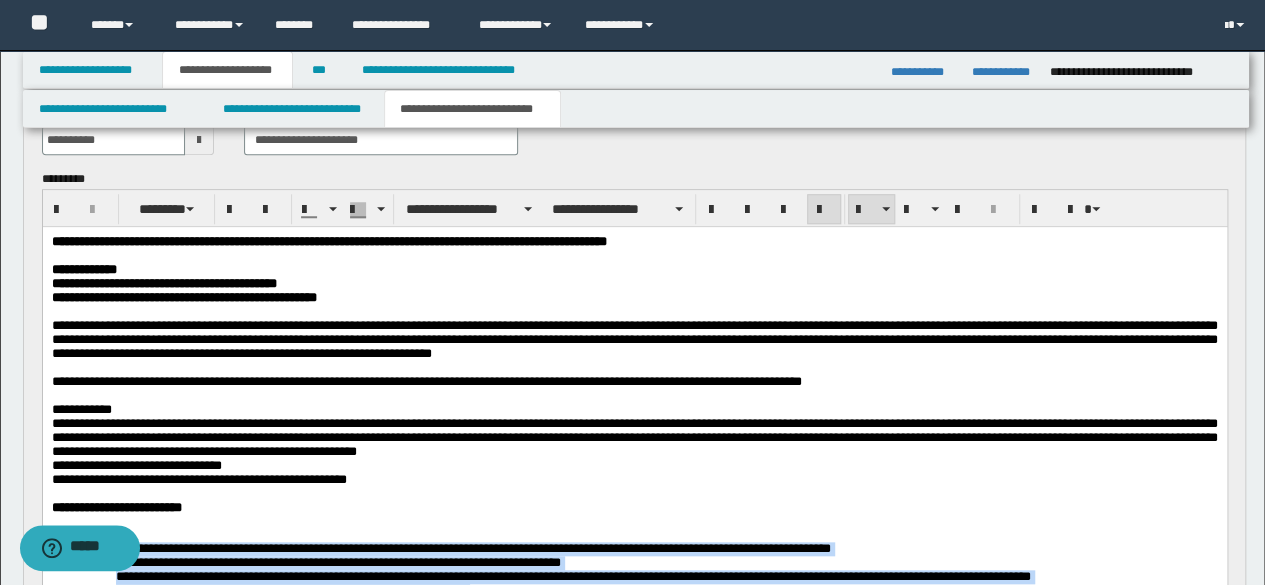 scroll, scrollTop: 676, scrollLeft: 0, axis: vertical 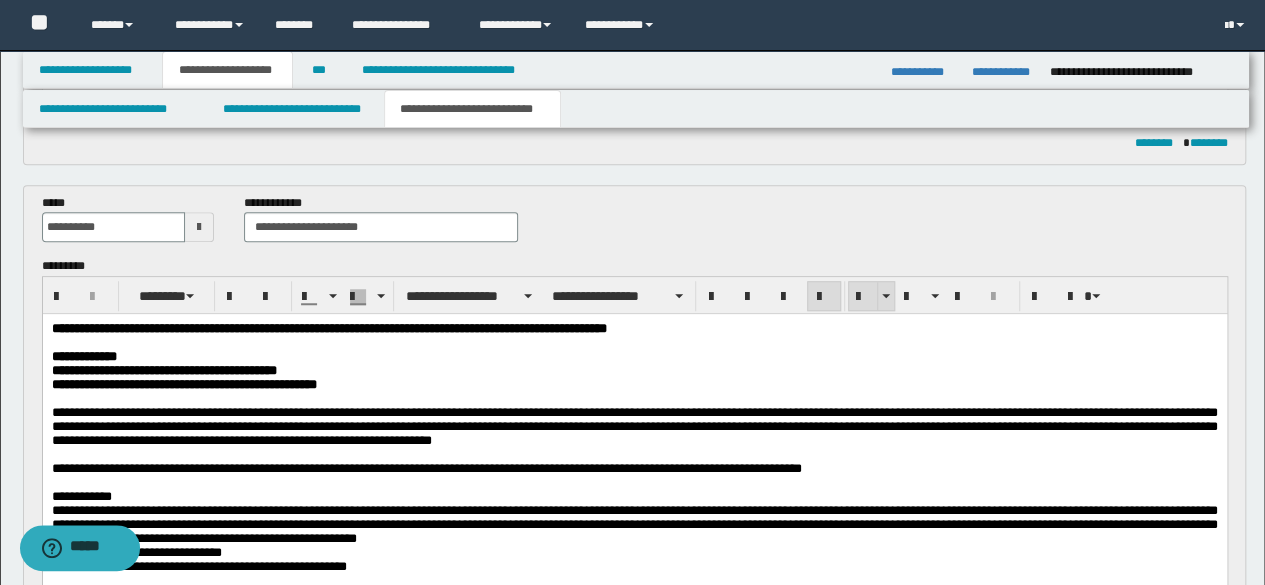 click at bounding box center [863, 297] 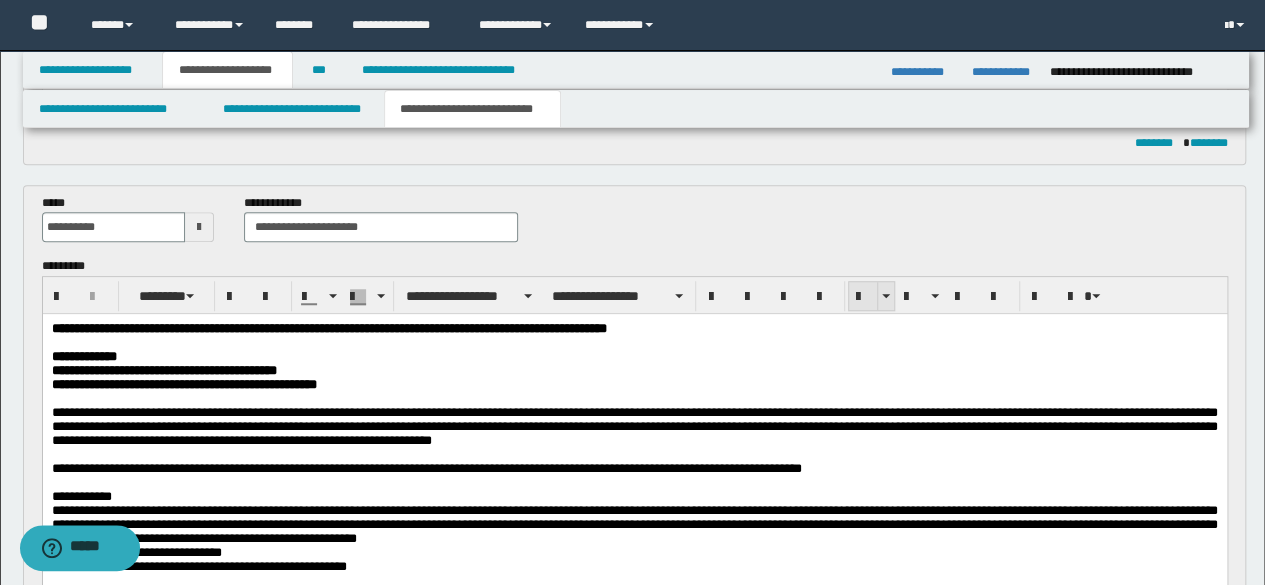 click at bounding box center [863, 297] 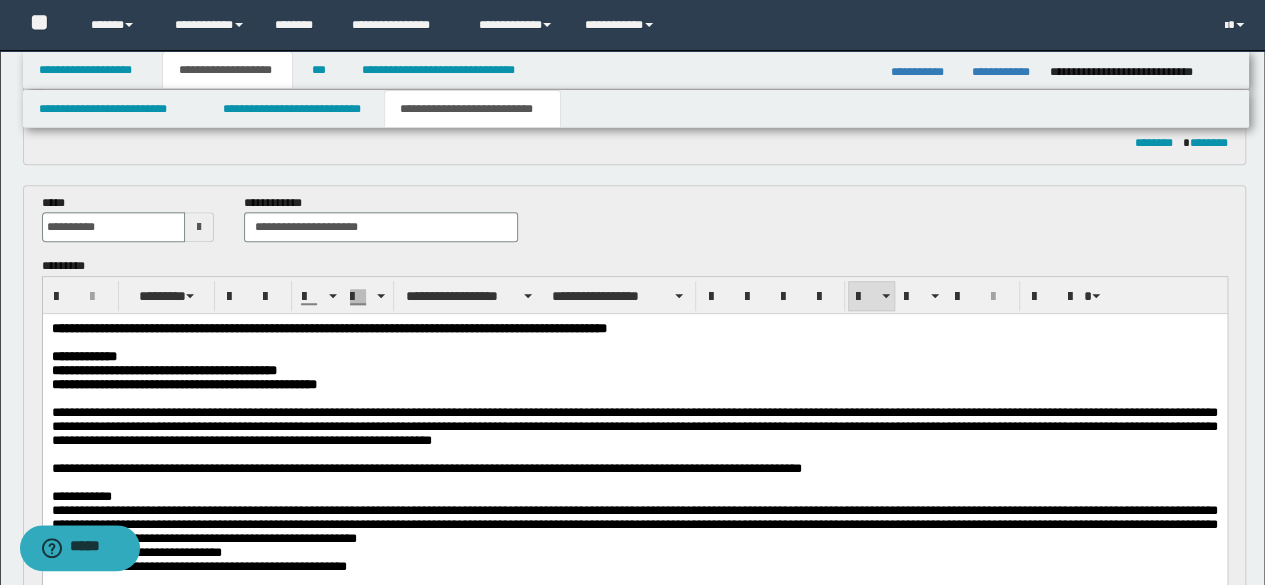 click on "**********" at bounding box center (634, 426) 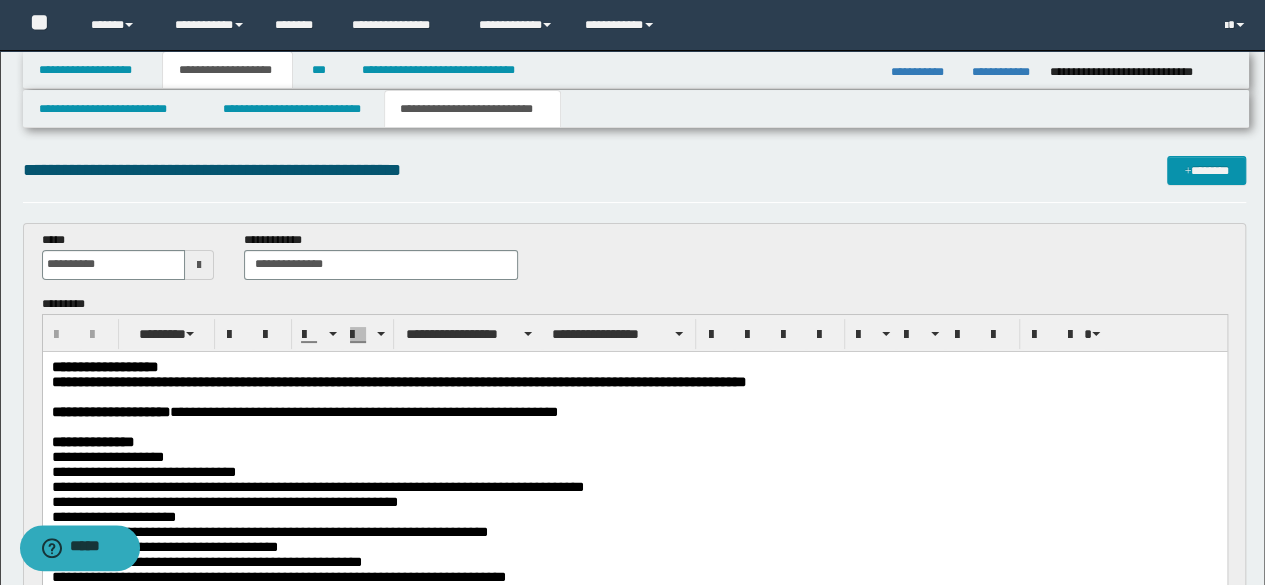 scroll, scrollTop: 0, scrollLeft: 0, axis: both 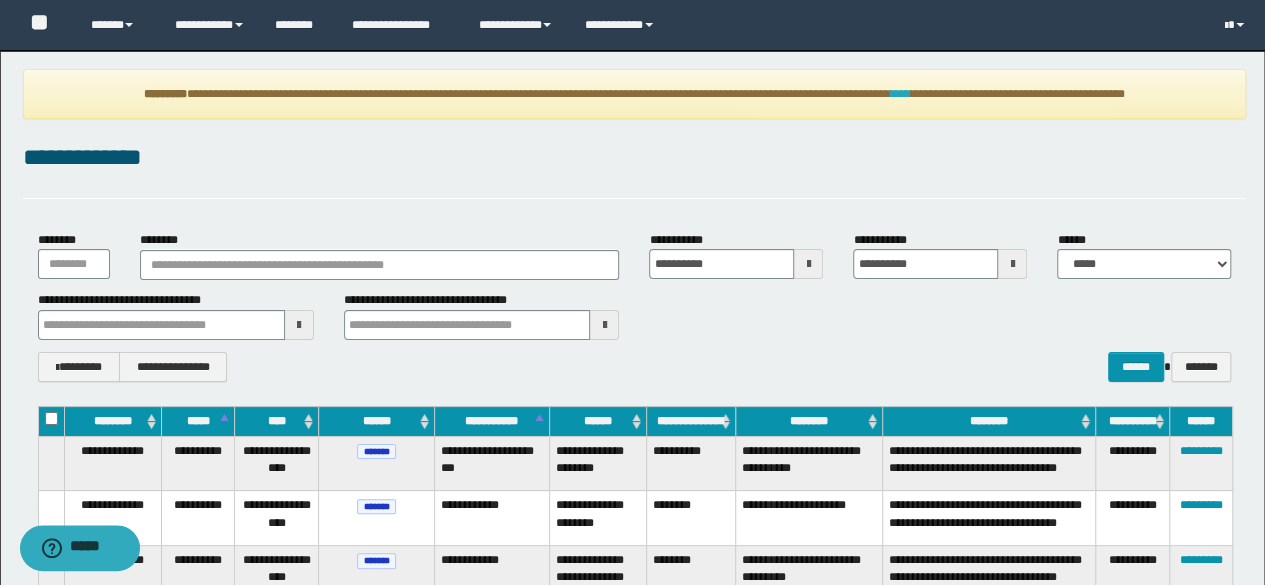 click on "****" at bounding box center (901, 94) 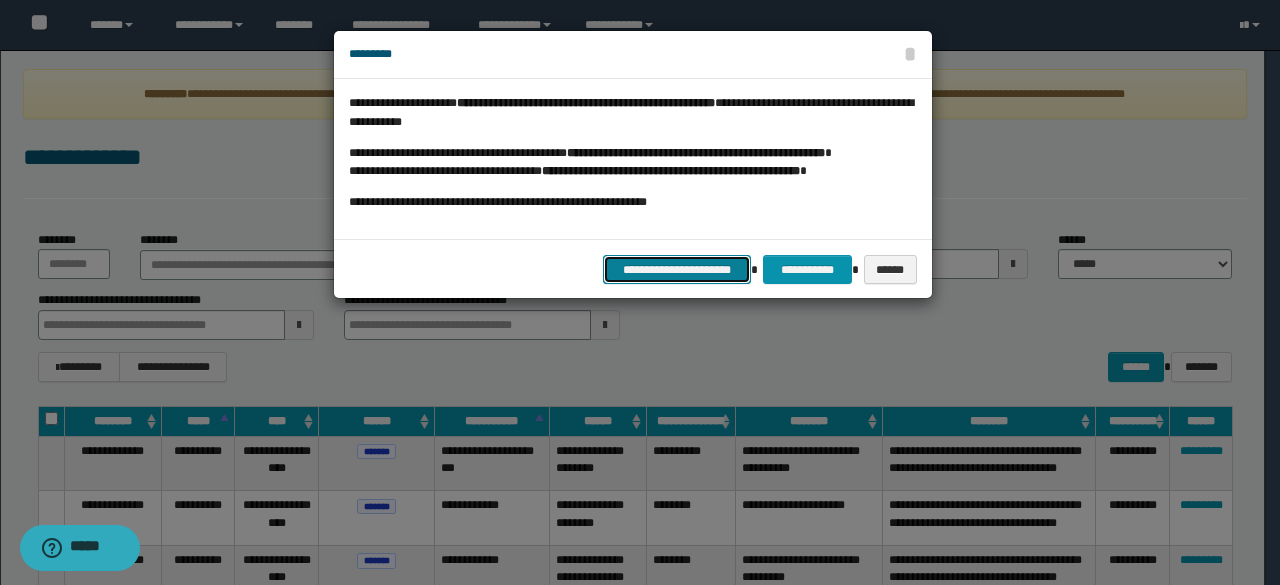 click on "**********" at bounding box center (677, 269) 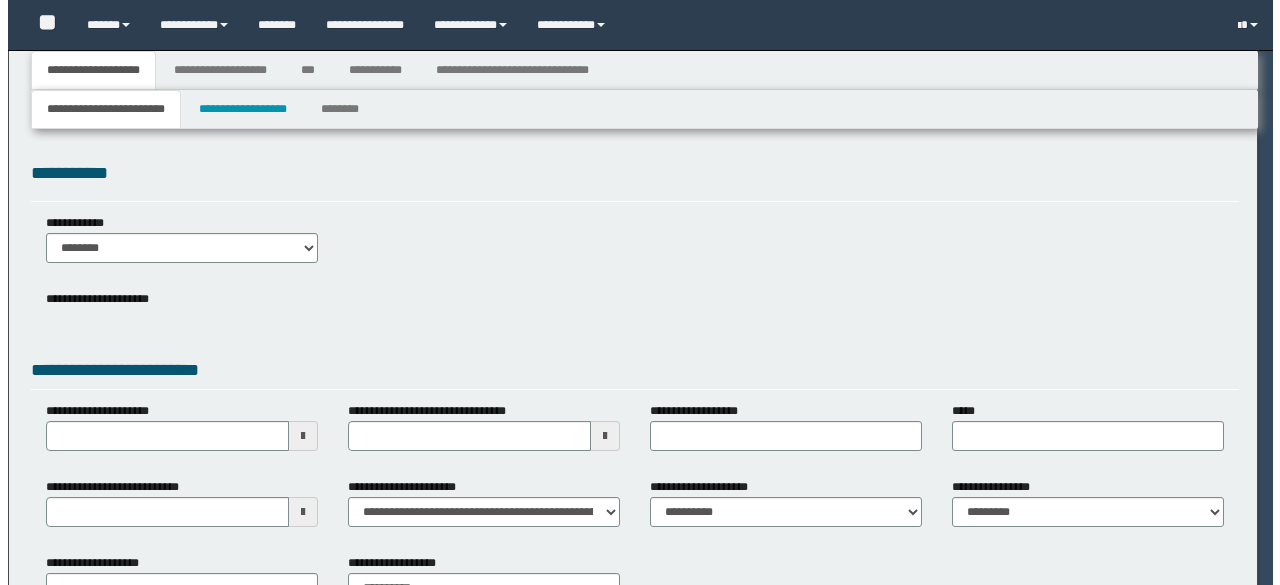 scroll, scrollTop: 0, scrollLeft: 0, axis: both 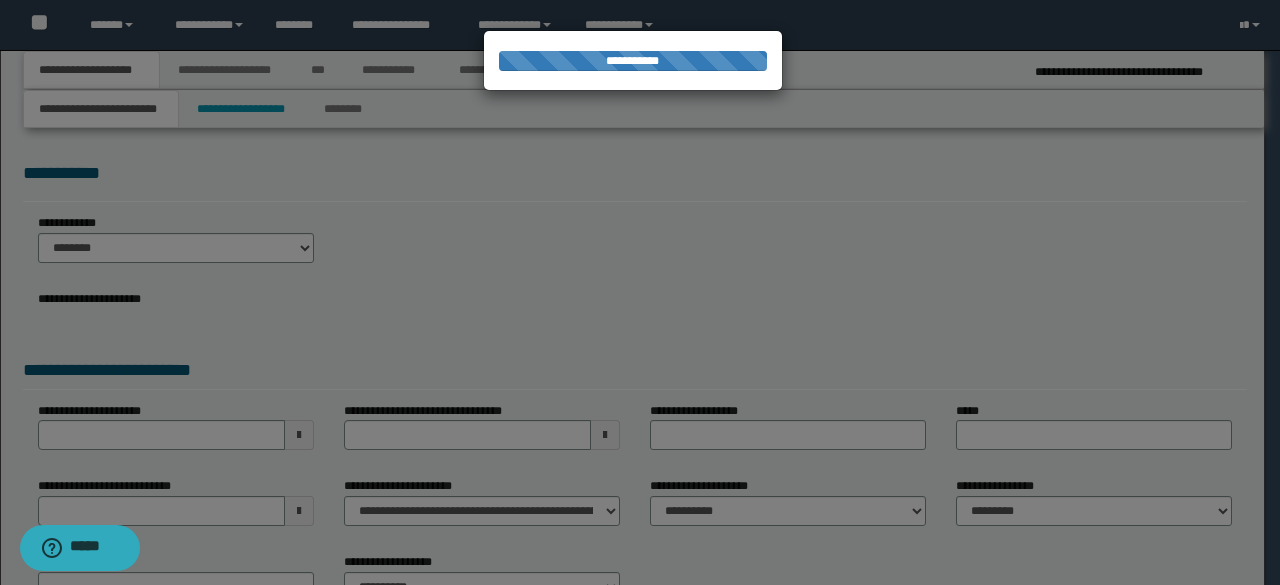 select on "*" 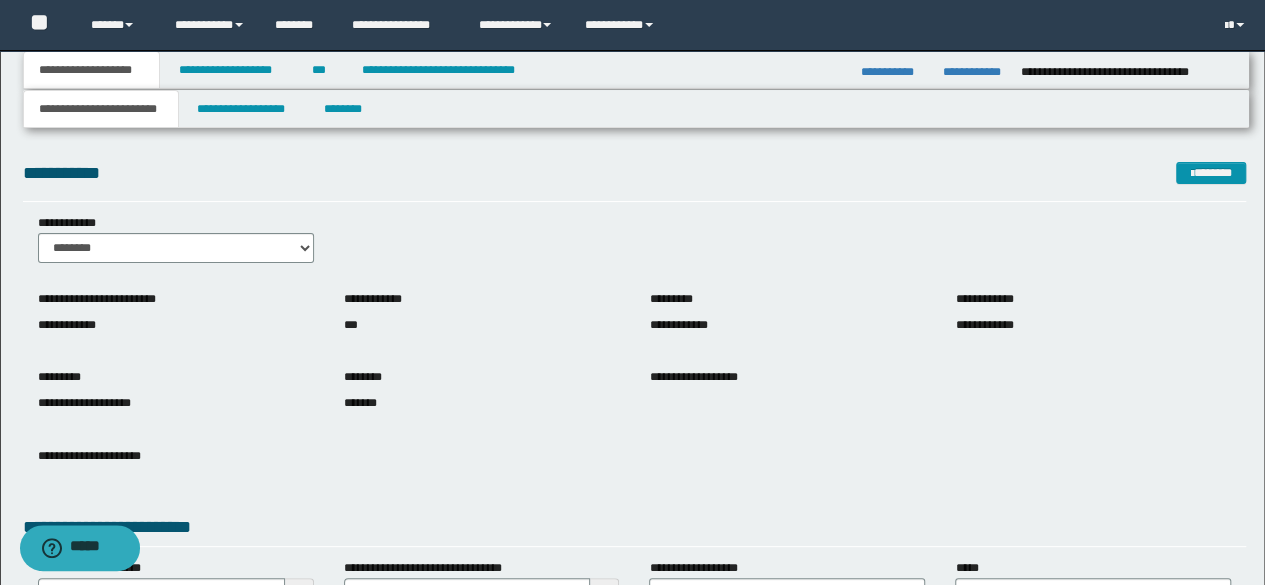 click on "John Doe lives at 123 Main St, Anytown, CA 90210." at bounding box center (635, 401) 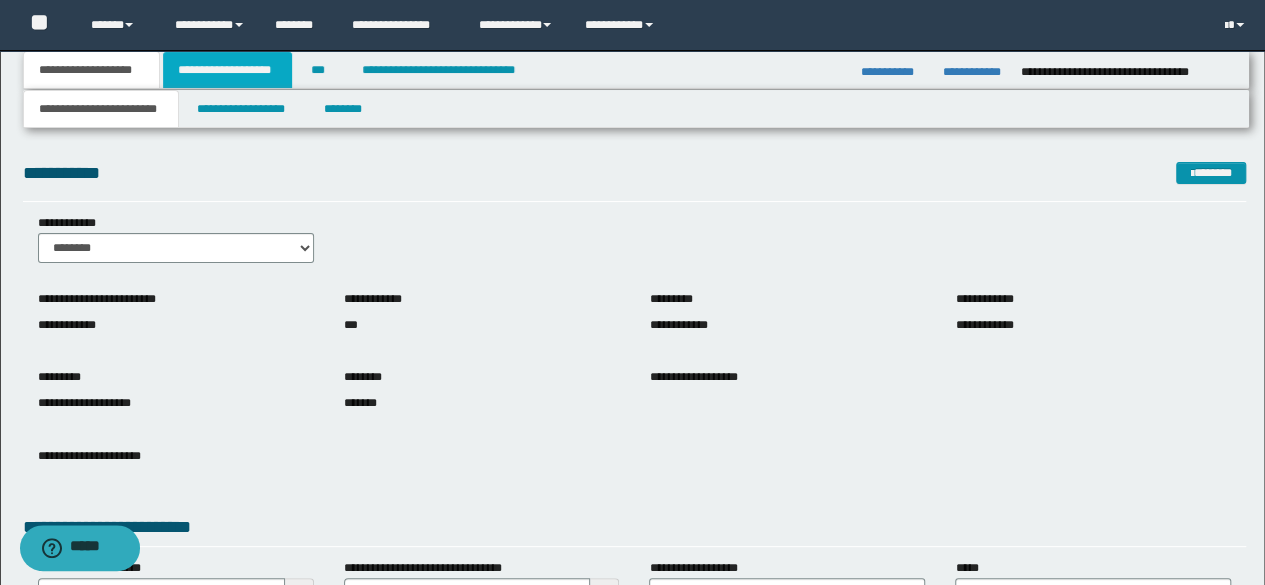 click on "**********" at bounding box center (227, 70) 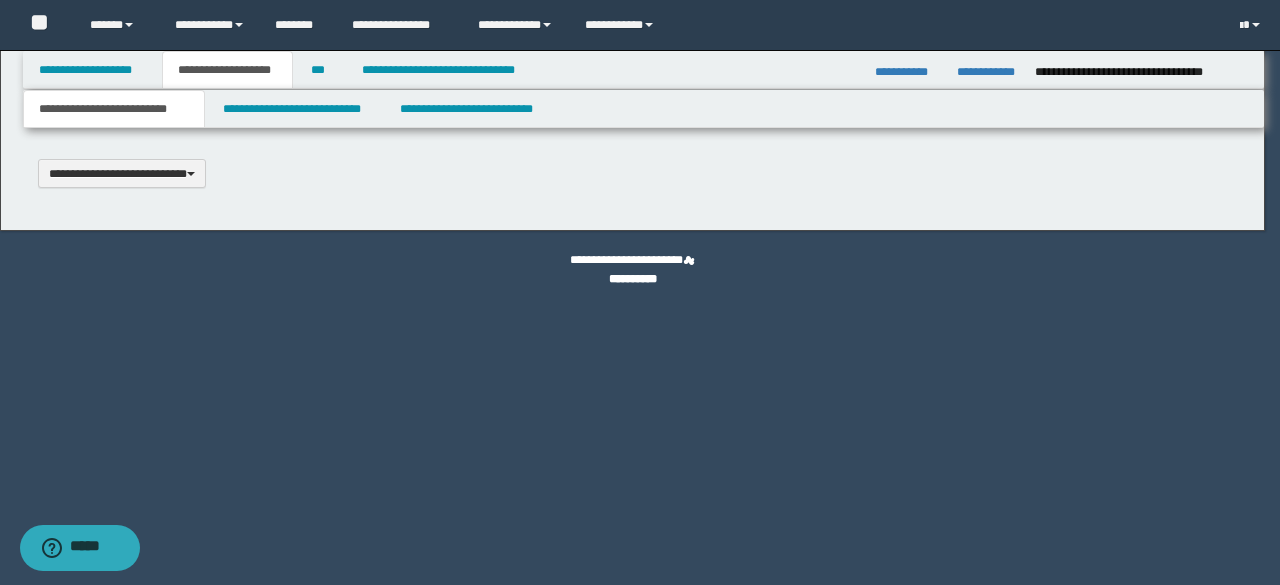 type 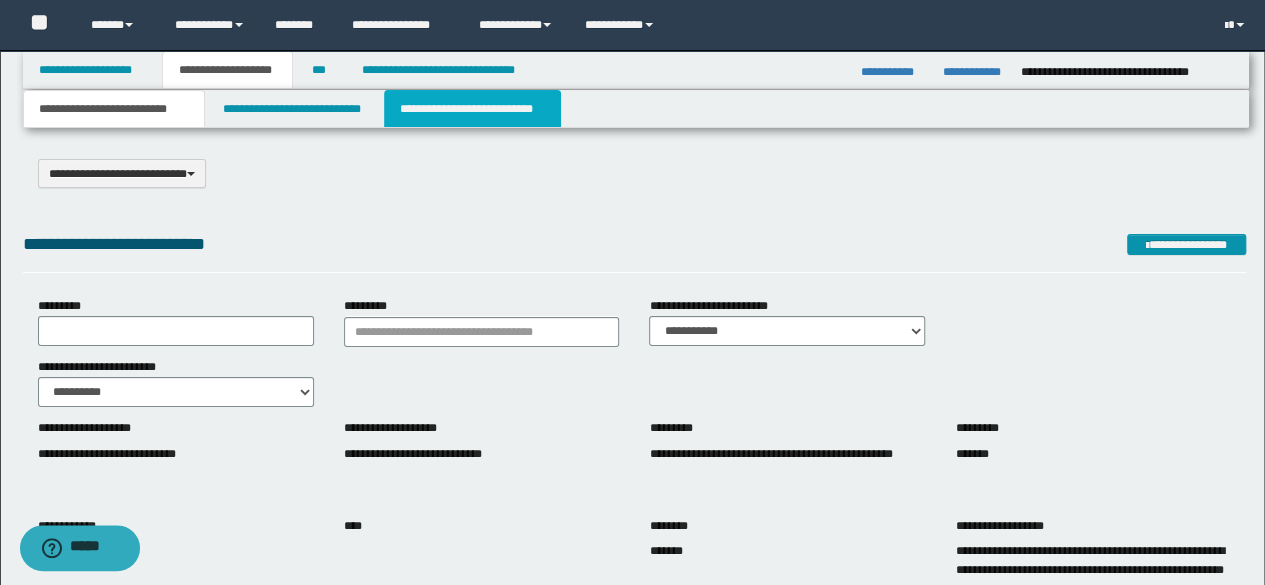 click on "**********" at bounding box center (472, 109) 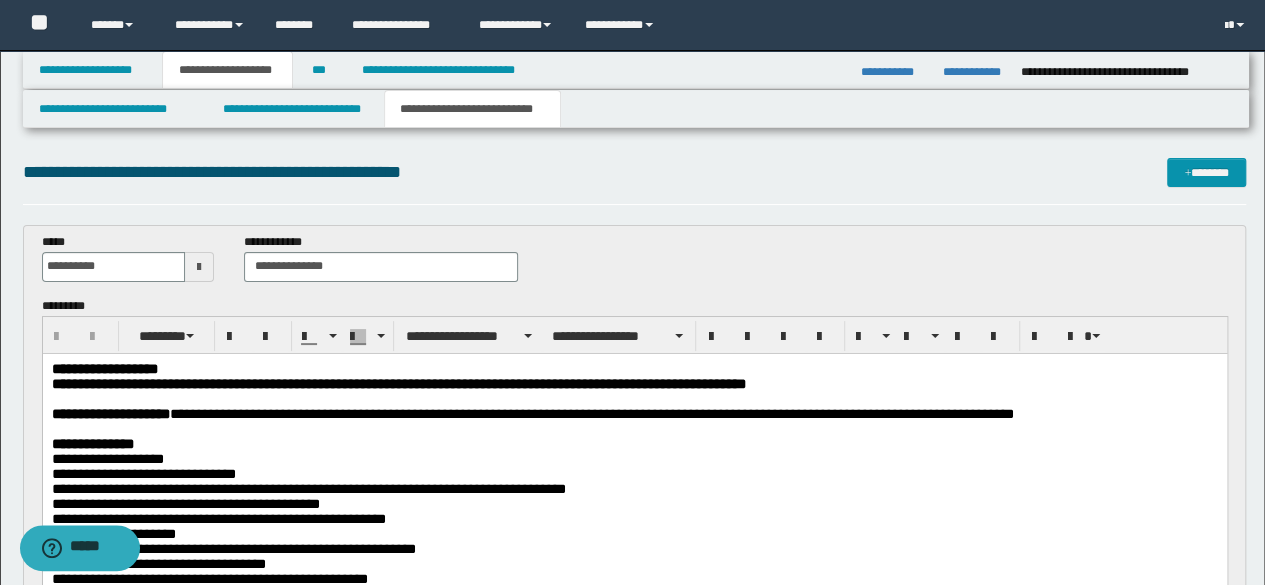 scroll, scrollTop: 0, scrollLeft: 0, axis: both 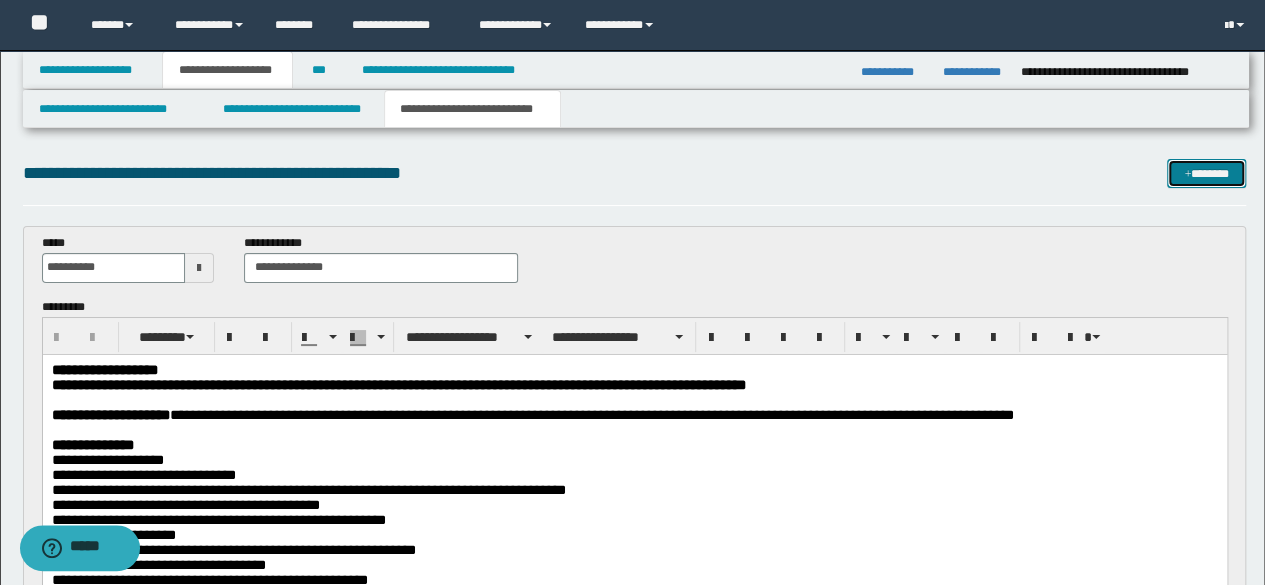 click on "*******" at bounding box center [1206, 173] 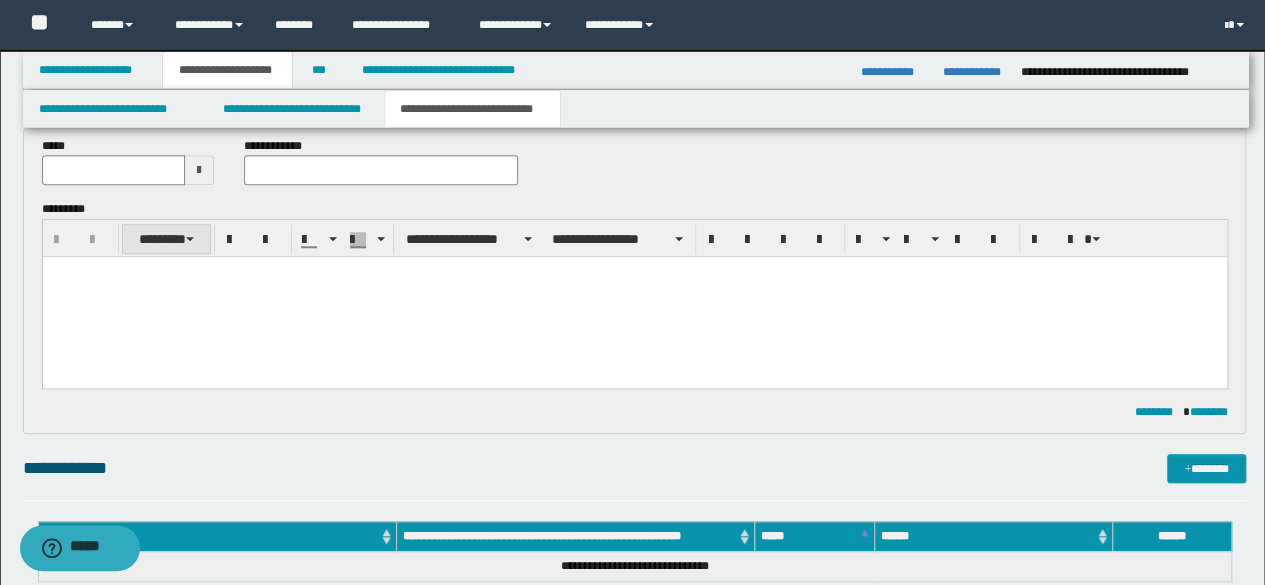 scroll, scrollTop: 762, scrollLeft: 0, axis: vertical 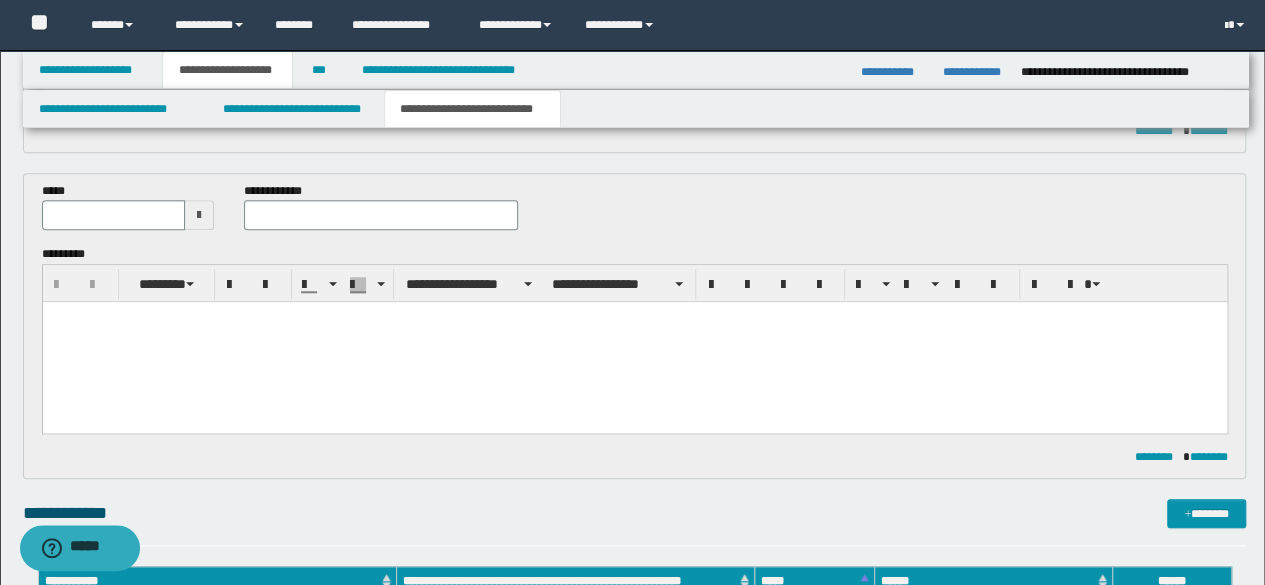 click at bounding box center [199, 215] 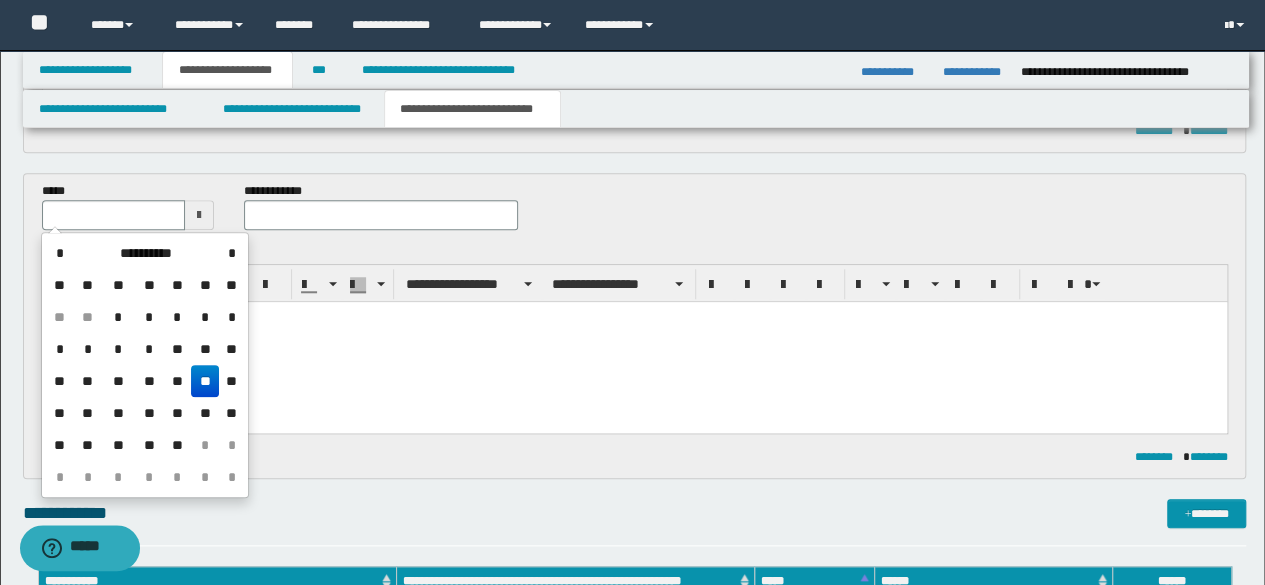 click on "**" at bounding box center (205, 381) 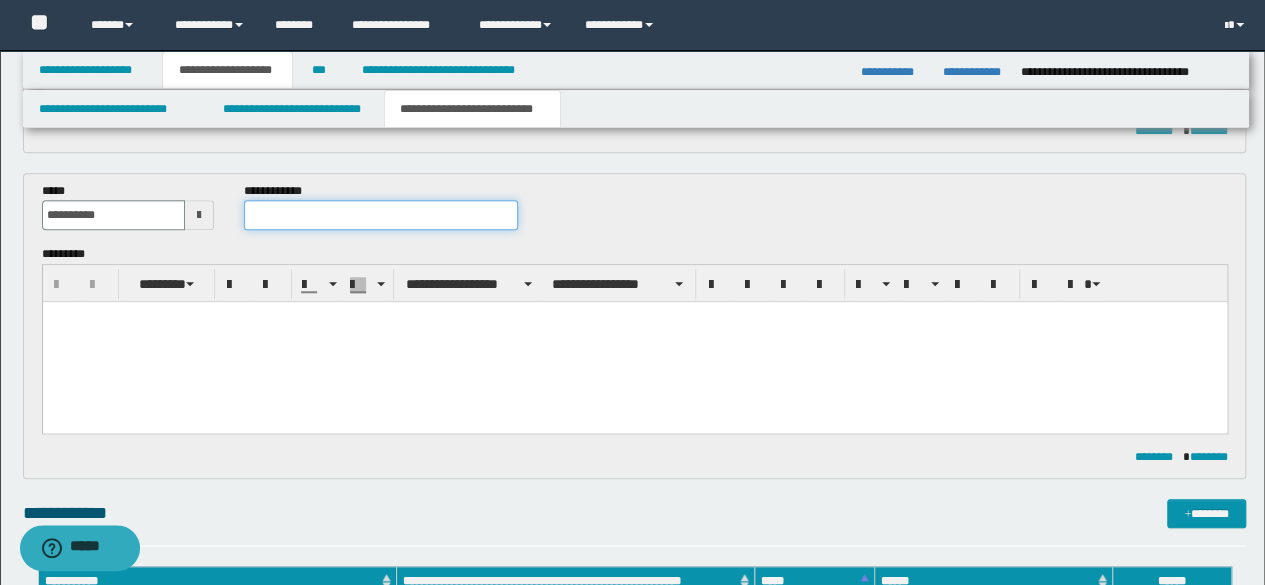 click at bounding box center [381, 215] 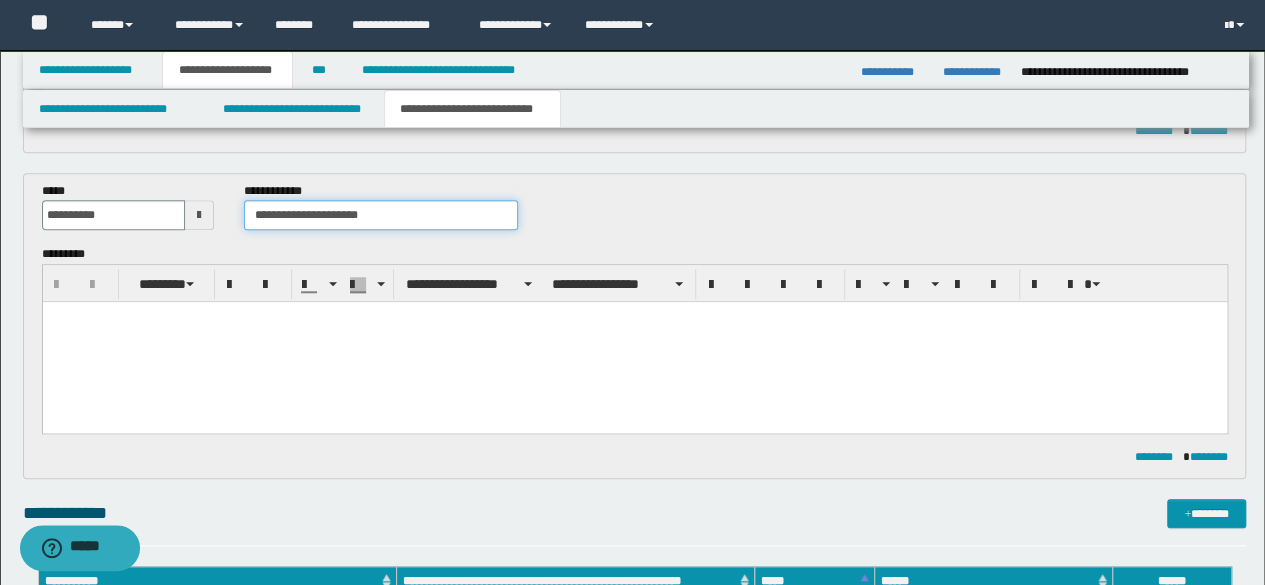 type on "**********" 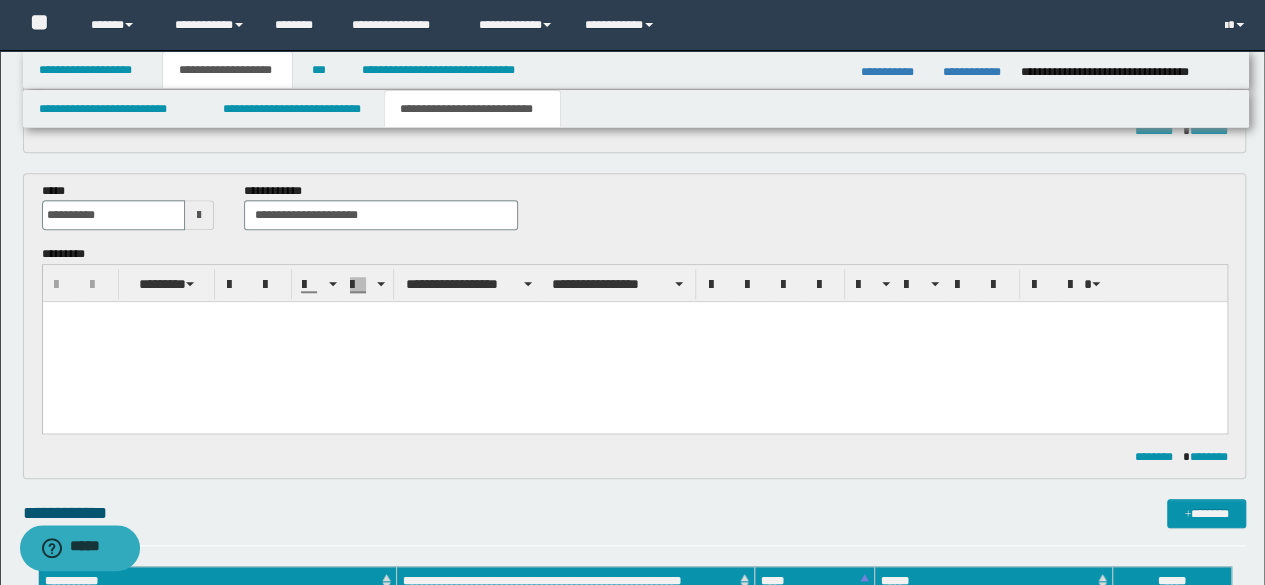click at bounding box center [634, 342] 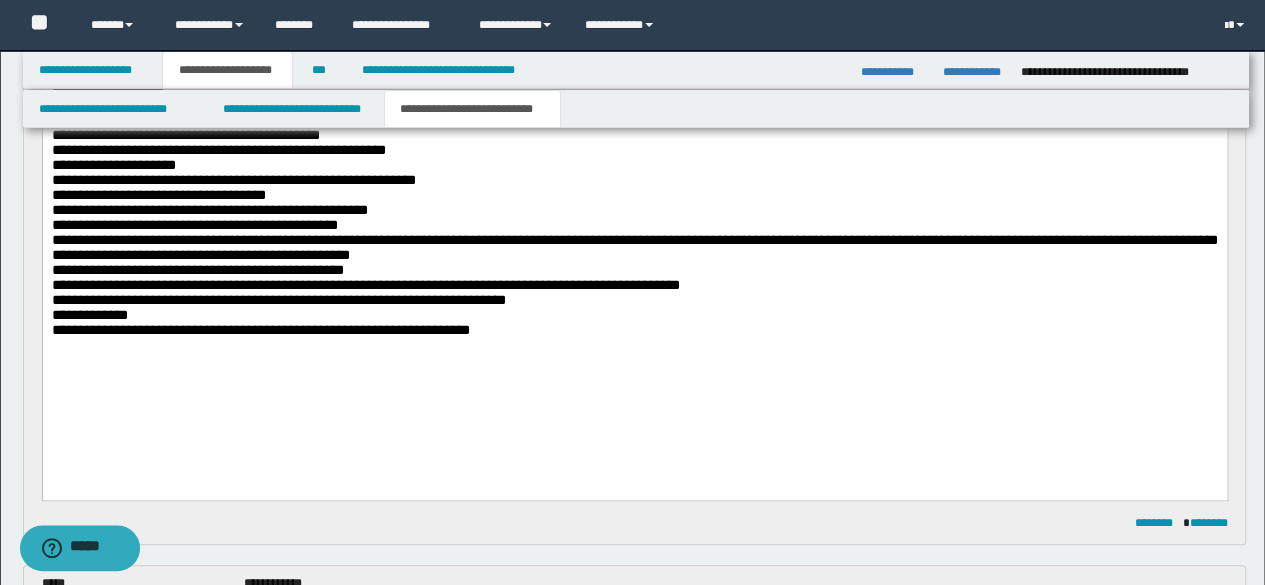 scroll, scrollTop: 362, scrollLeft: 0, axis: vertical 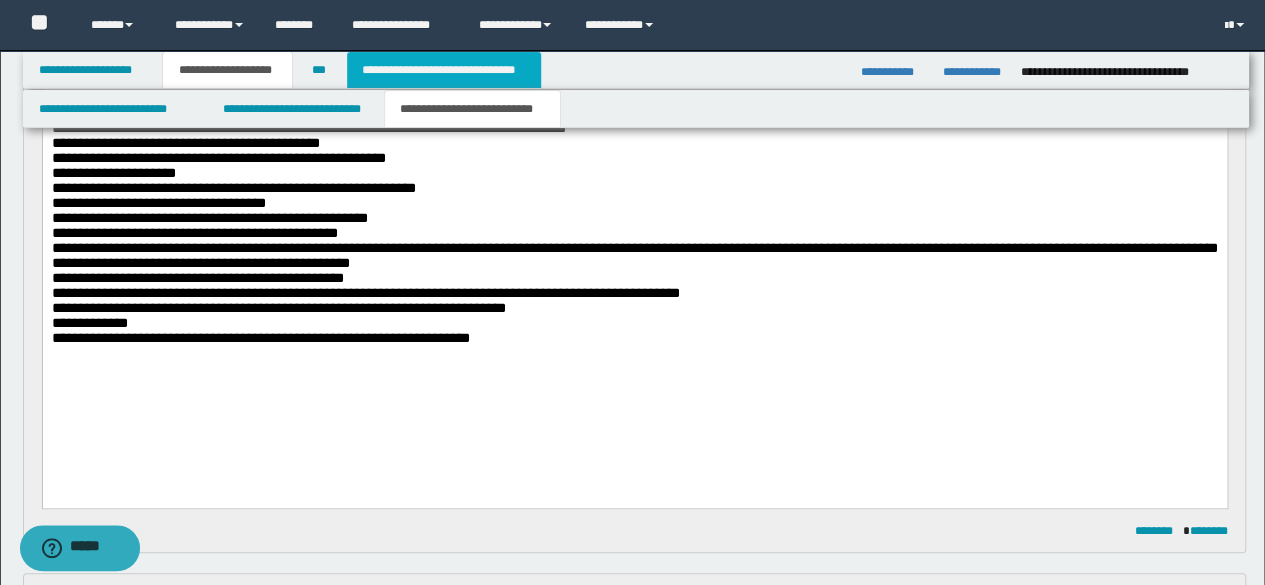 click on "**********" at bounding box center (444, 70) 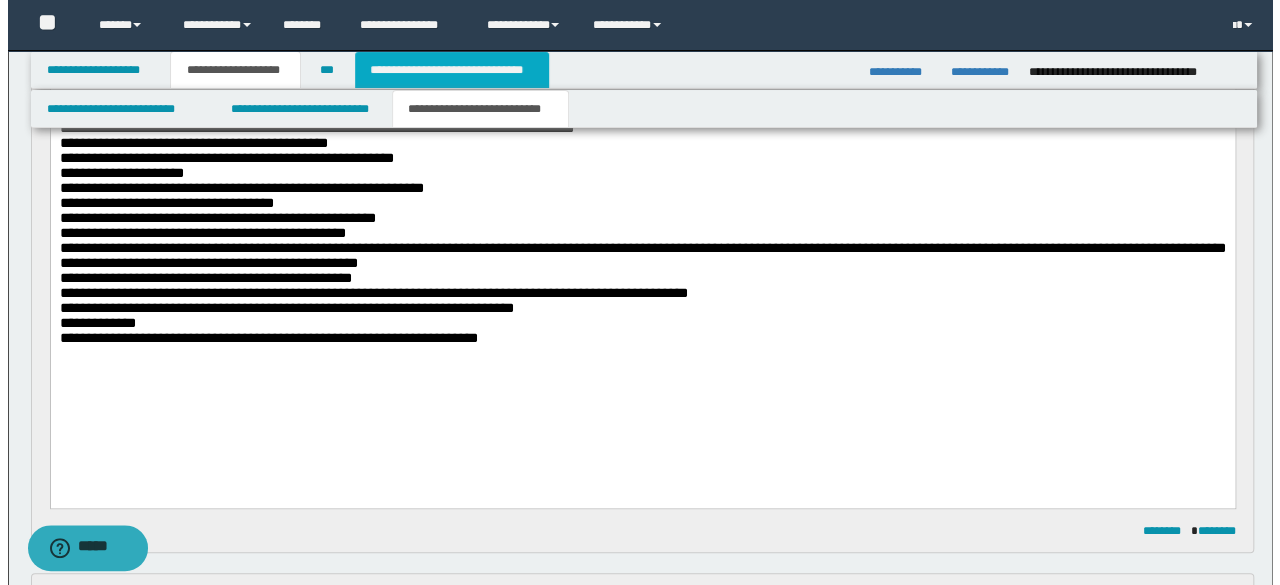 scroll, scrollTop: 0, scrollLeft: 0, axis: both 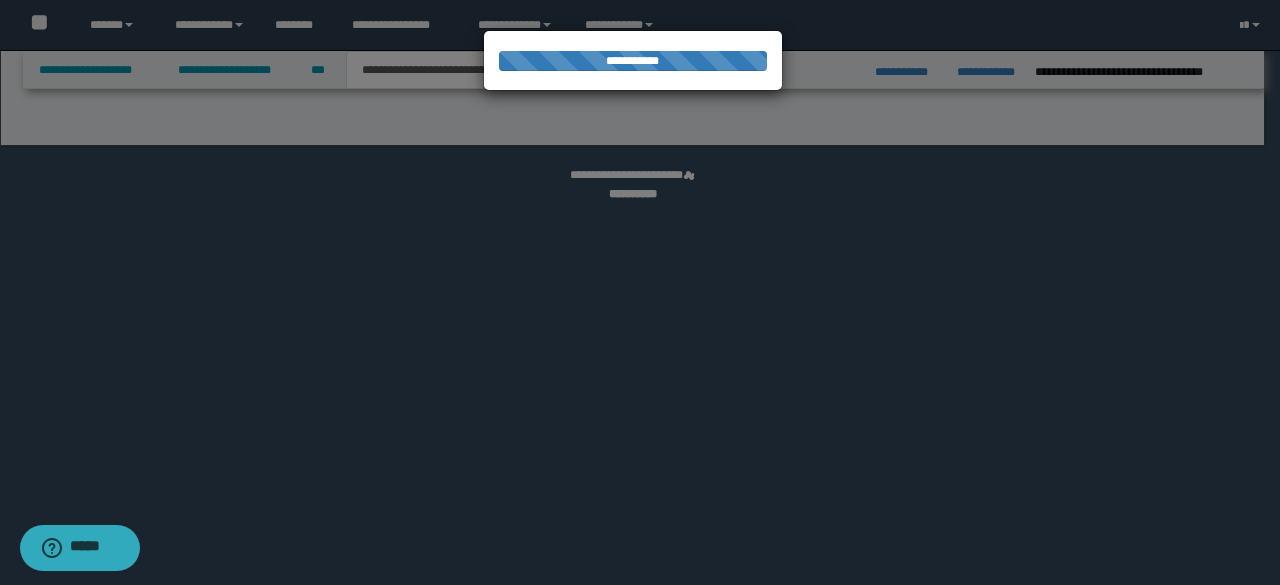 select on "*" 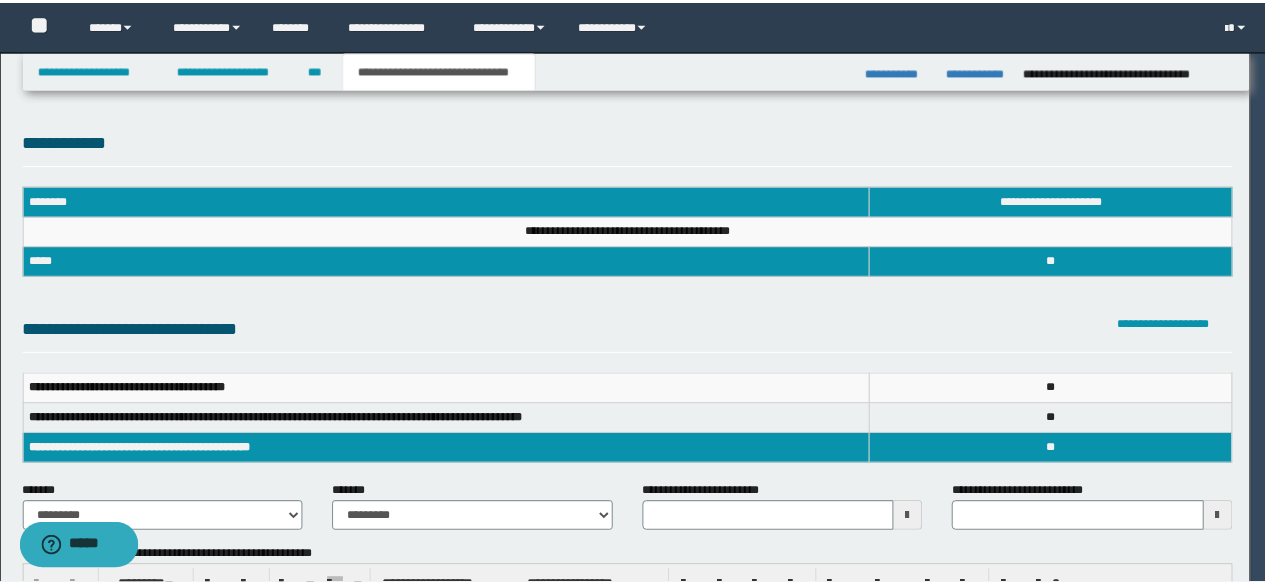 scroll, scrollTop: 0, scrollLeft: 0, axis: both 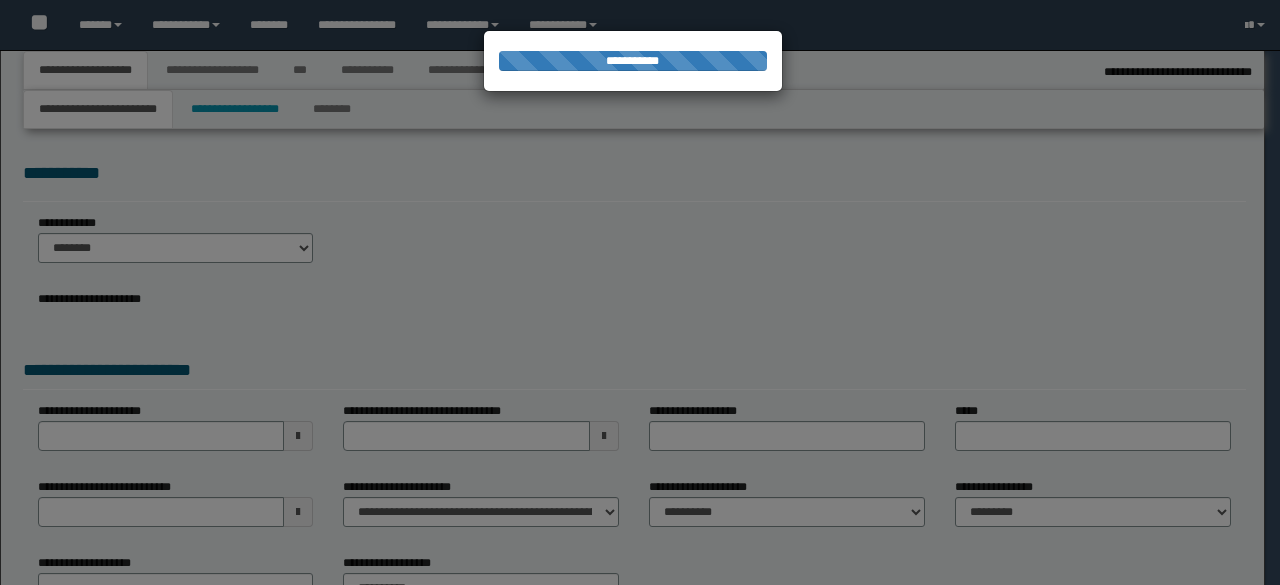 select on "*" 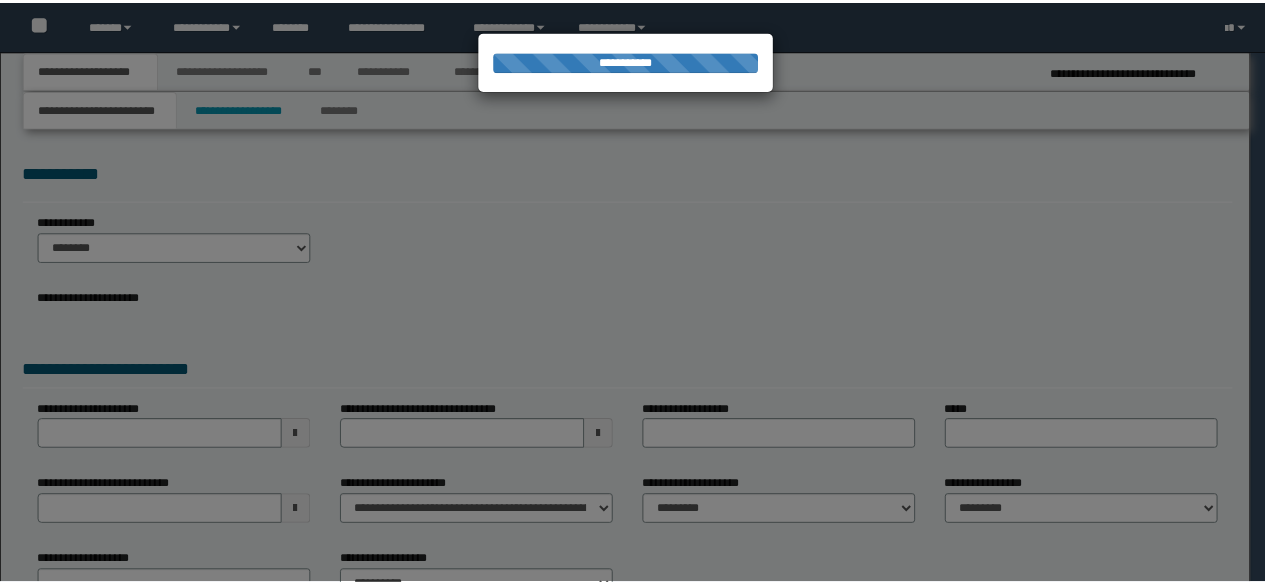 scroll, scrollTop: 0, scrollLeft: 0, axis: both 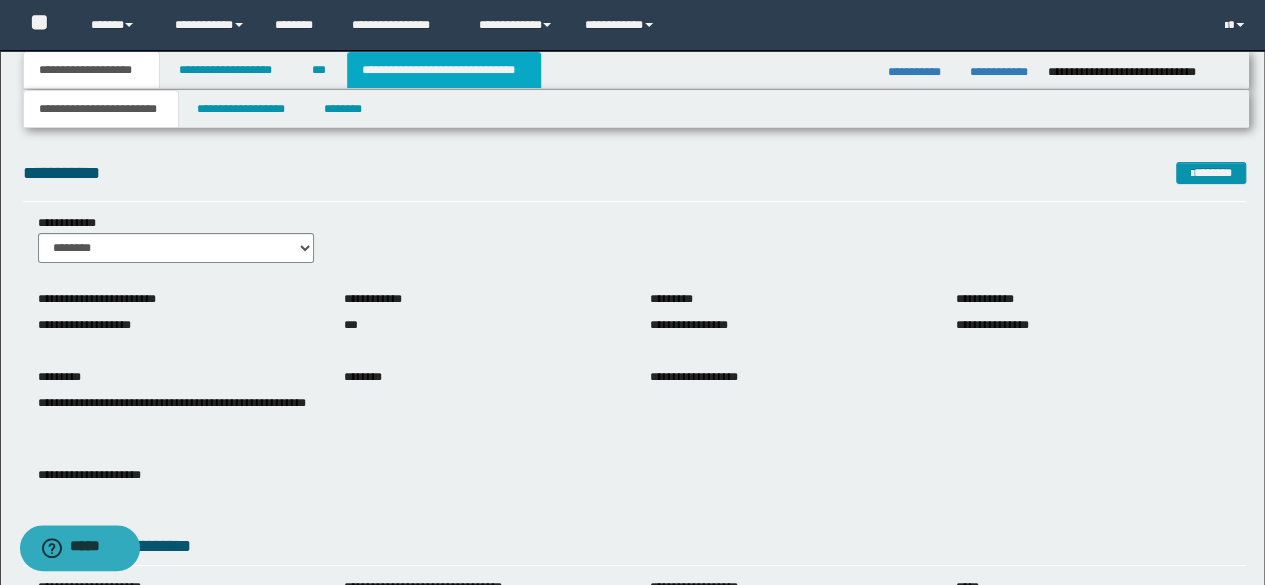 click on "**********" at bounding box center (444, 70) 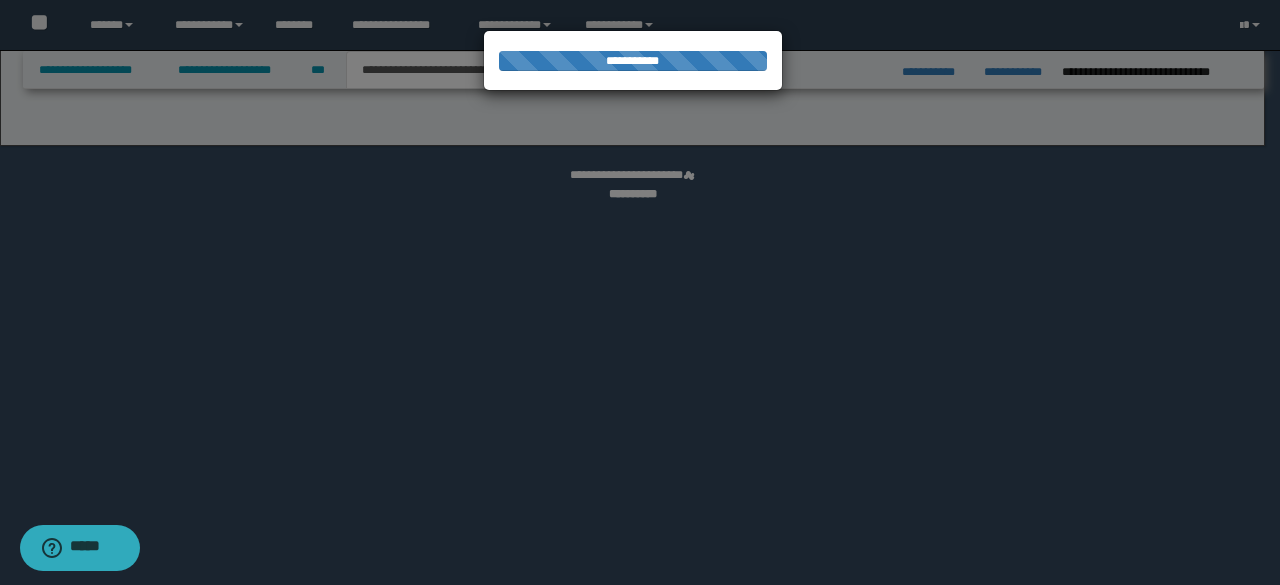 select on "*" 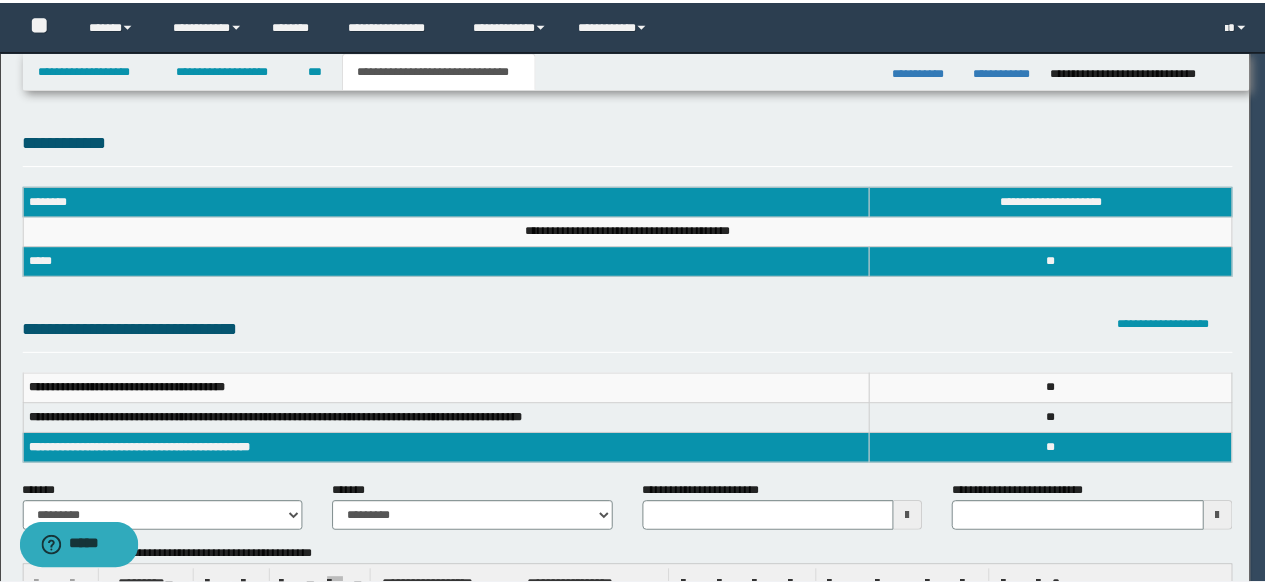 scroll, scrollTop: 0, scrollLeft: 0, axis: both 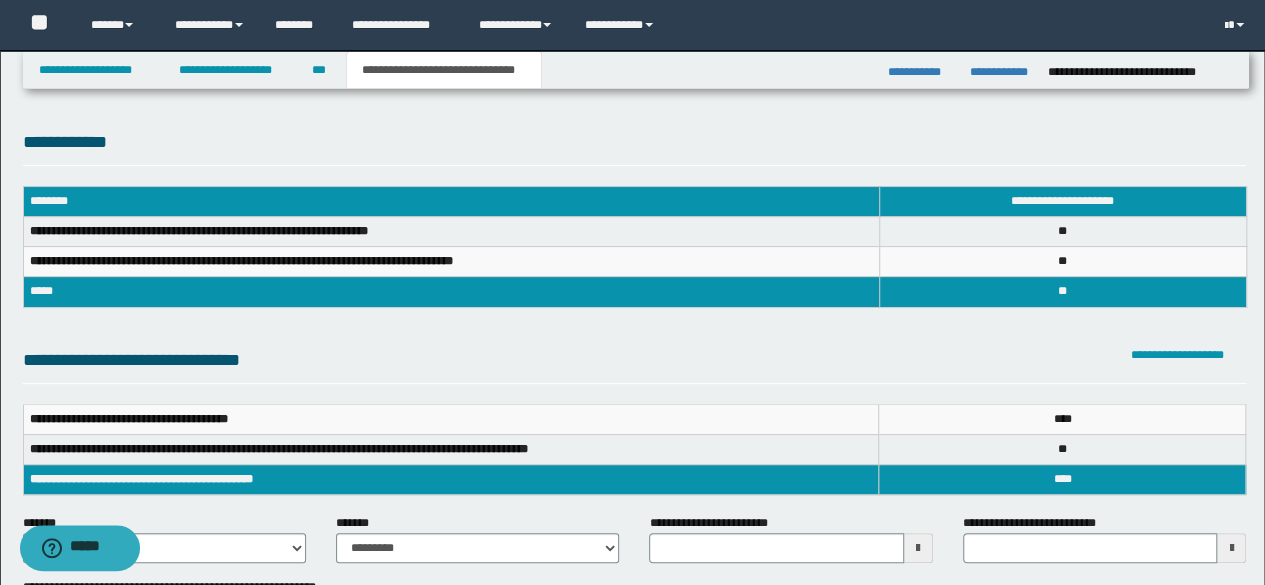 type 